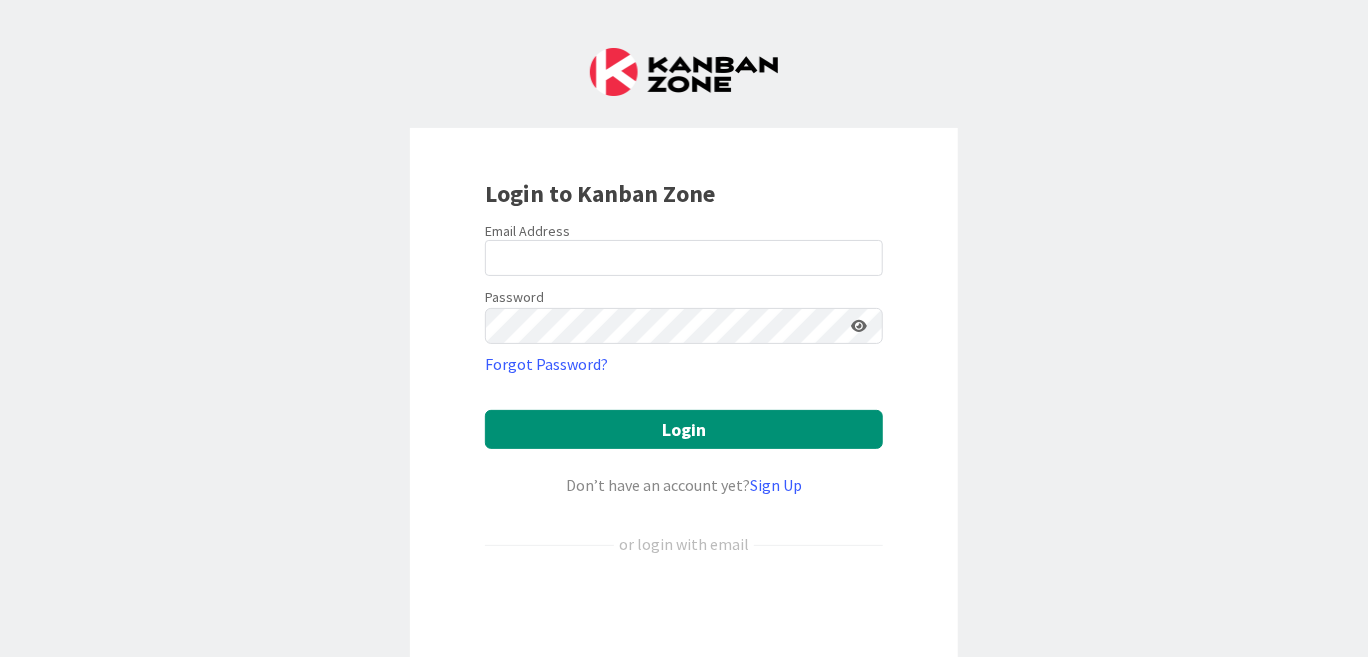 scroll, scrollTop: 0, scrollLeft: 0, axis: both 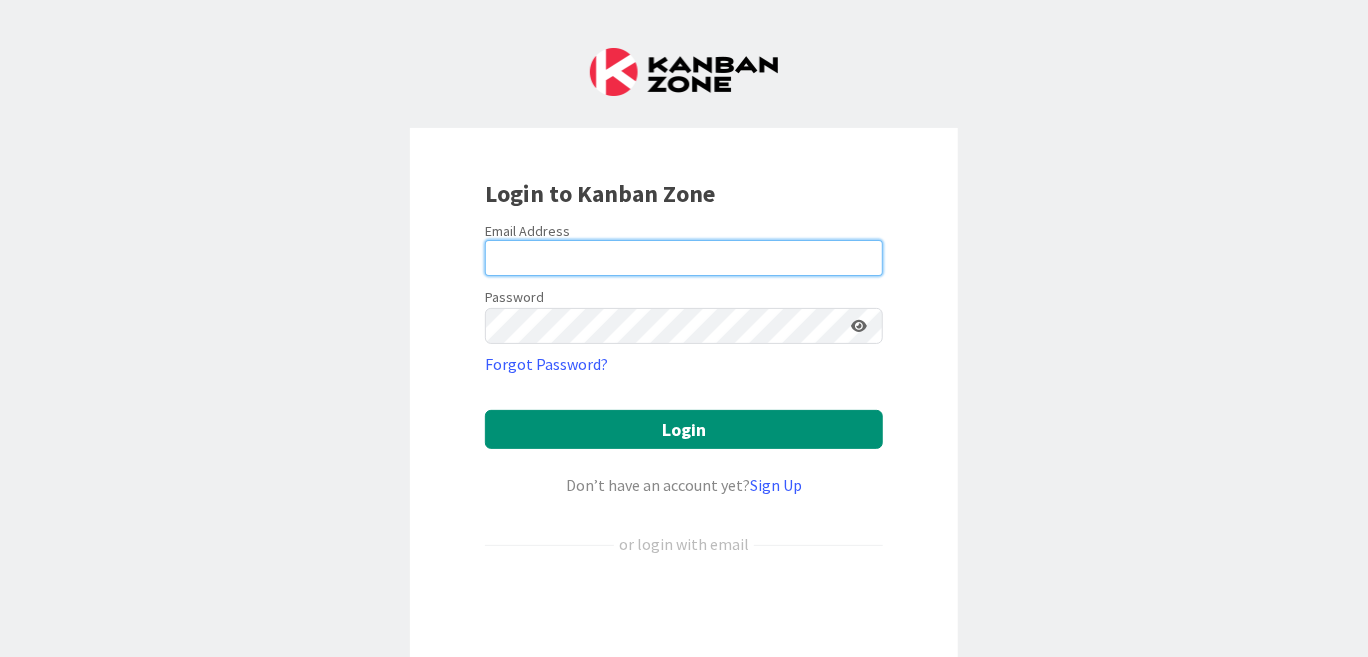 click at bounding box center [684, 258] 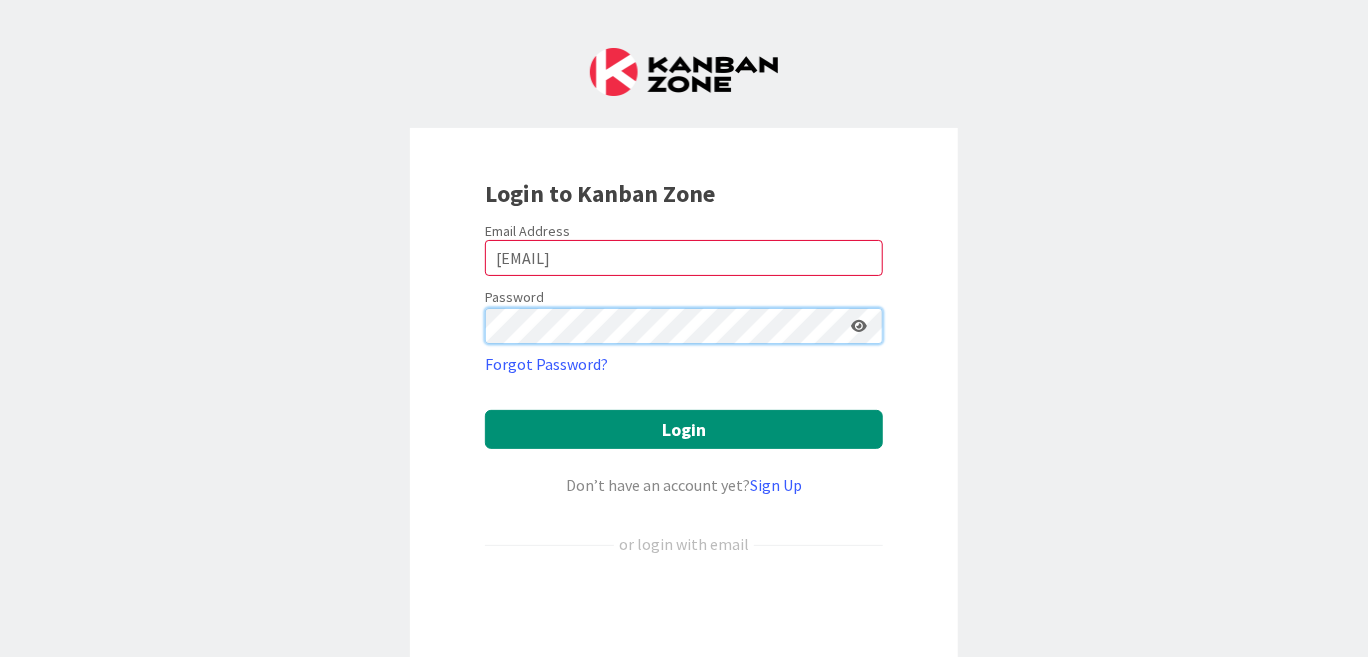 click on "Login" at bounding box center (684, 429) 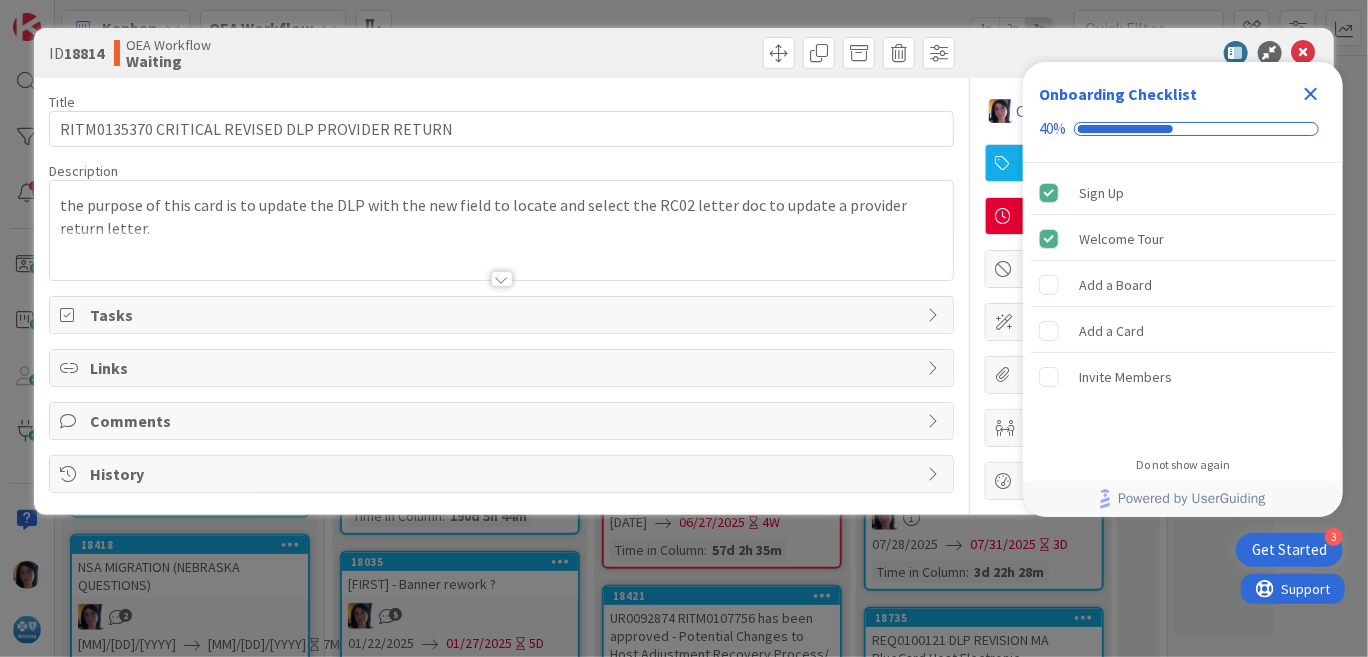 scroll, scrollTop: 0, scrollLeft: 0, axis: both 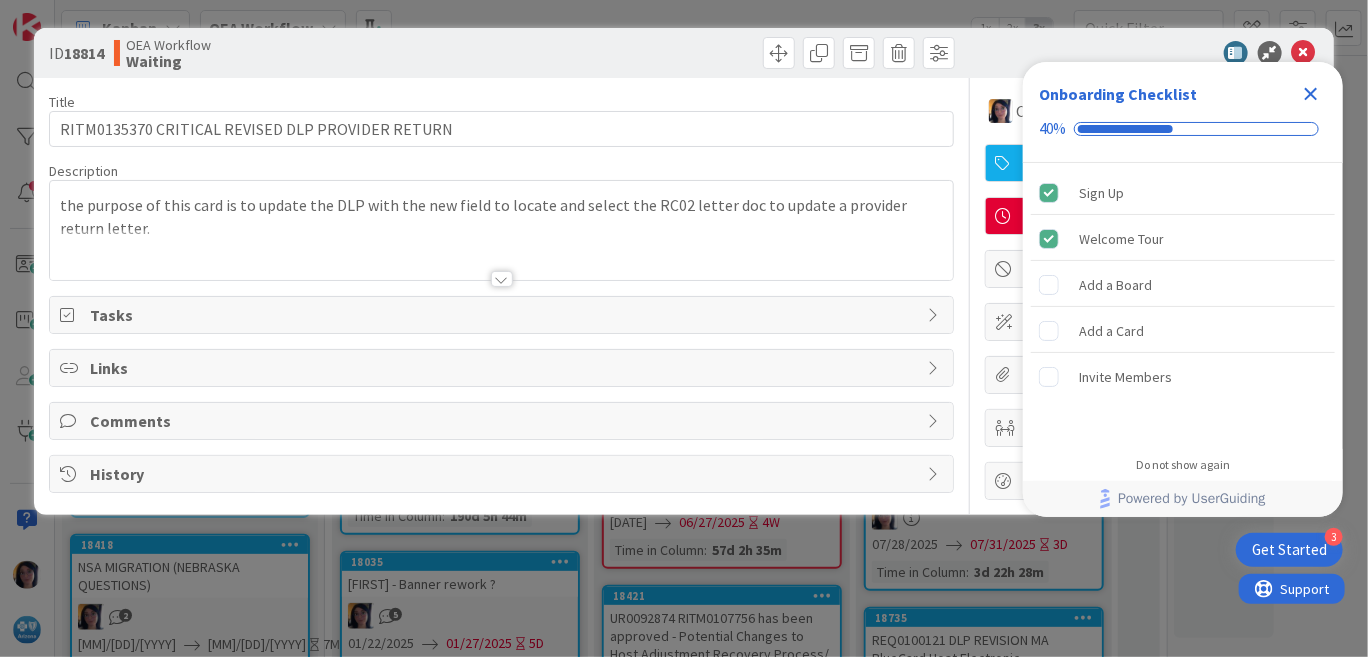 click 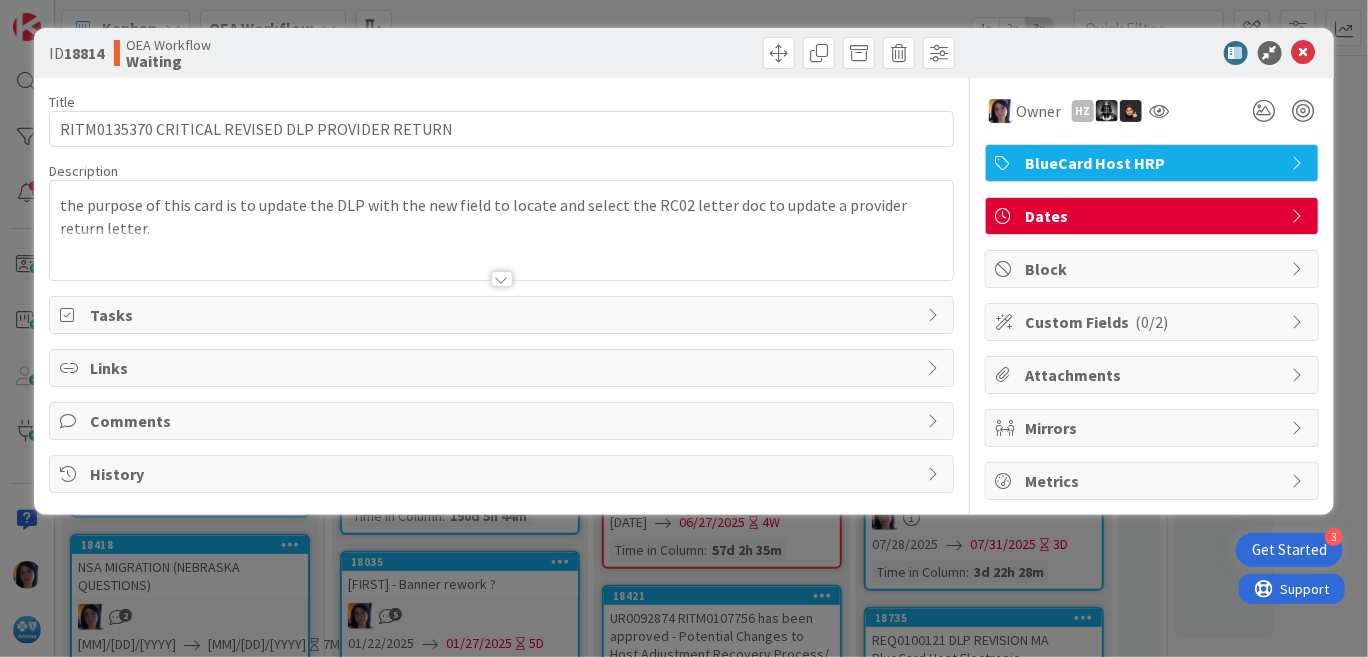 scroll, scrollTop: 0, scrollLeft: 0, axis: both 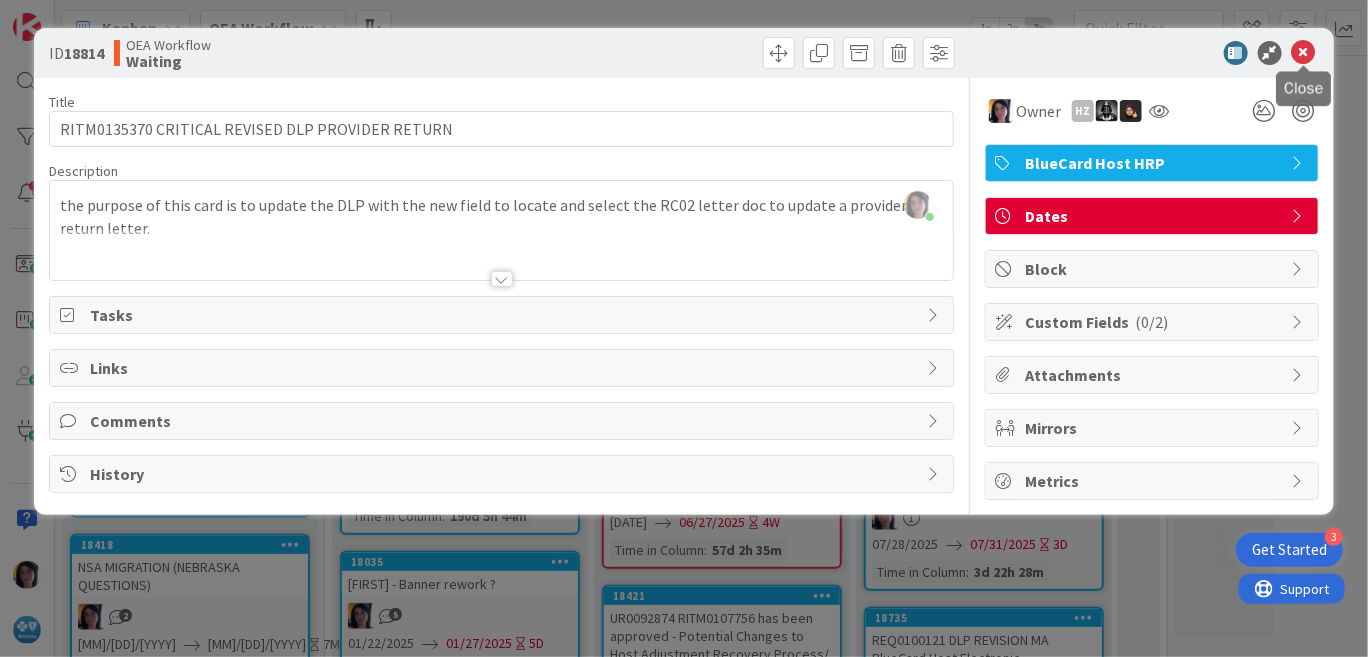 click at bounding box center [1304, 53] 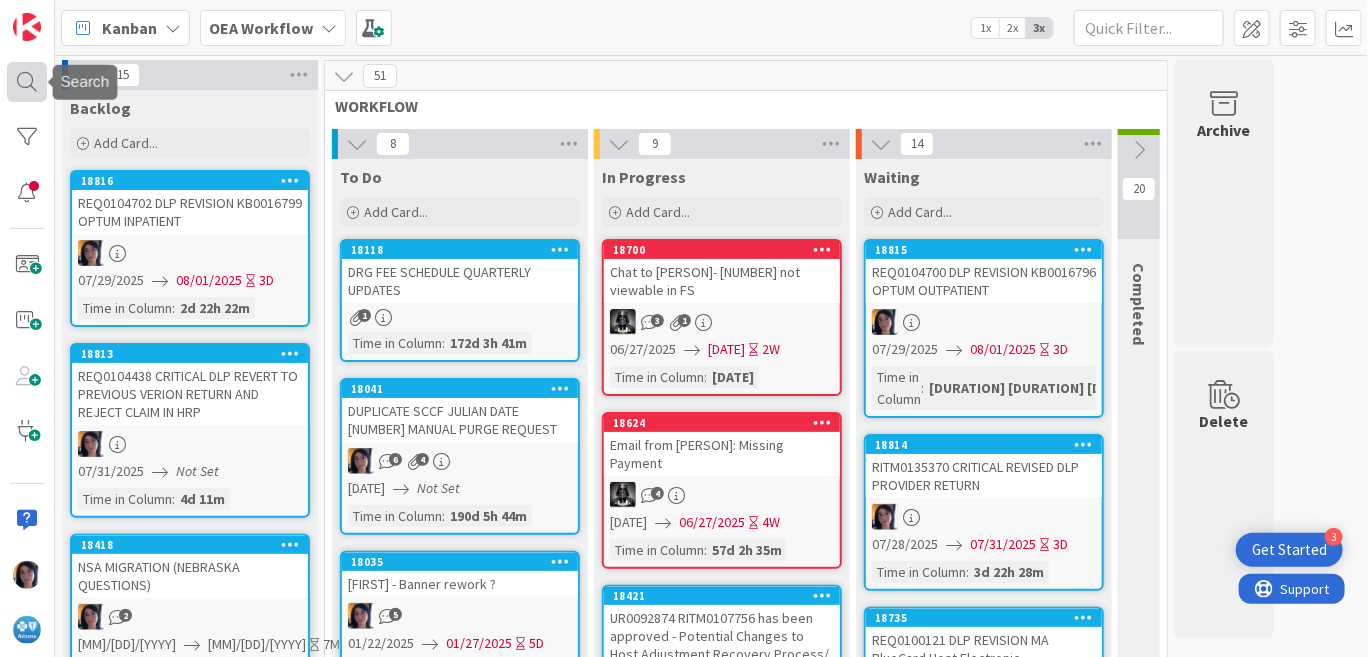 click at bounding box center (27, 81) 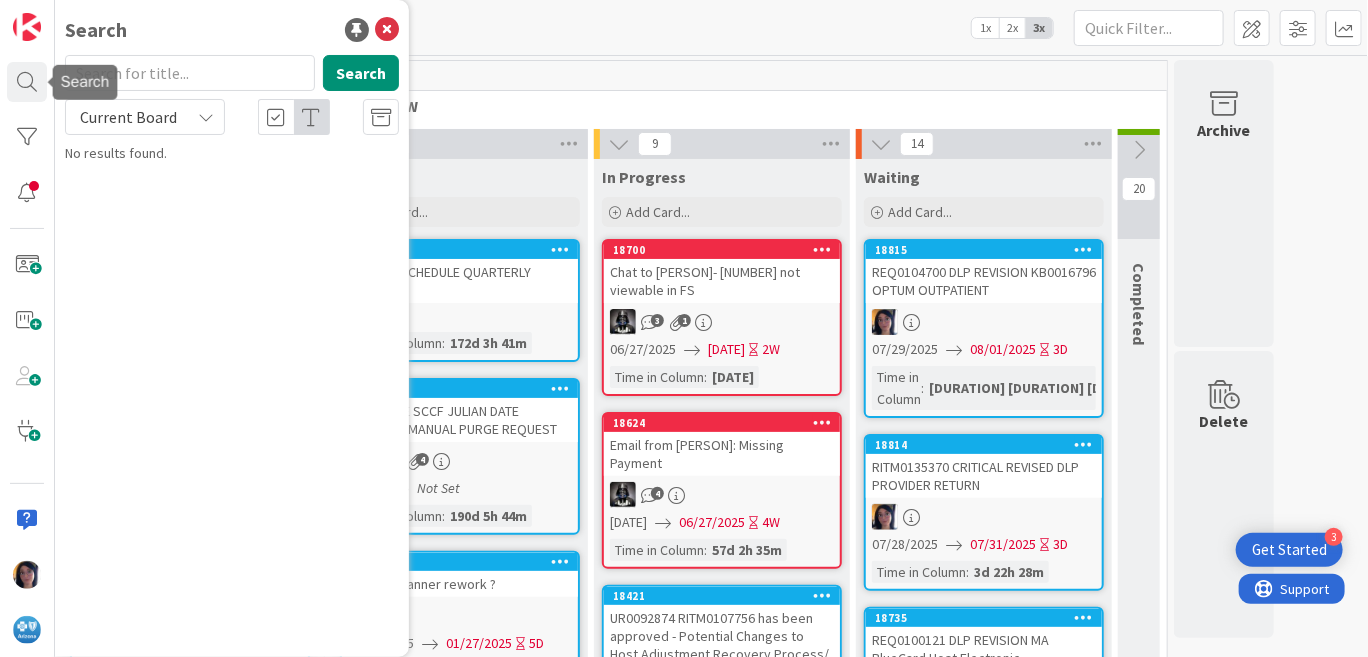 scroll, scrollTop: 0, scrollLeft: 0, axis: both 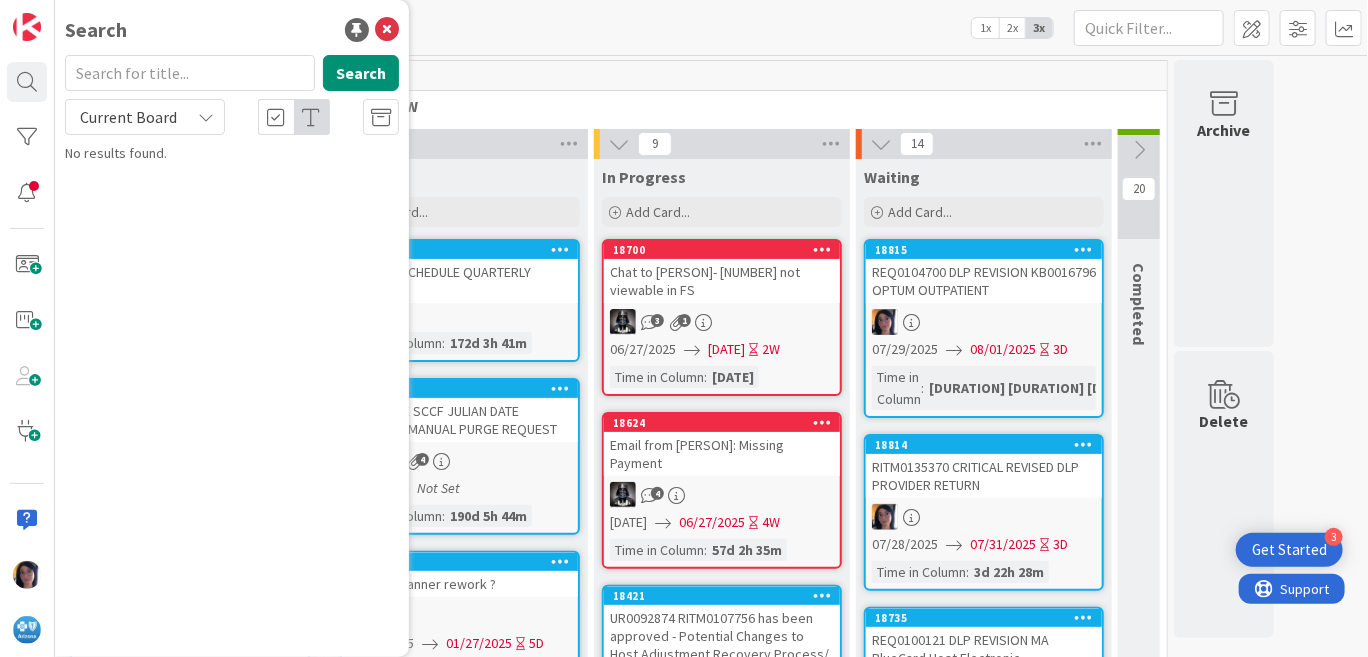 click at bounding box center [190, 73] 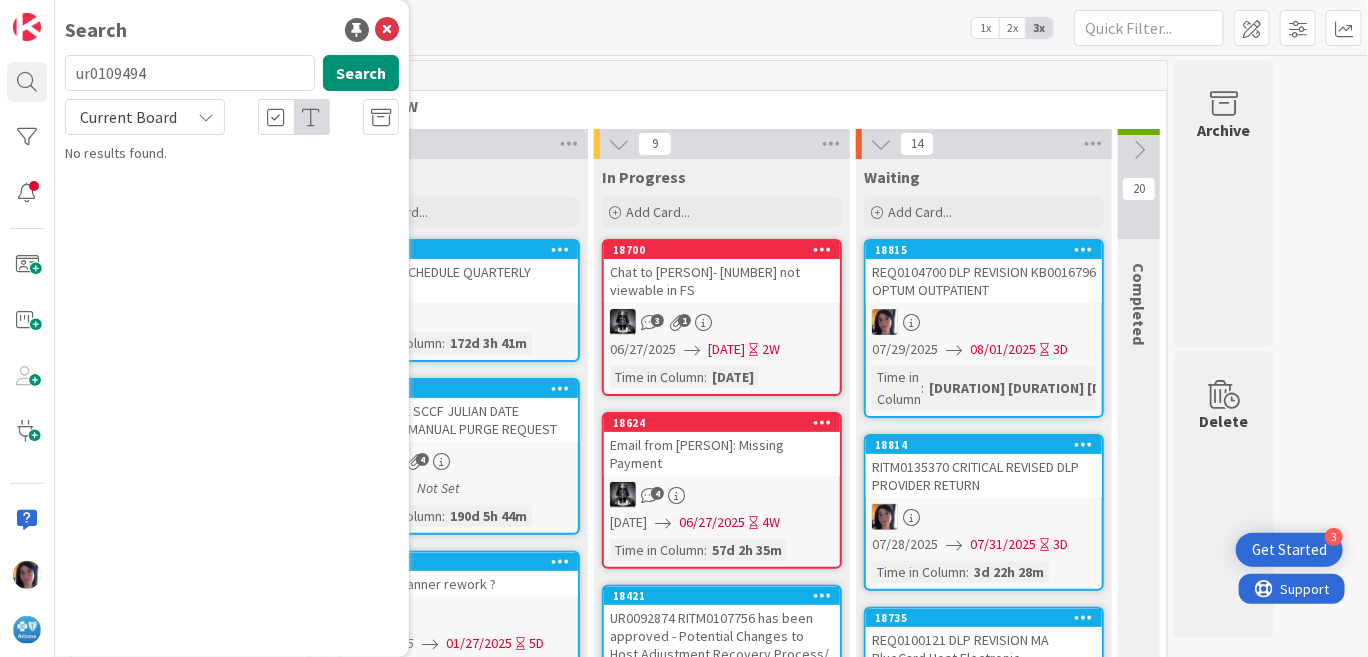 type on "ur0109494" 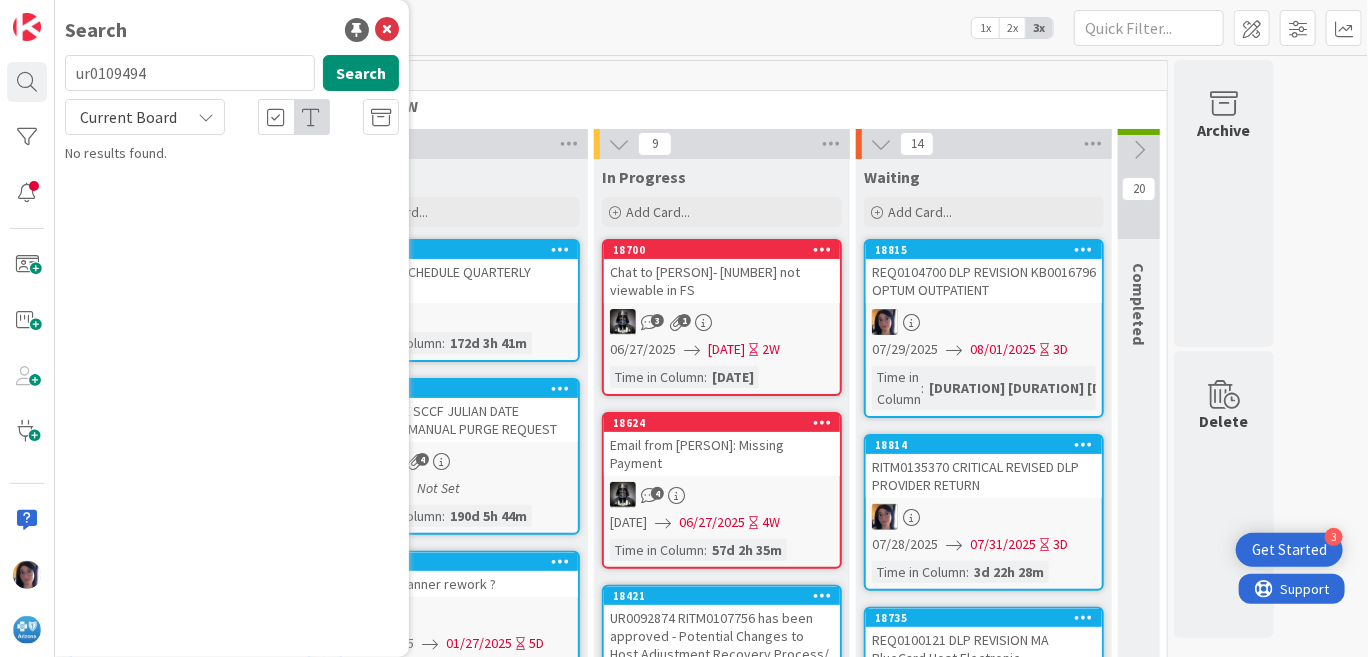 click on "Current Board" at bounding box center (128, 117) 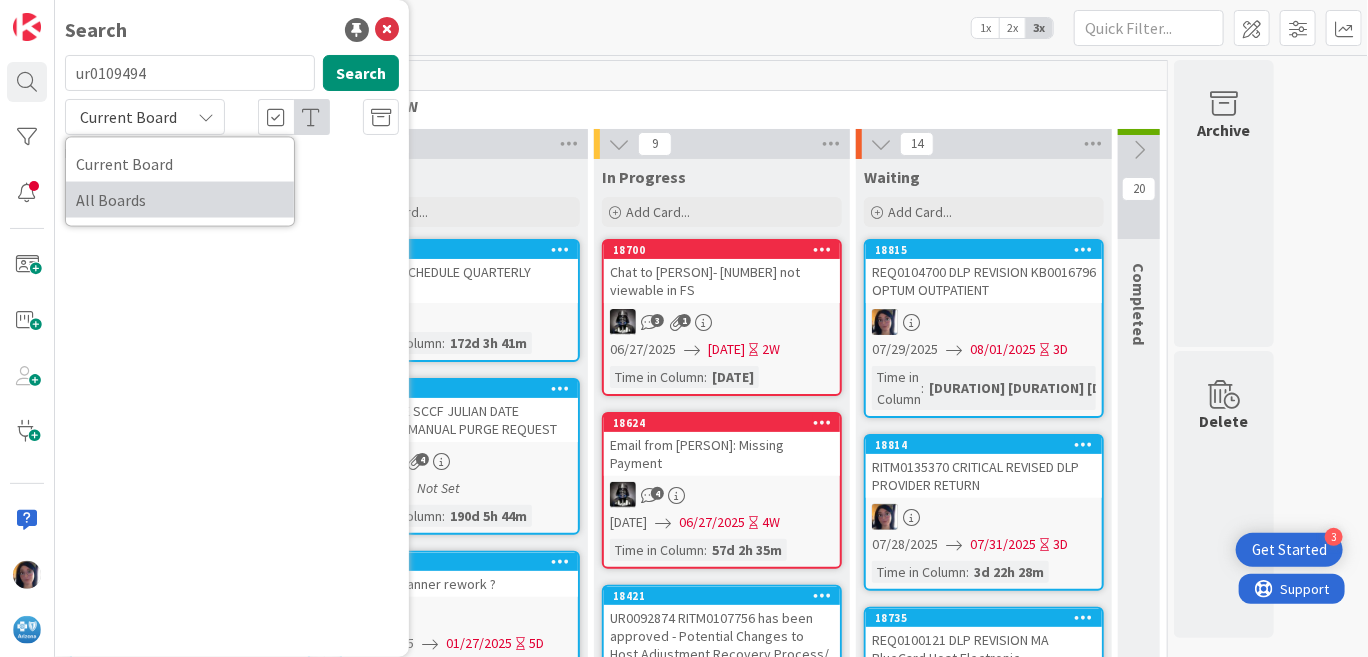 click on "All Boards" at bounding box center (180, 200) 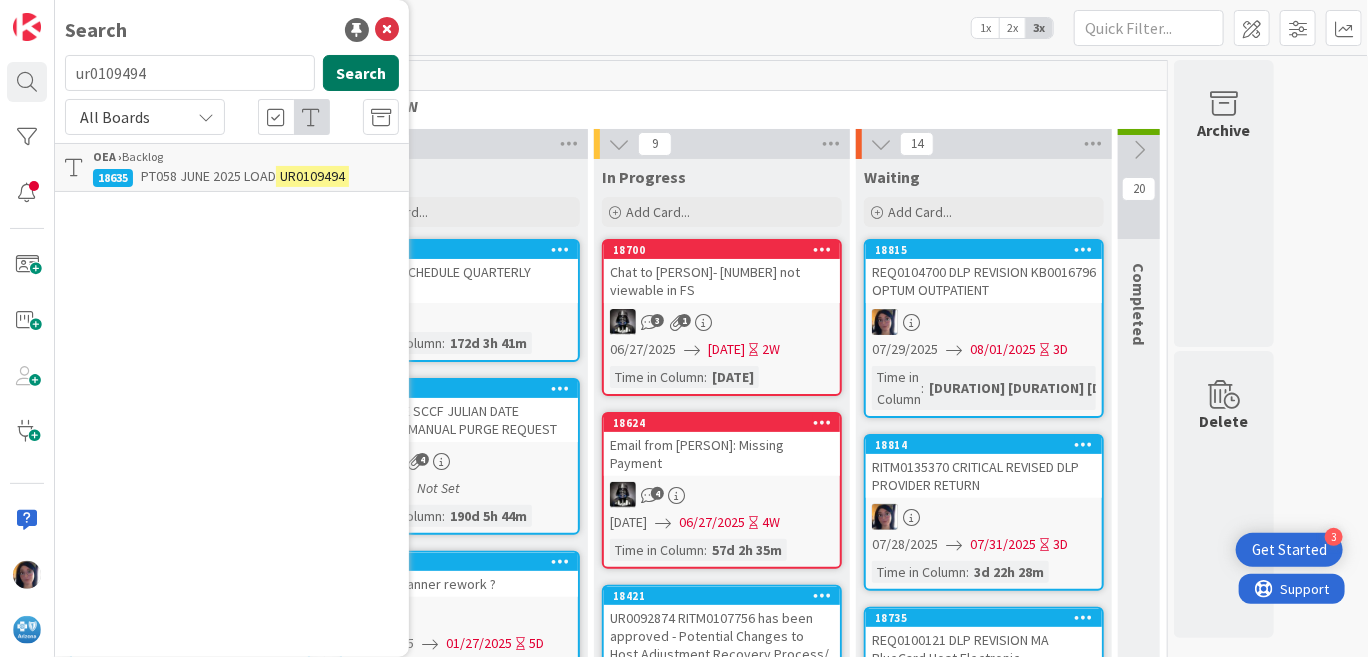click on "Search" at bounding box center [361, 73] 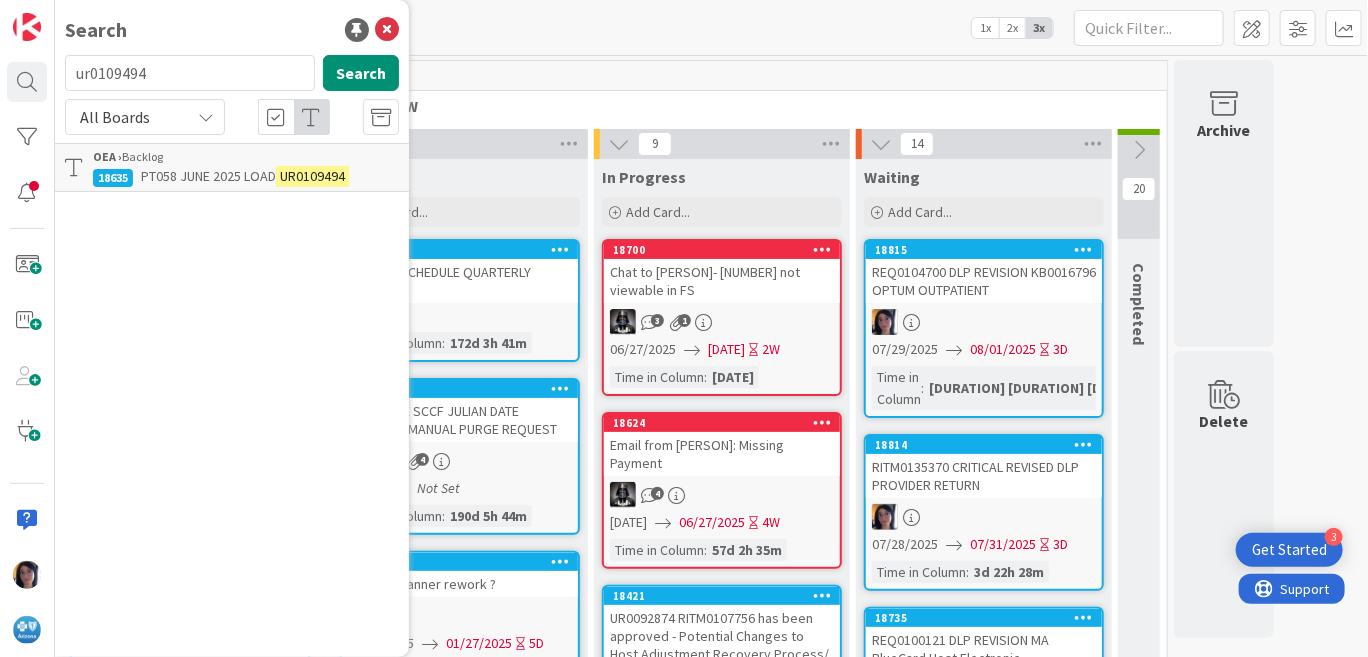 click on "PT058 JUNE 2025 LOAD" at bounding box center [208, 176] 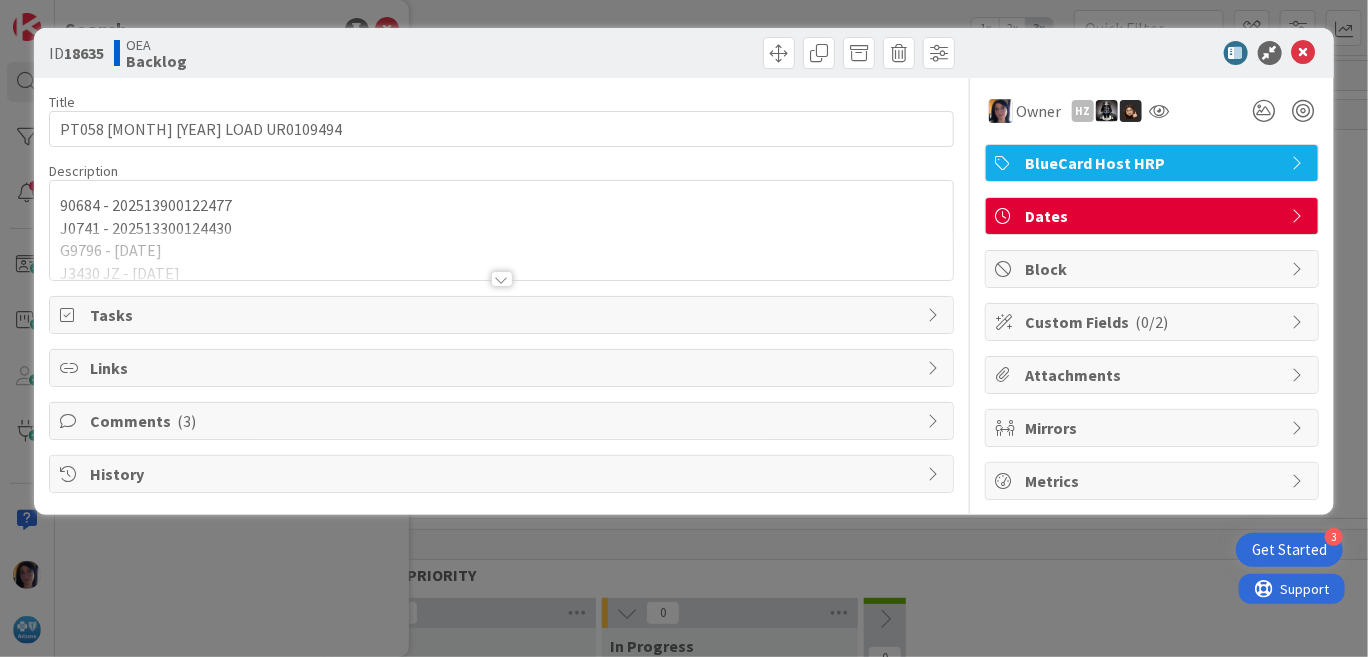 scroll, scrollTop: 0, scrollLeft: 0, axis: both 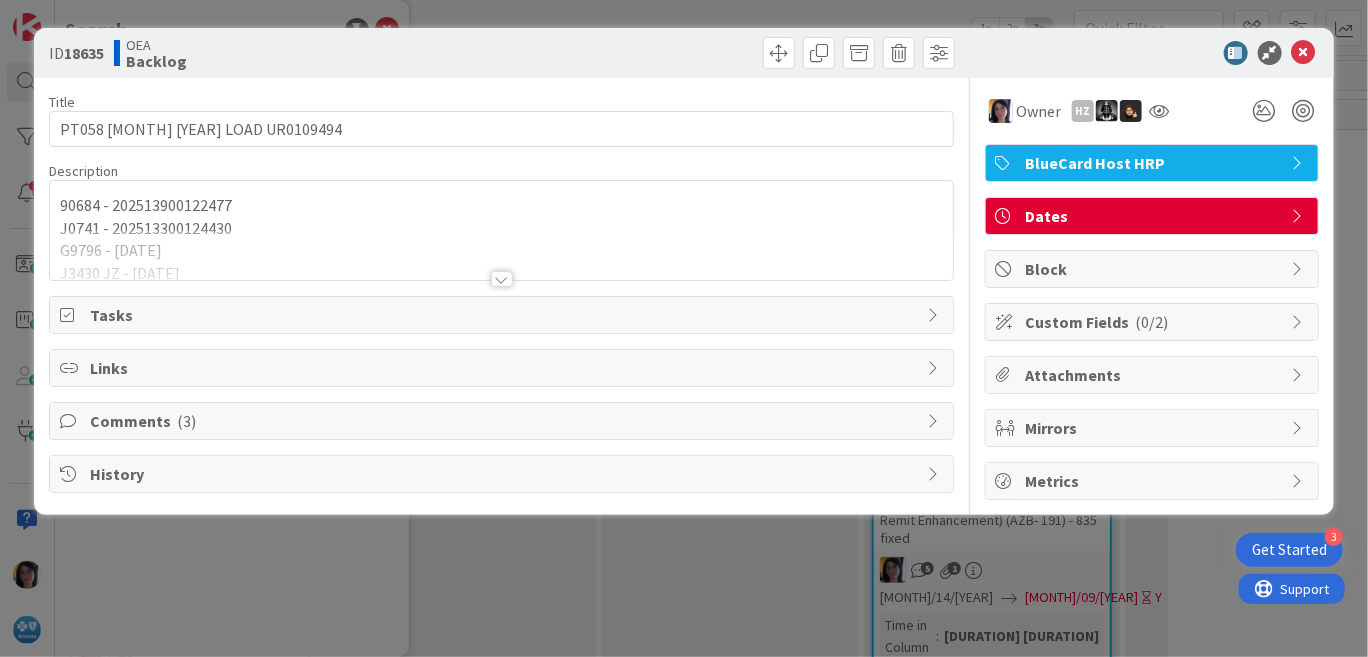 click on "Comments ( 3 )" at bounding box center (503, 421) 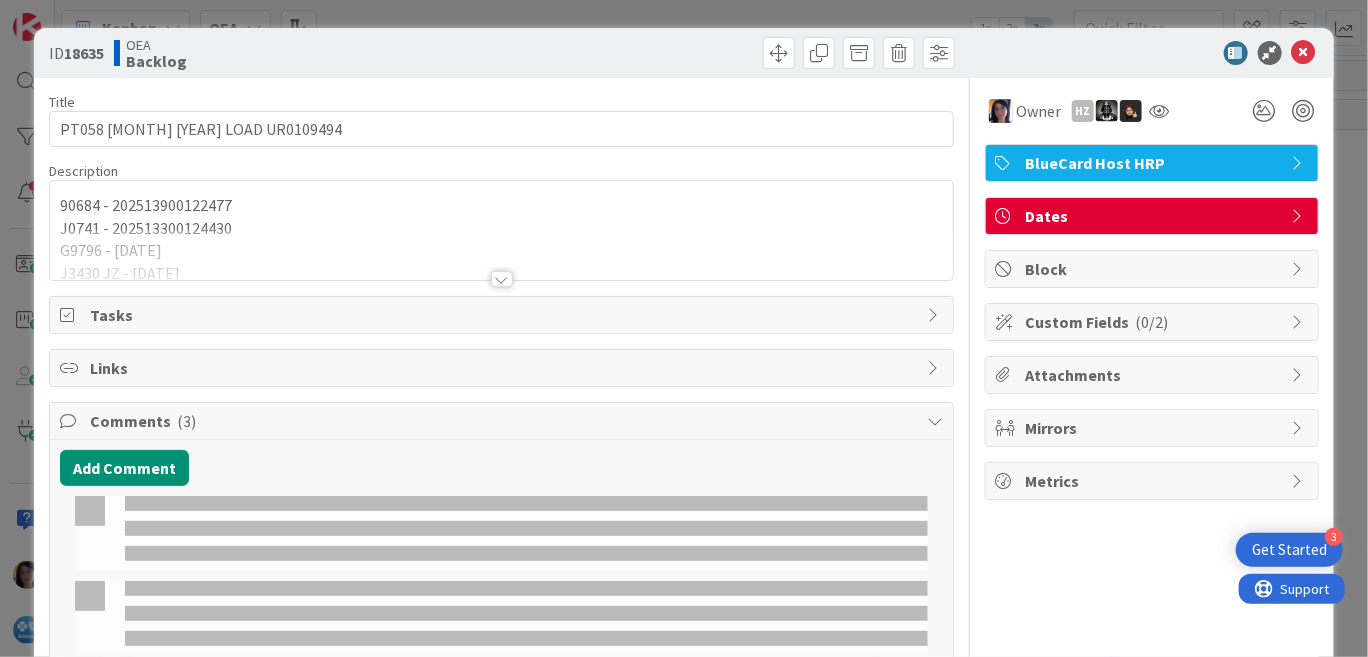 scroll, scrollTop: 0, scrollLeft: 0, axis: both 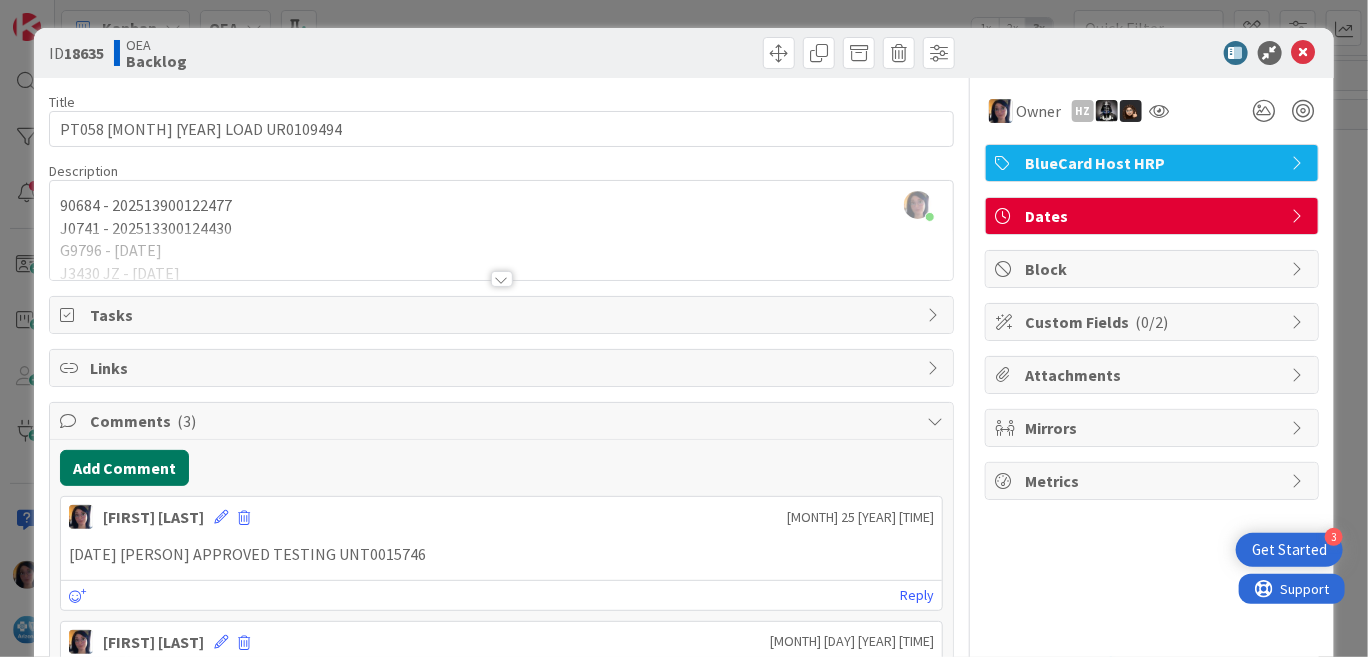 click on "Add Comment" at bounding box center (124, 468) 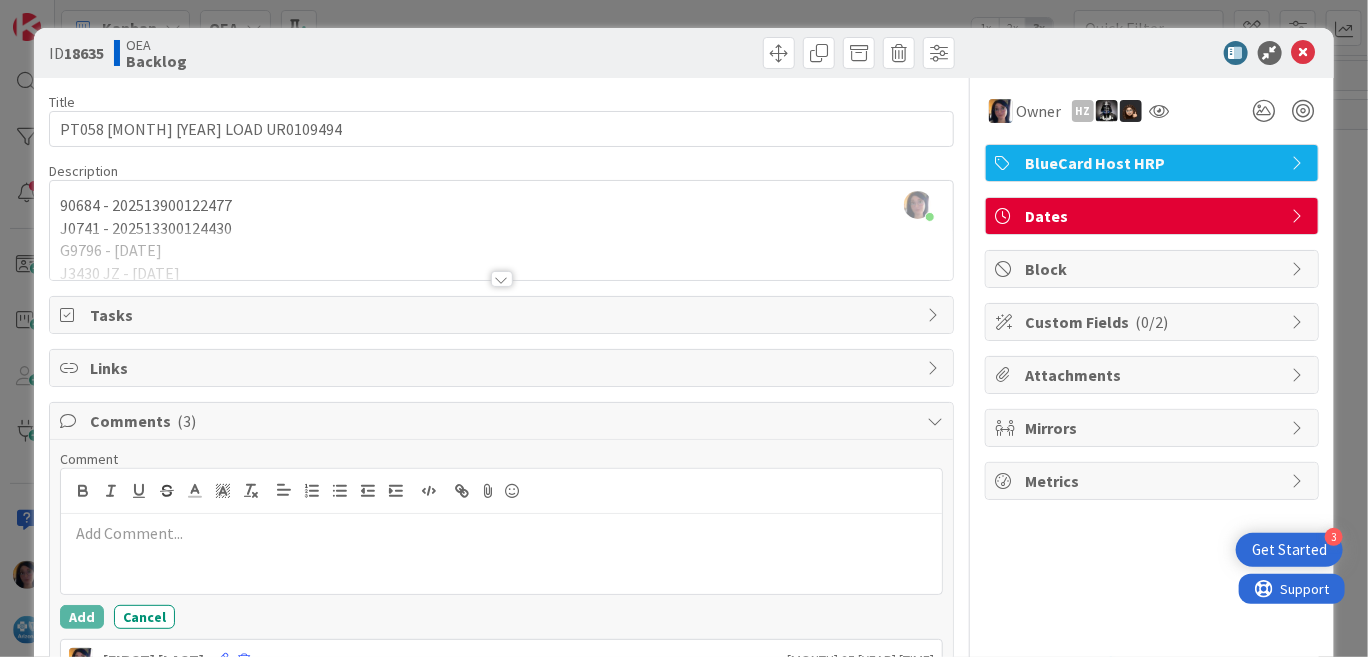 type 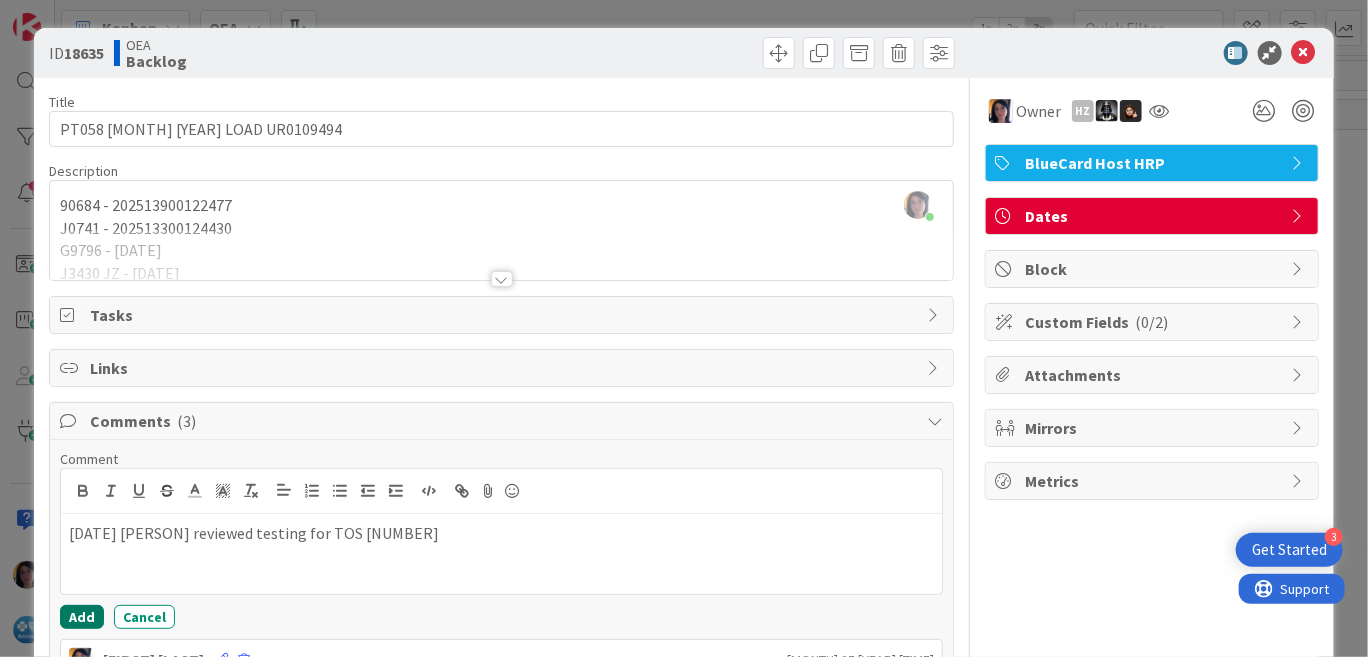 click on "Add" at bounding box center (82, 617) 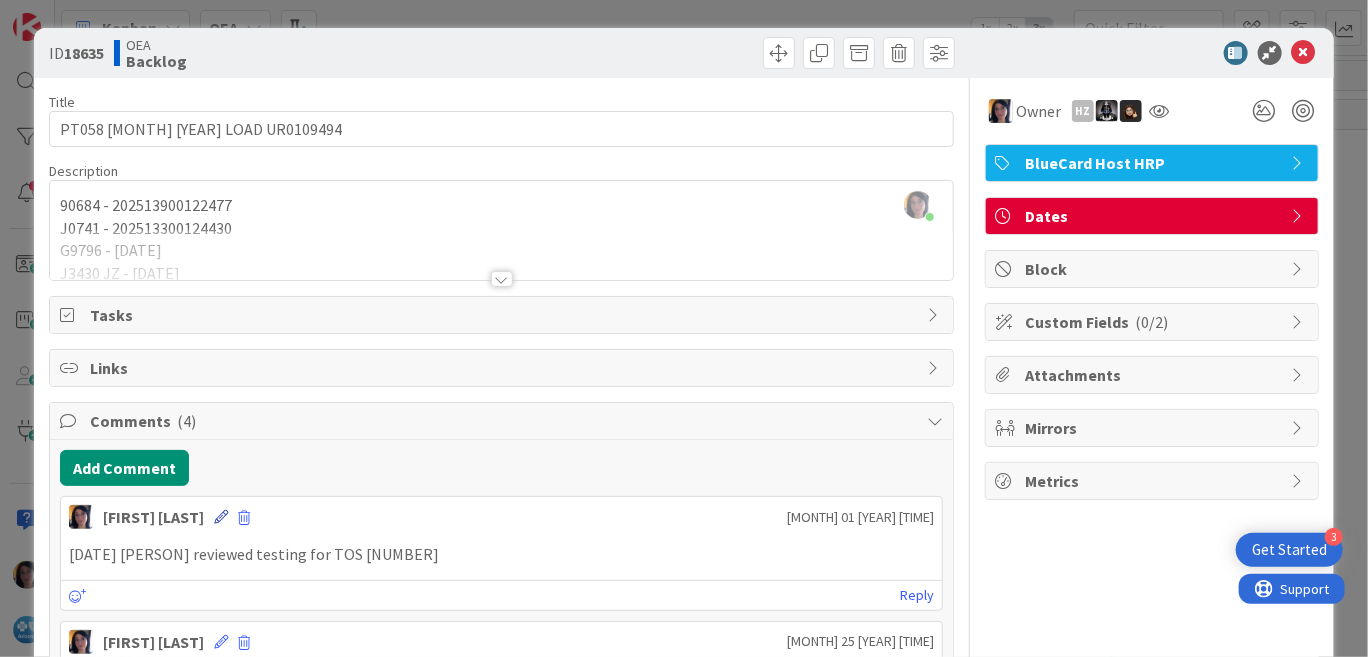 click at bounding box center [221, 517] 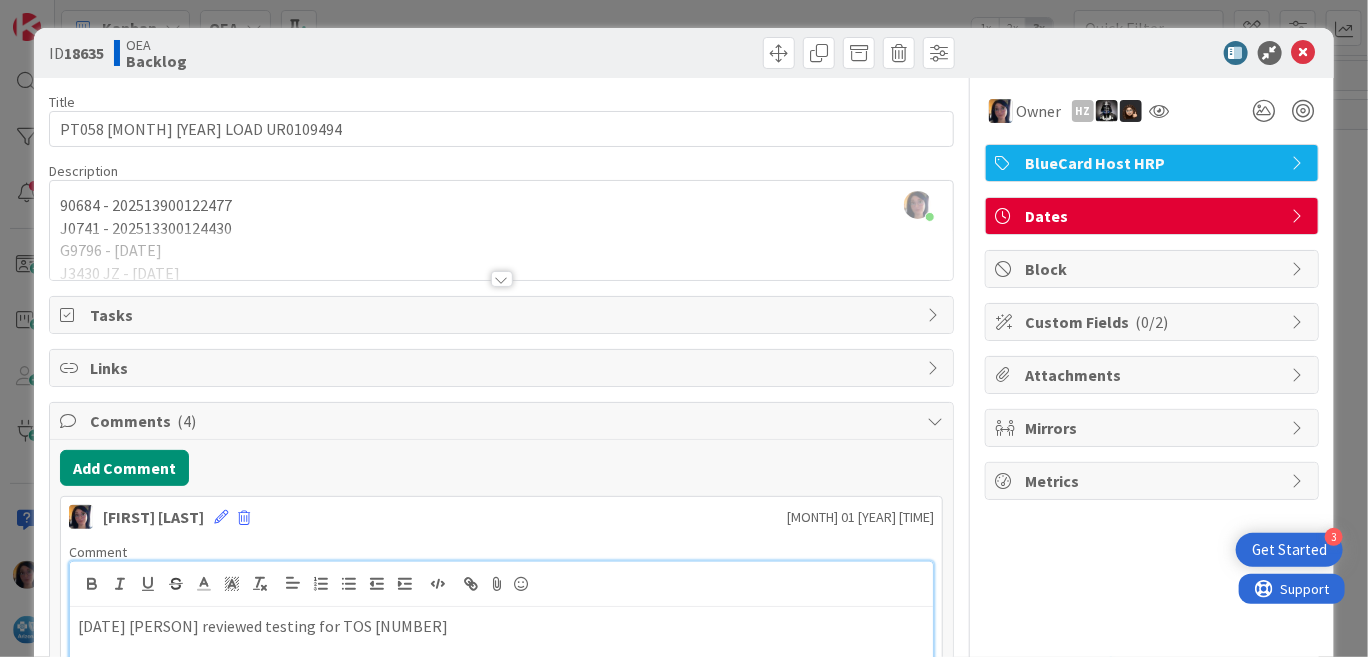 click on "[DATE] [PERSON] reviewed testing for TOS [NUMBER]" at bounding box center (501, 626) 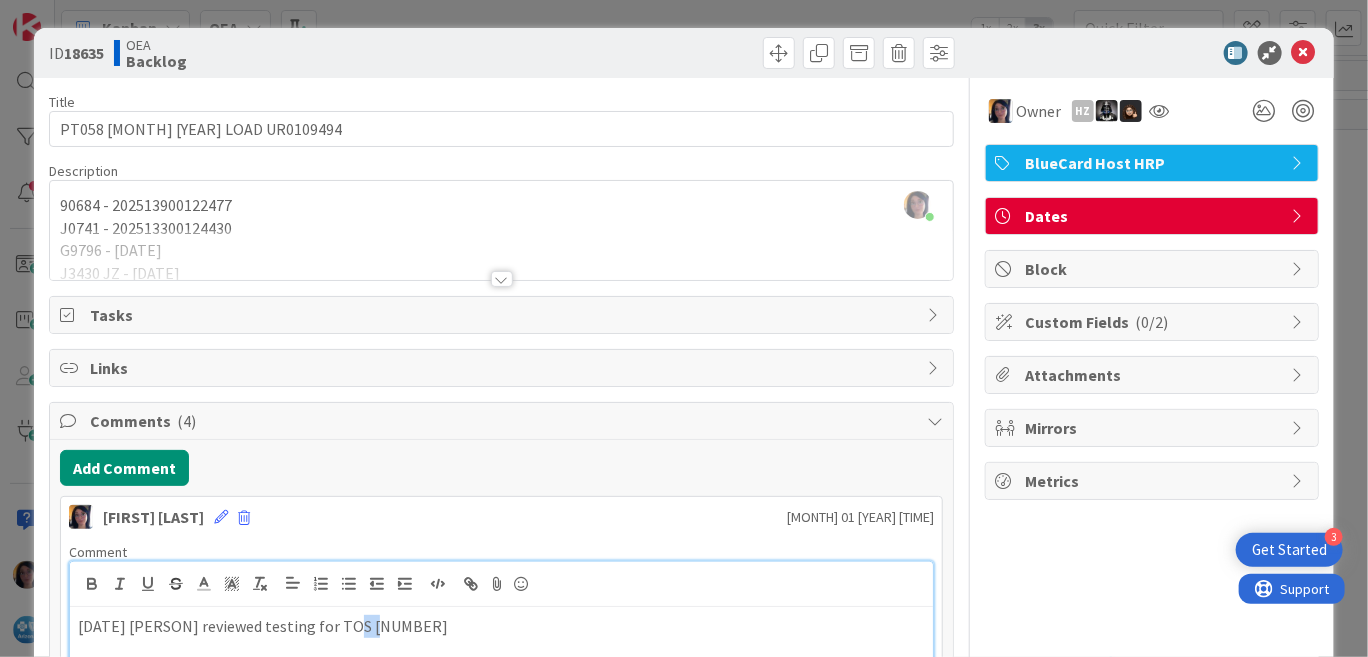 click on "[DATE] [PERSON] reviewed testing for TOS [NUMBER]" at bounding box center (501, 626) 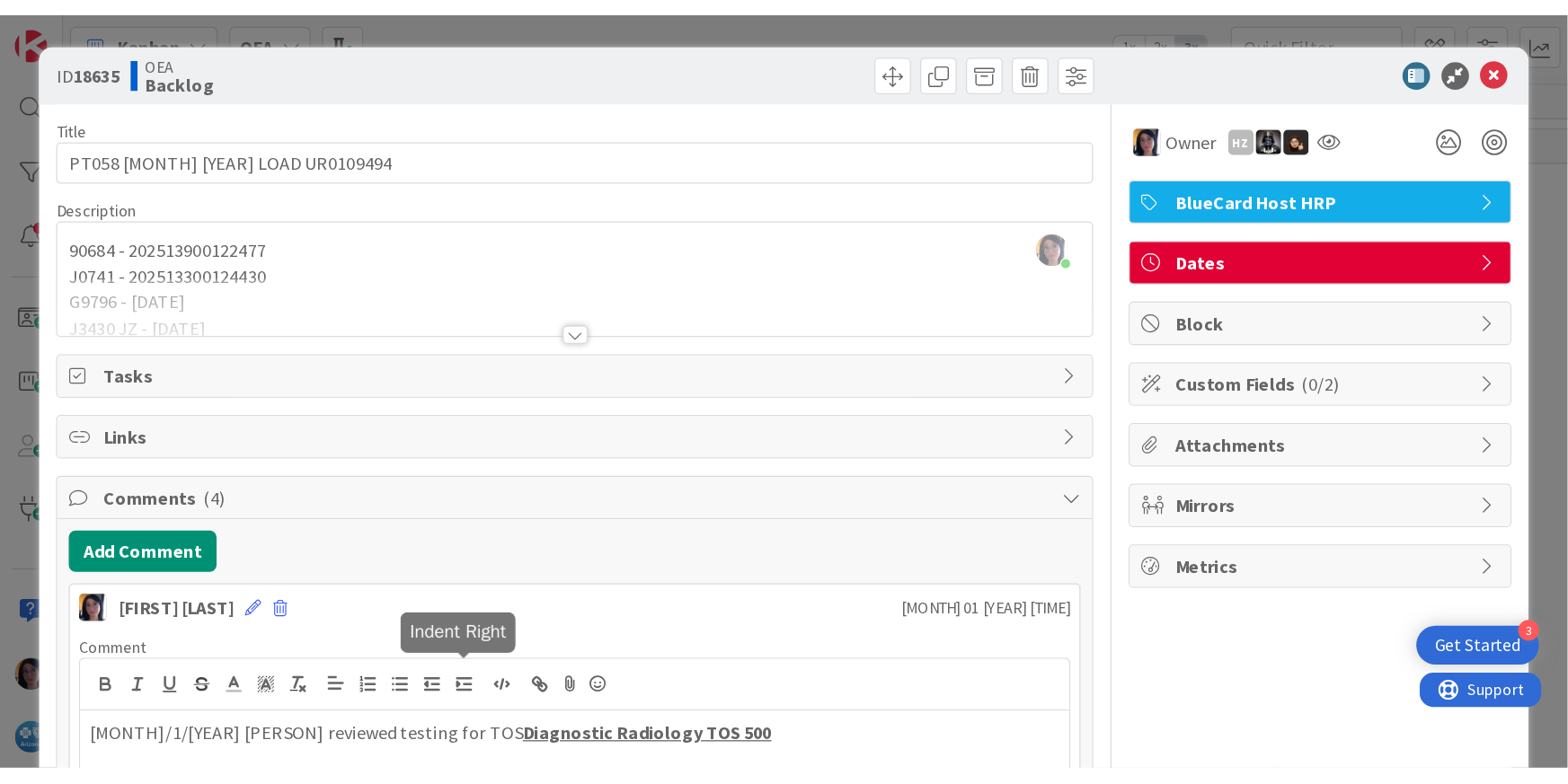 scroll, scrollTop: 112, scrollLeft: 0, axis: vertical 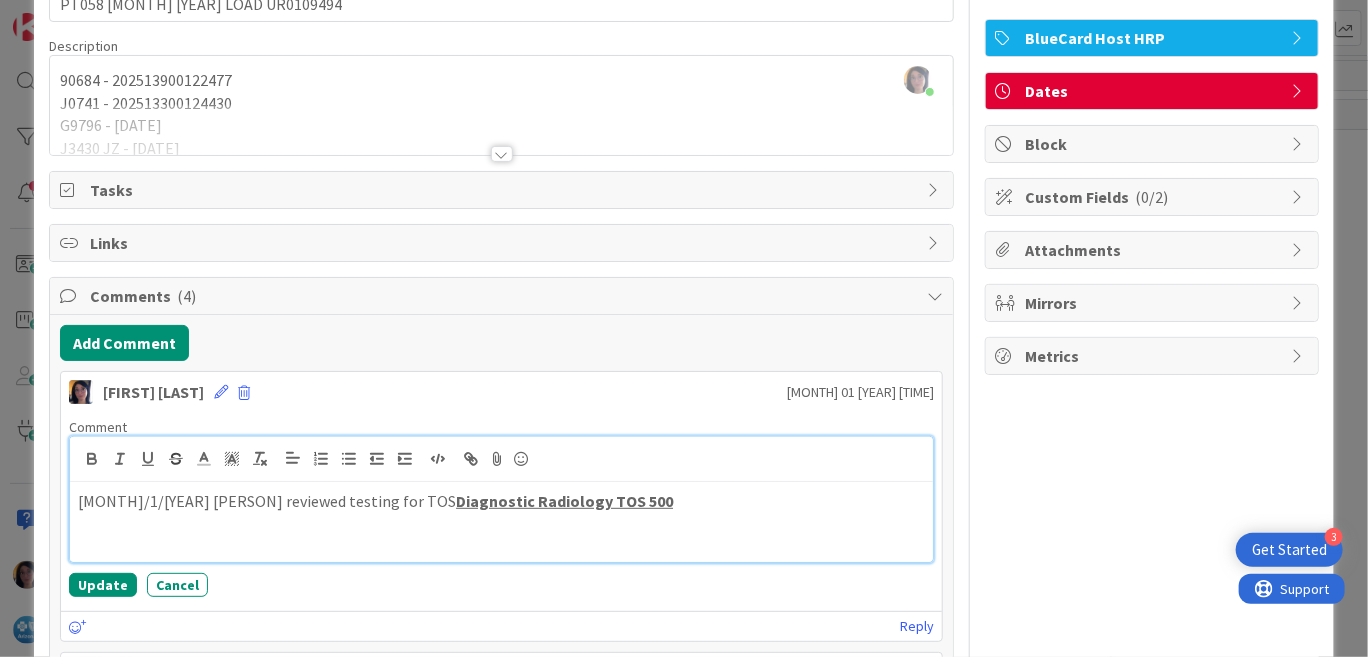 click on "[MM]/[DD]/[YY] [FIRST] reviewed testing for TOS  Diagnostic Radiology TOS 500" at bounding box center [501, 522] 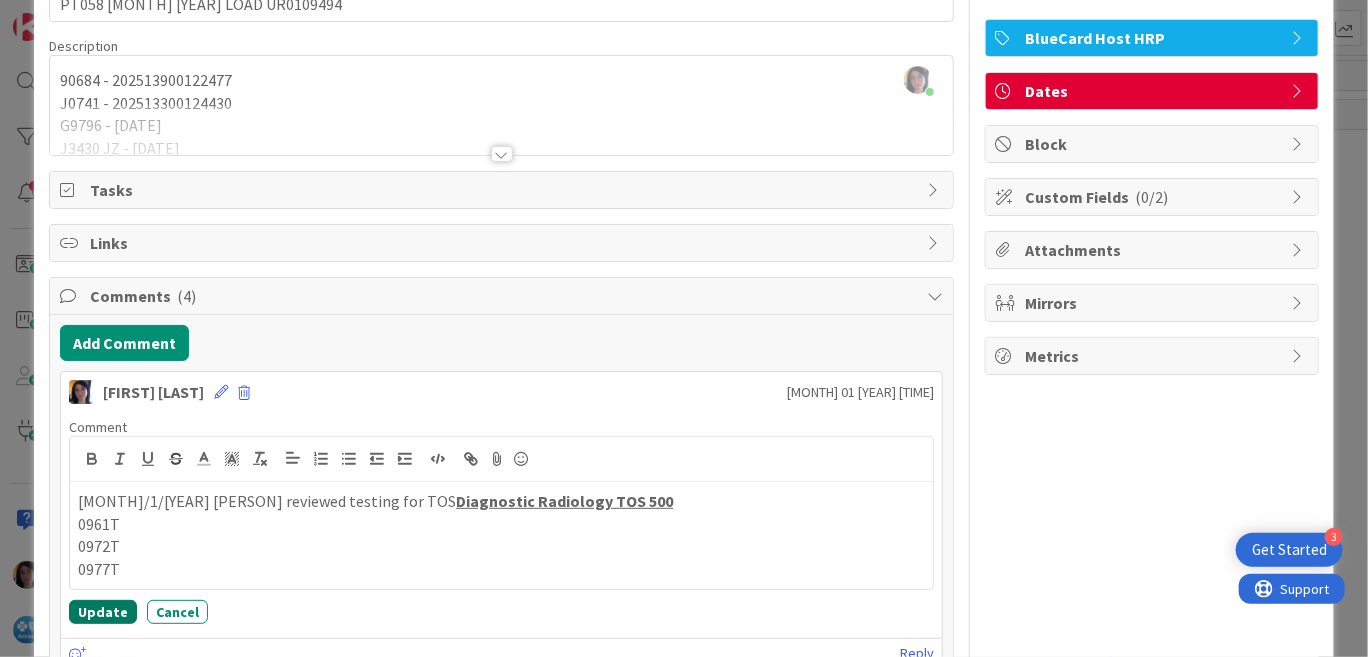 click on "Update" at bounding box center (103, 612) 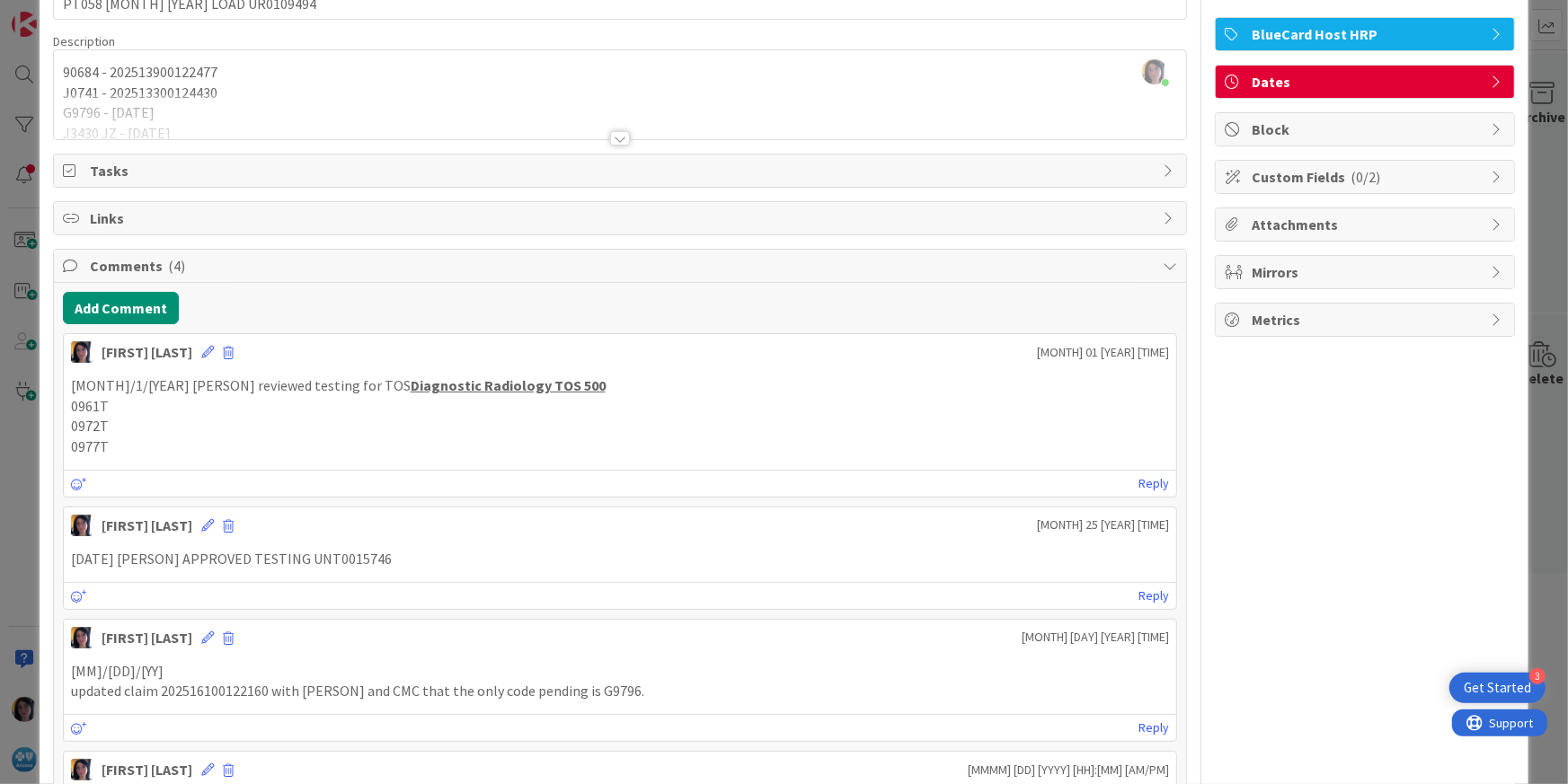 scroll, scrollTop: 0, scrollLeft: 0, axis: both 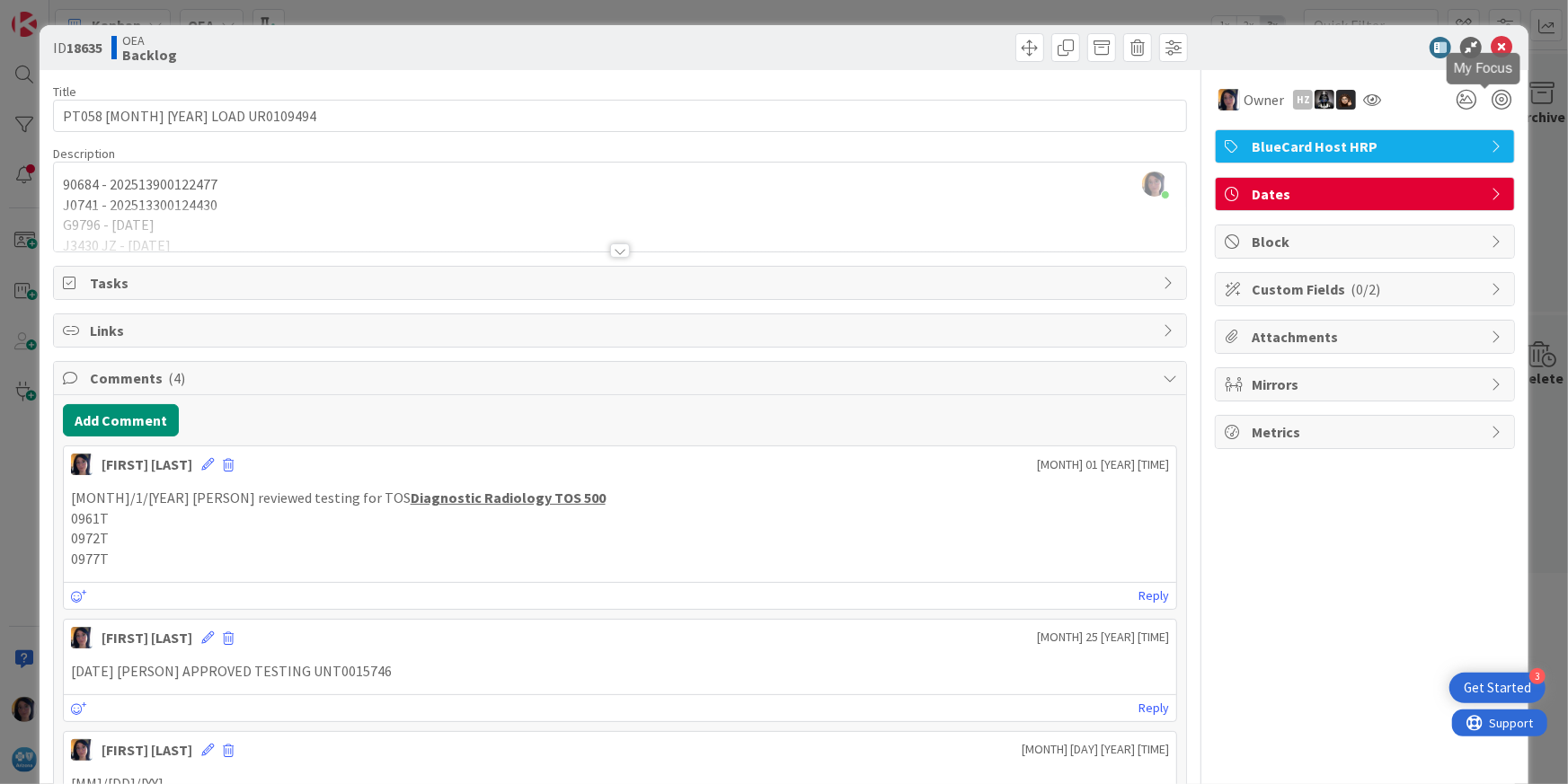 click at bounding box center (1502, 48) 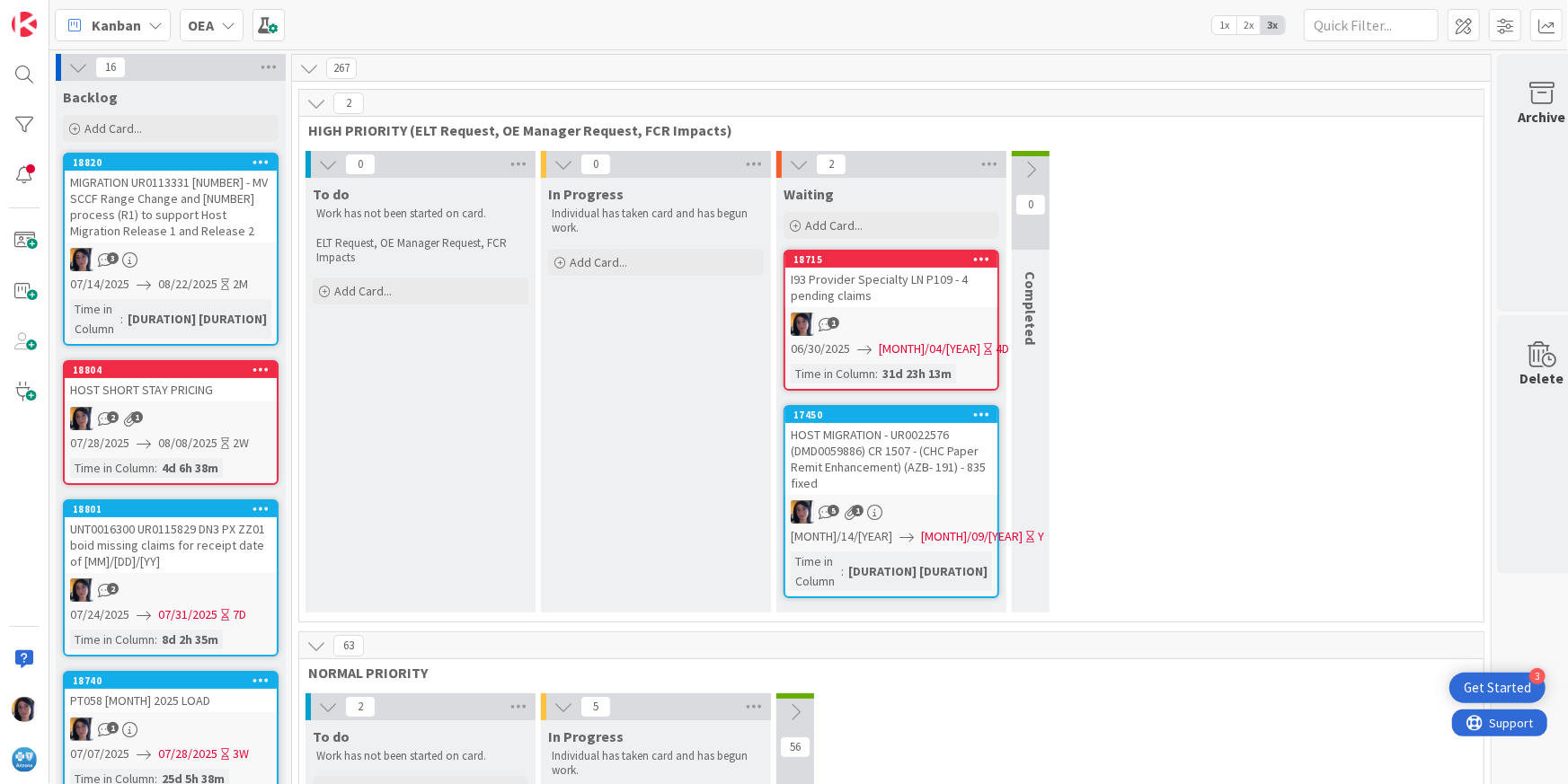scroll, scrollTop: 0, scrollLeft: 0, axis: both 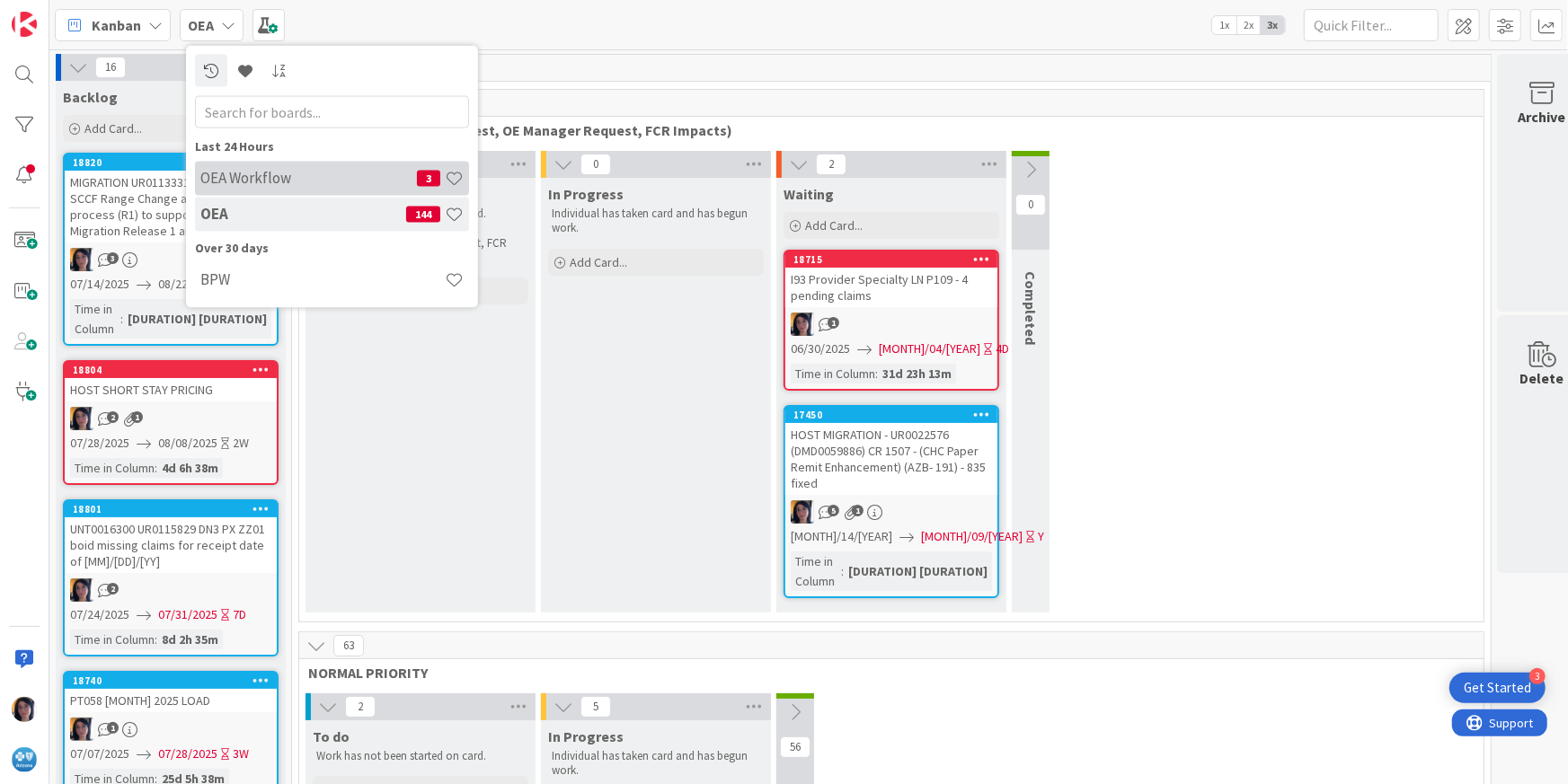 click on "OEA Workflow" at bounding box center (308, 178) 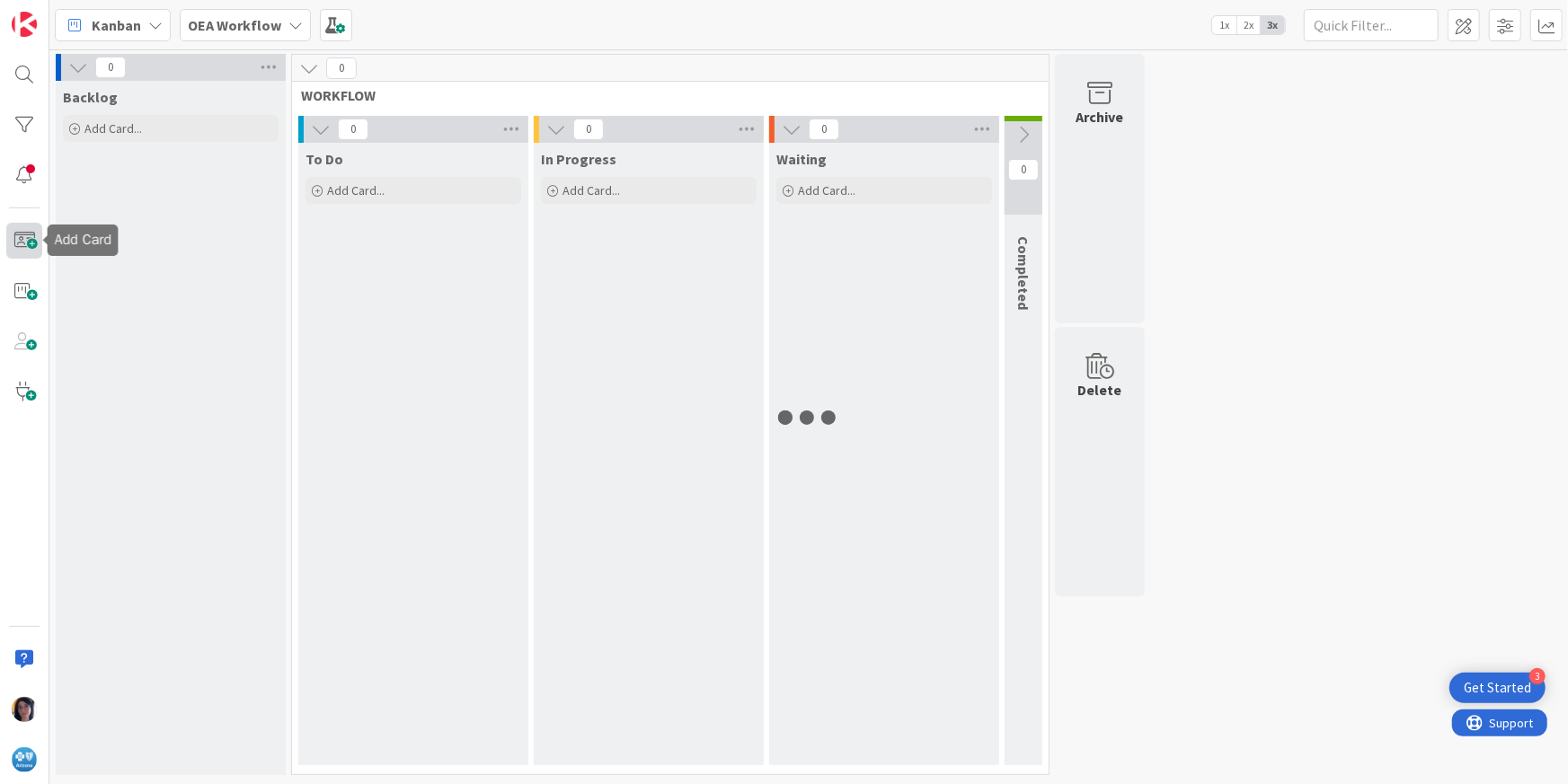 click at bounding box center [24, 241] 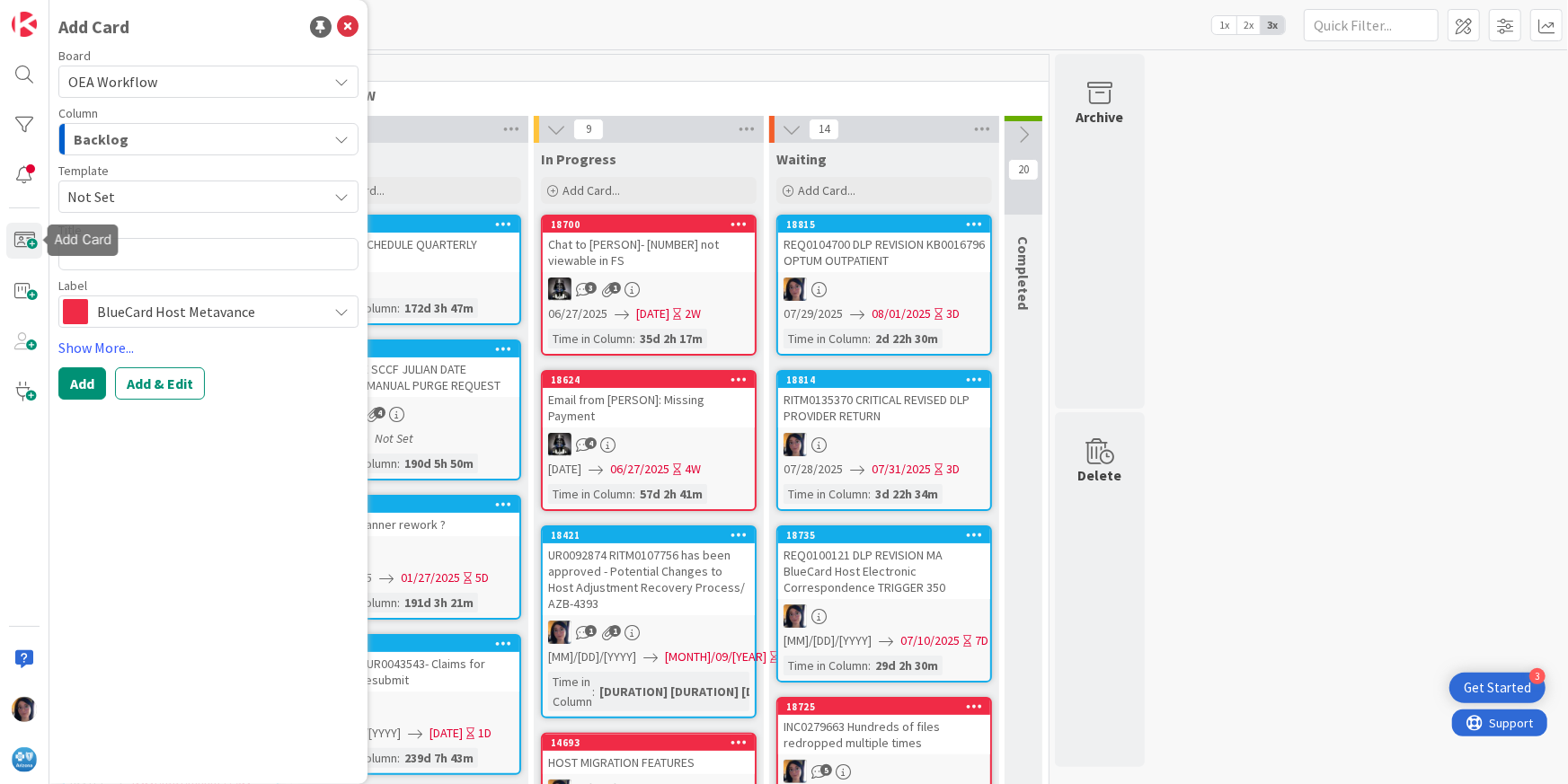 scroll, scrollTop: 0, scrollLeft: 0, axis: both 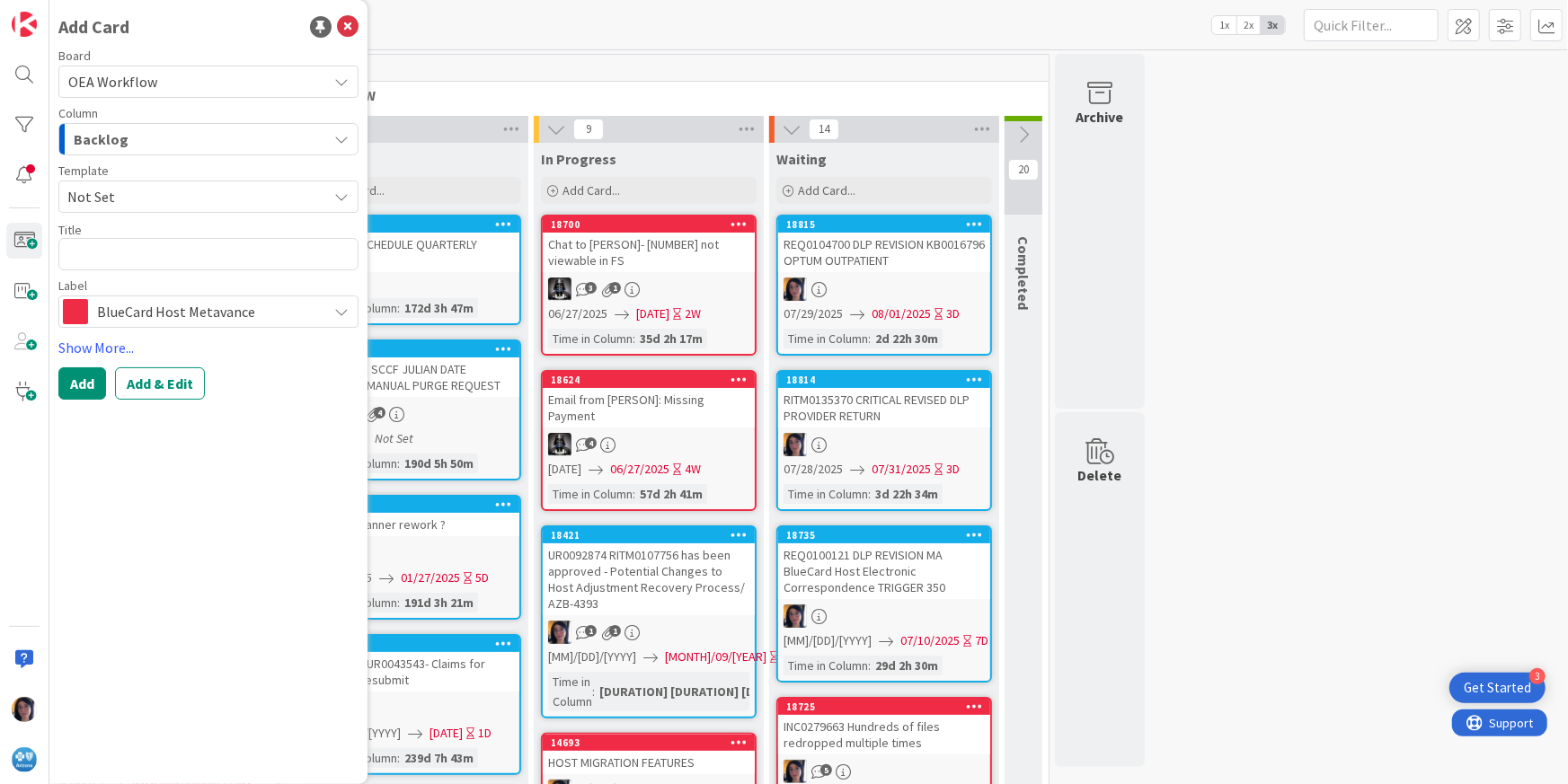 click on "Column Backlog" at bounding box center [208, 131] 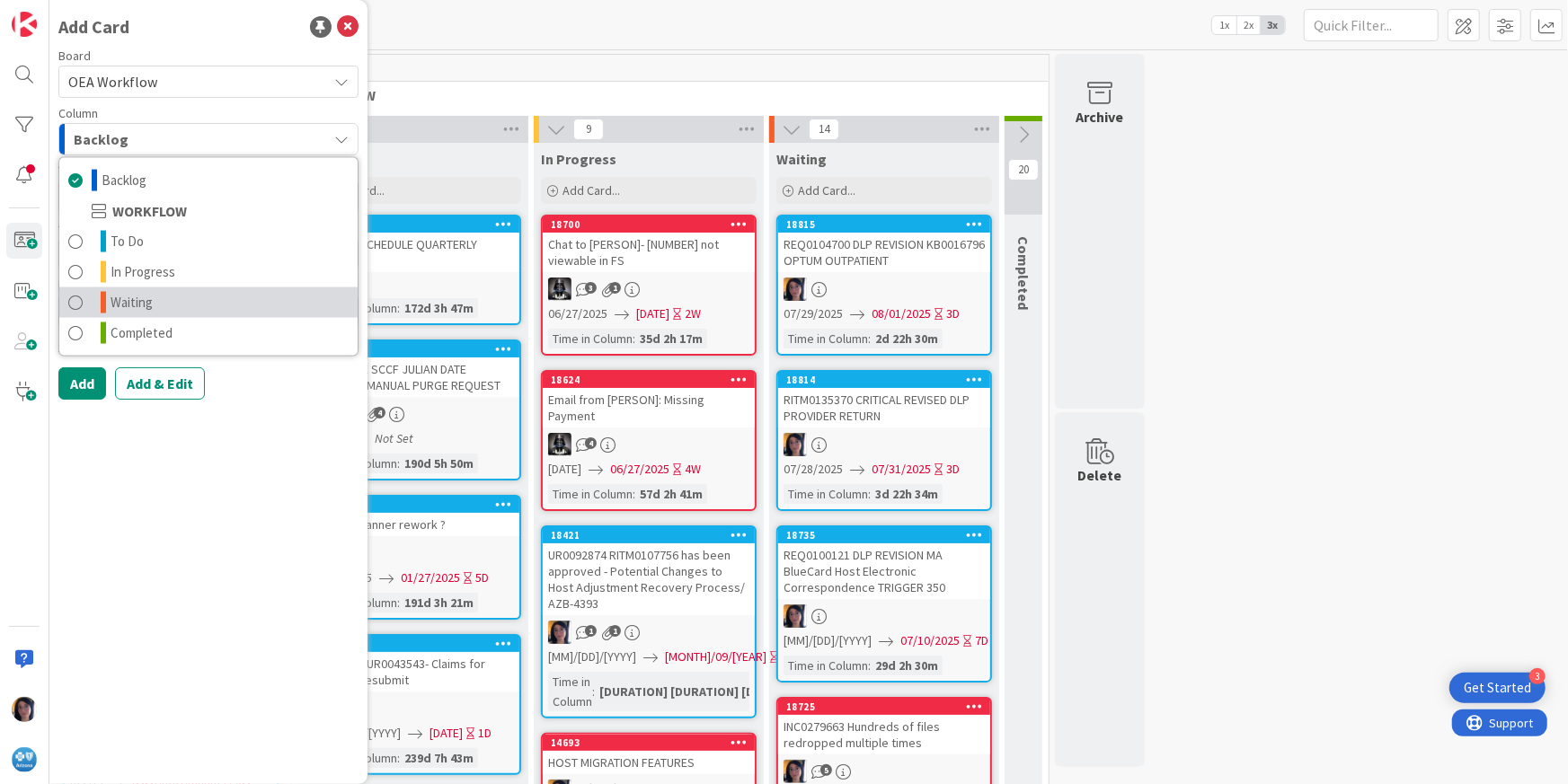 click on "Waiting" at bounding box center (131, 303) 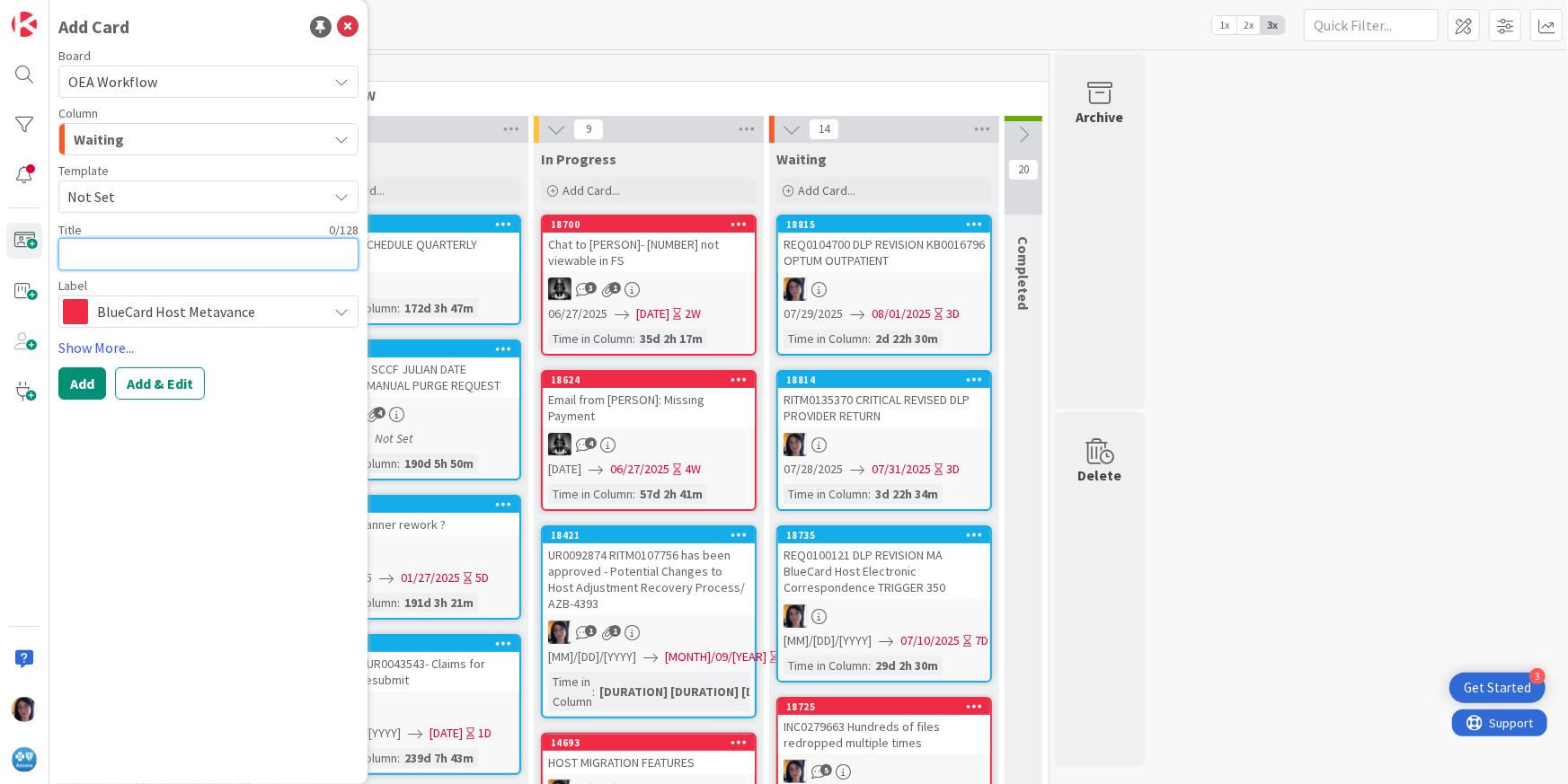 drag, startPoint x: 94, startPoint y: 242, endPoint x: 361, endPoint y: 248, distance: 267.0674 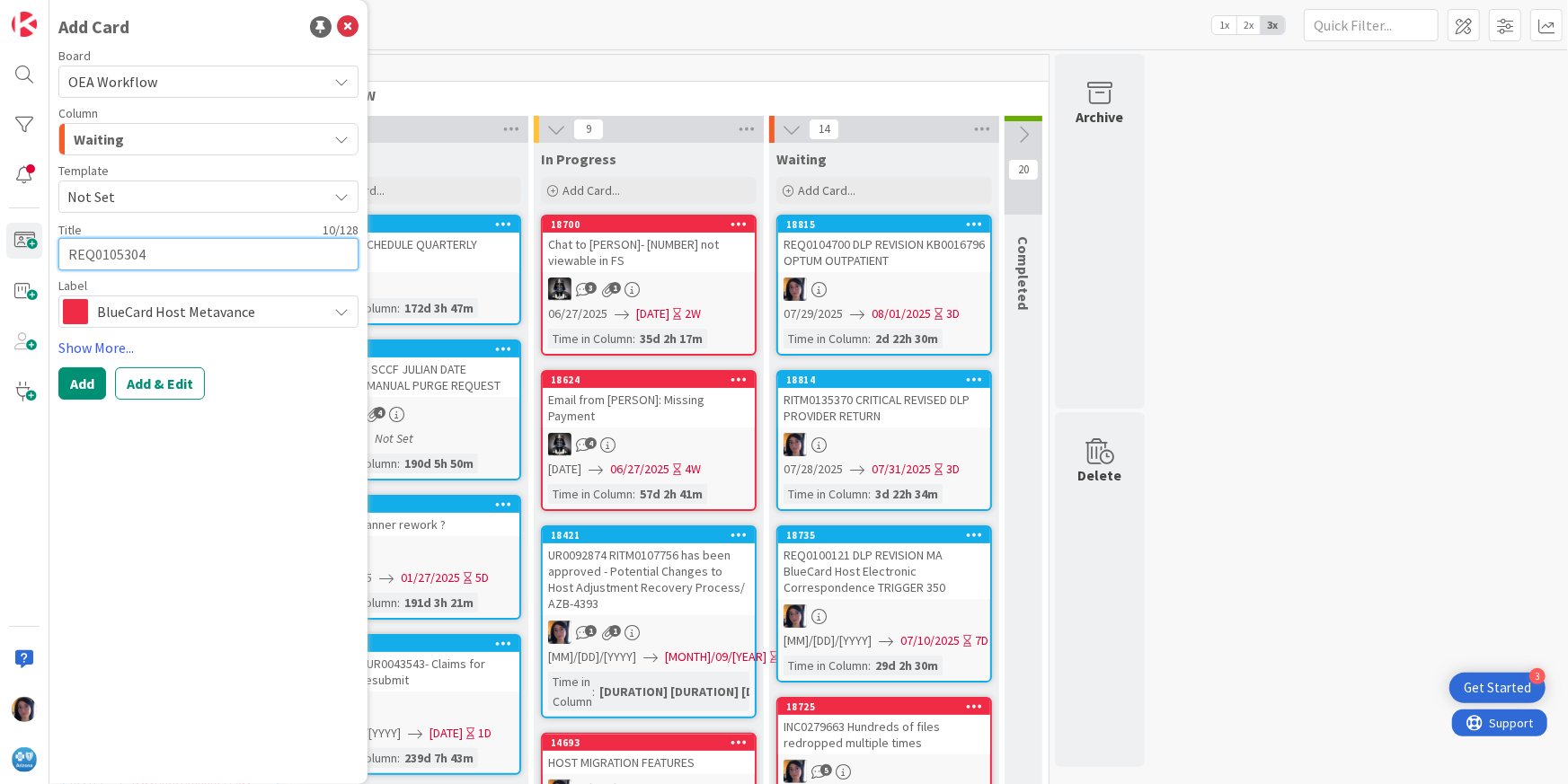 type on "x" 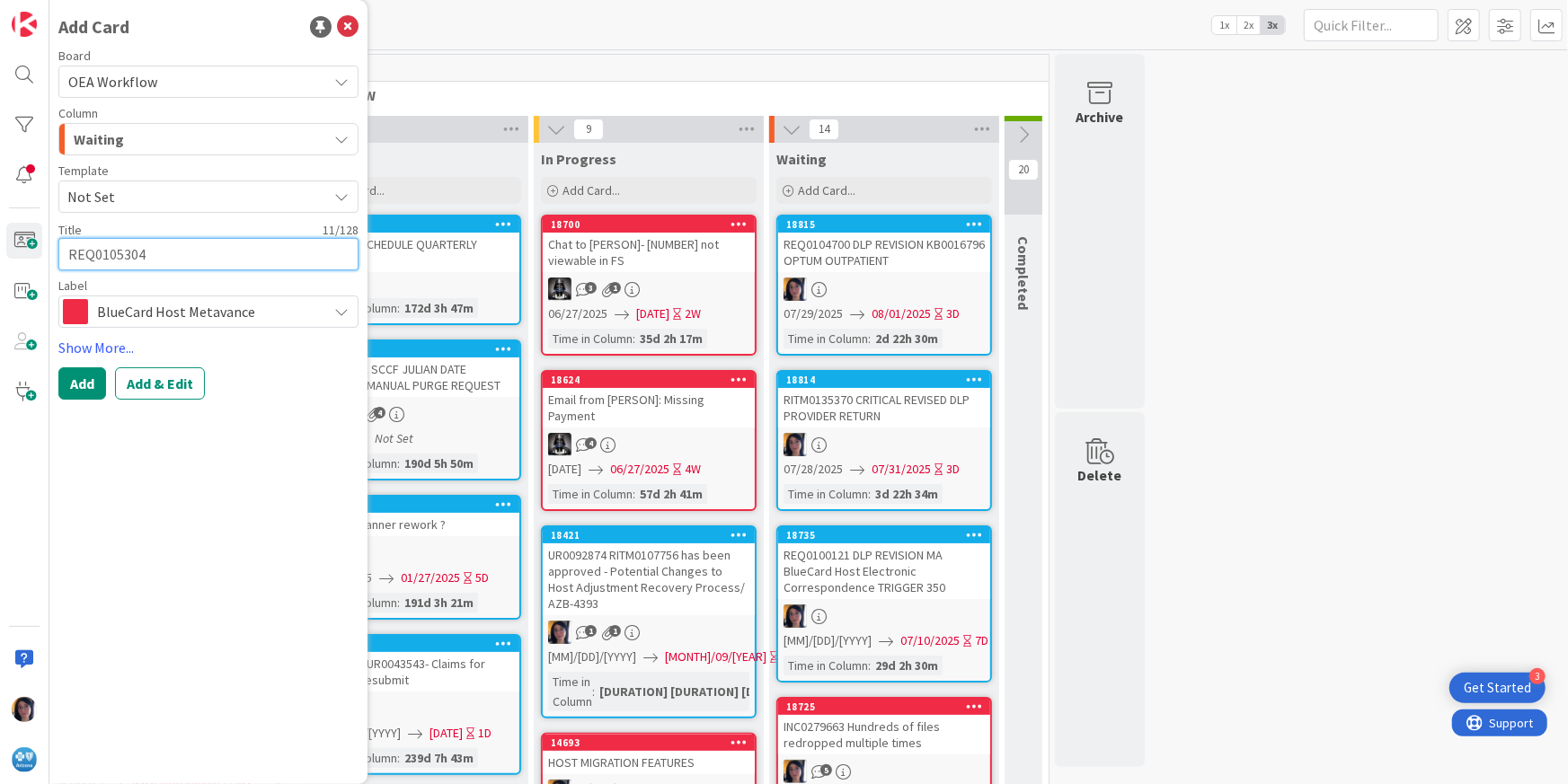 type on "x" 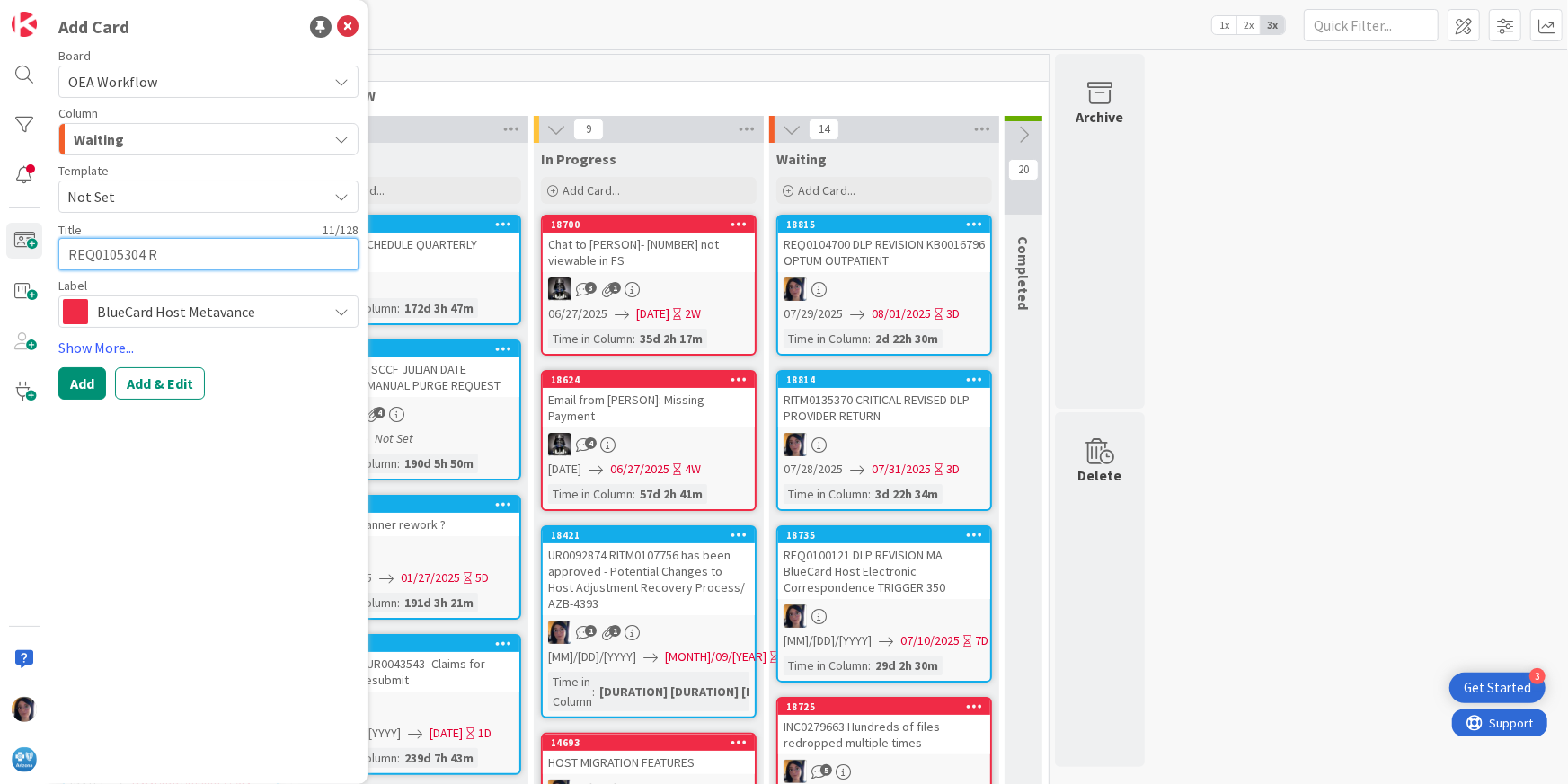 type on "x" 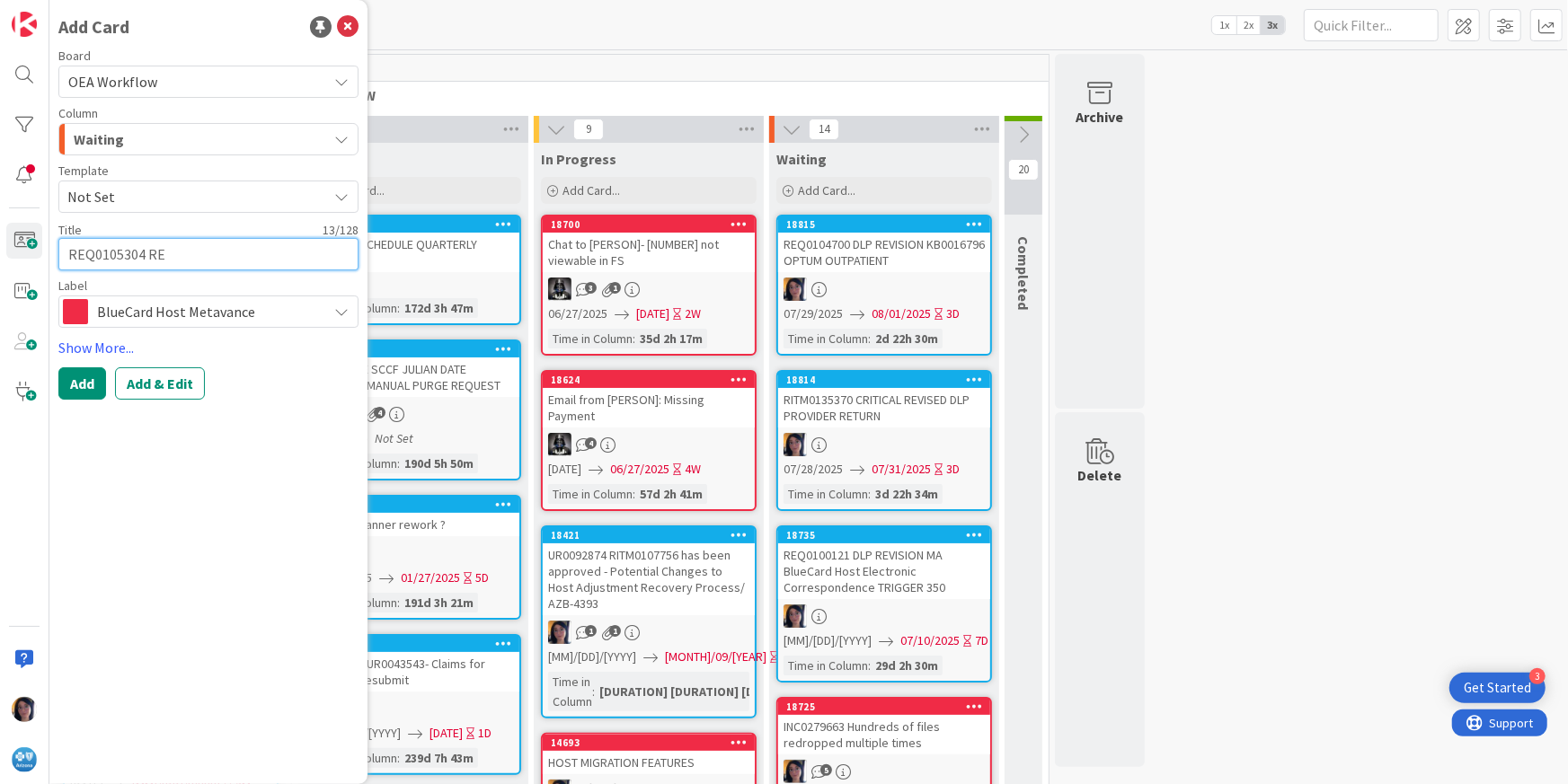 type on "x" 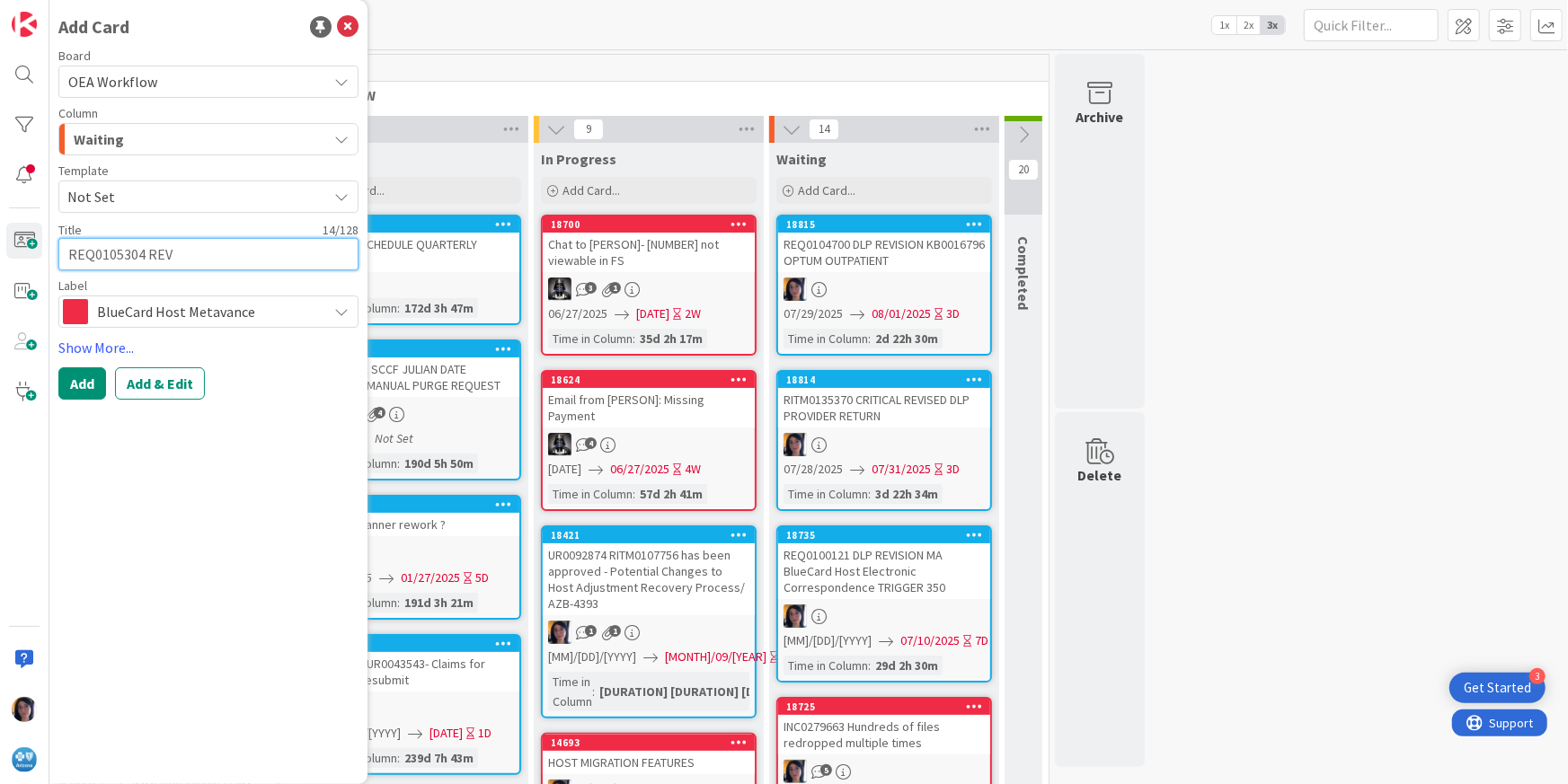 type on "x" 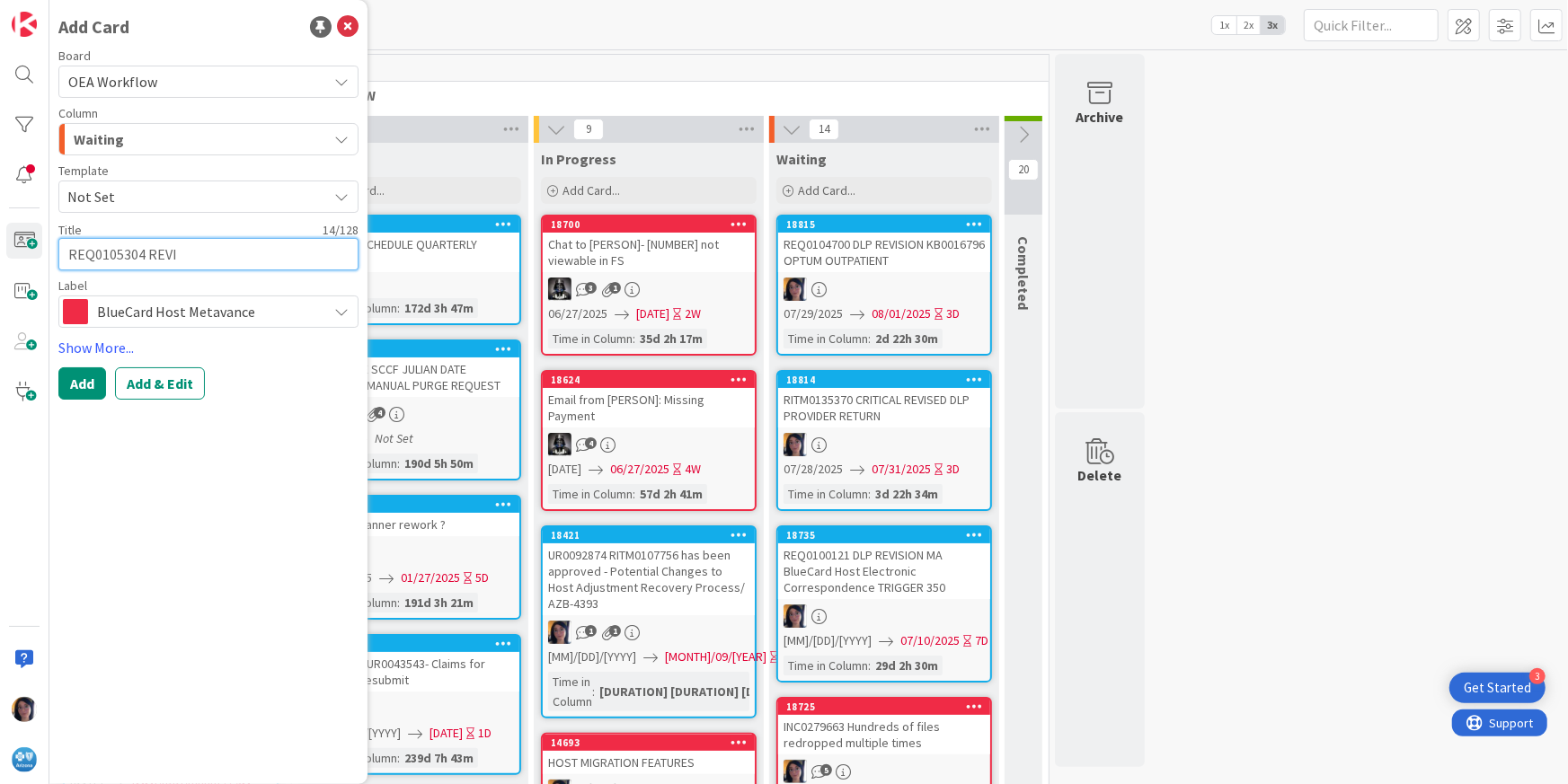 type on "x" 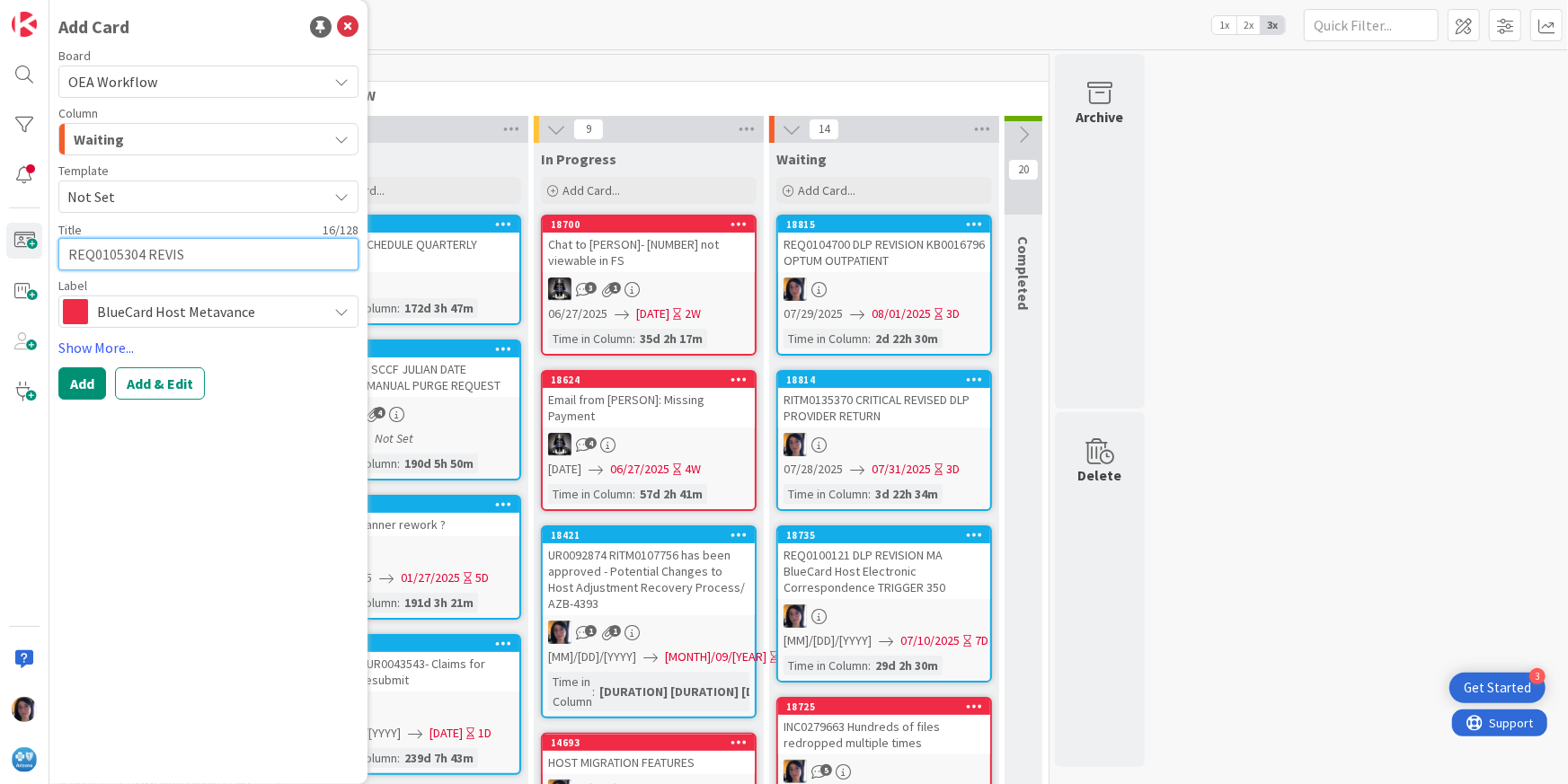 type on "x" 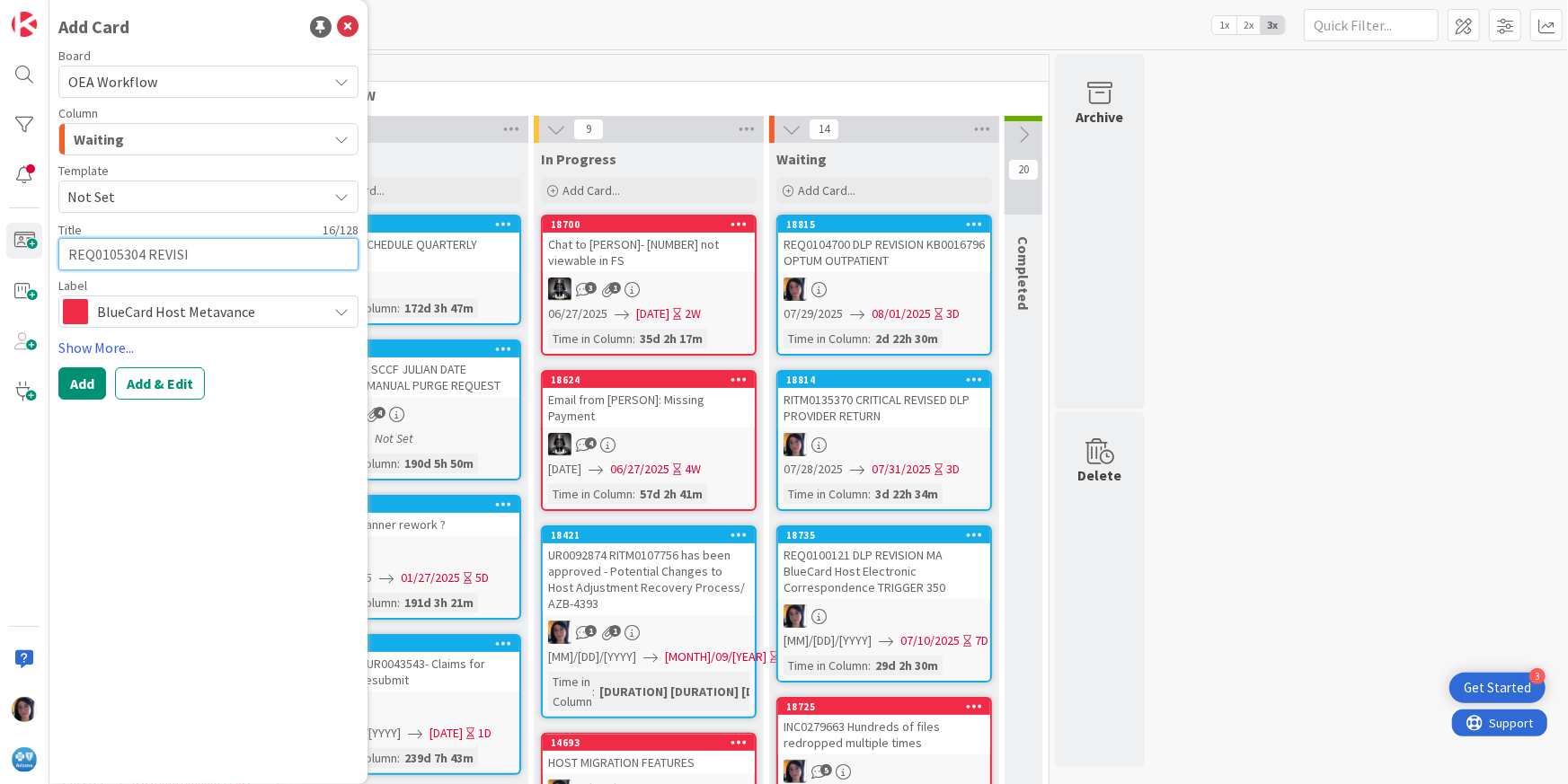 type on "x" 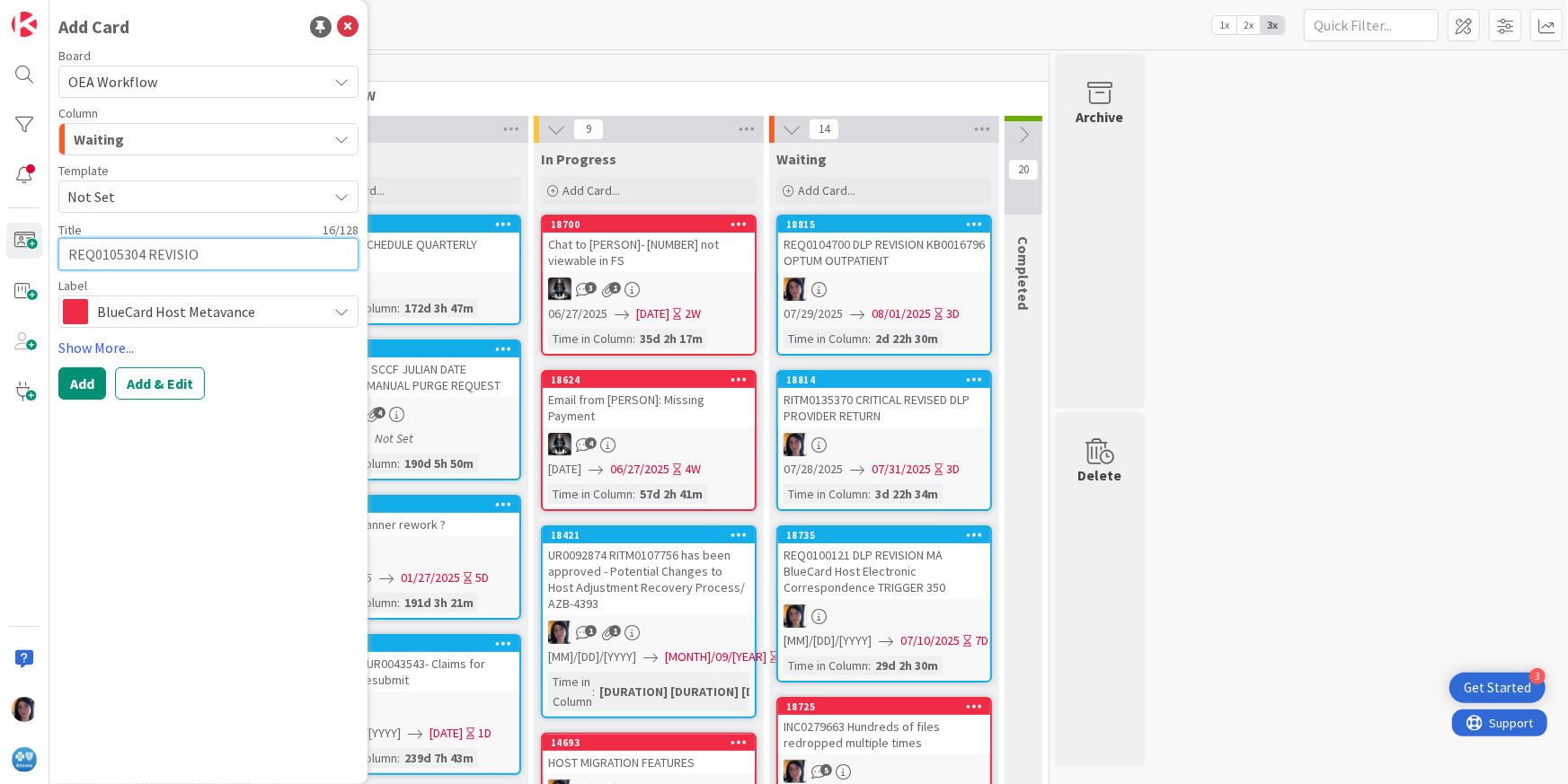 type on "x" 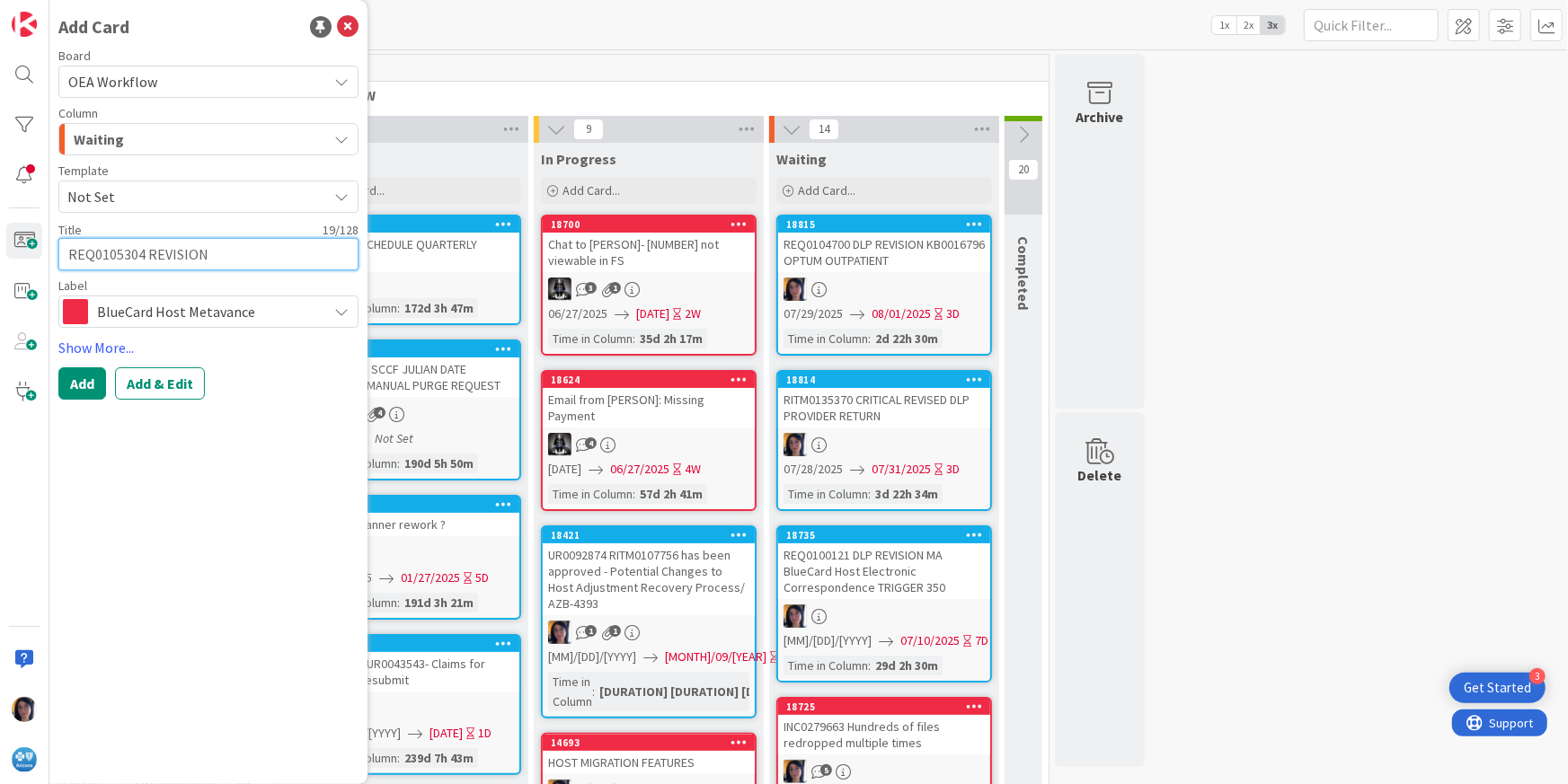 type on "REQ0105304 REVISION" 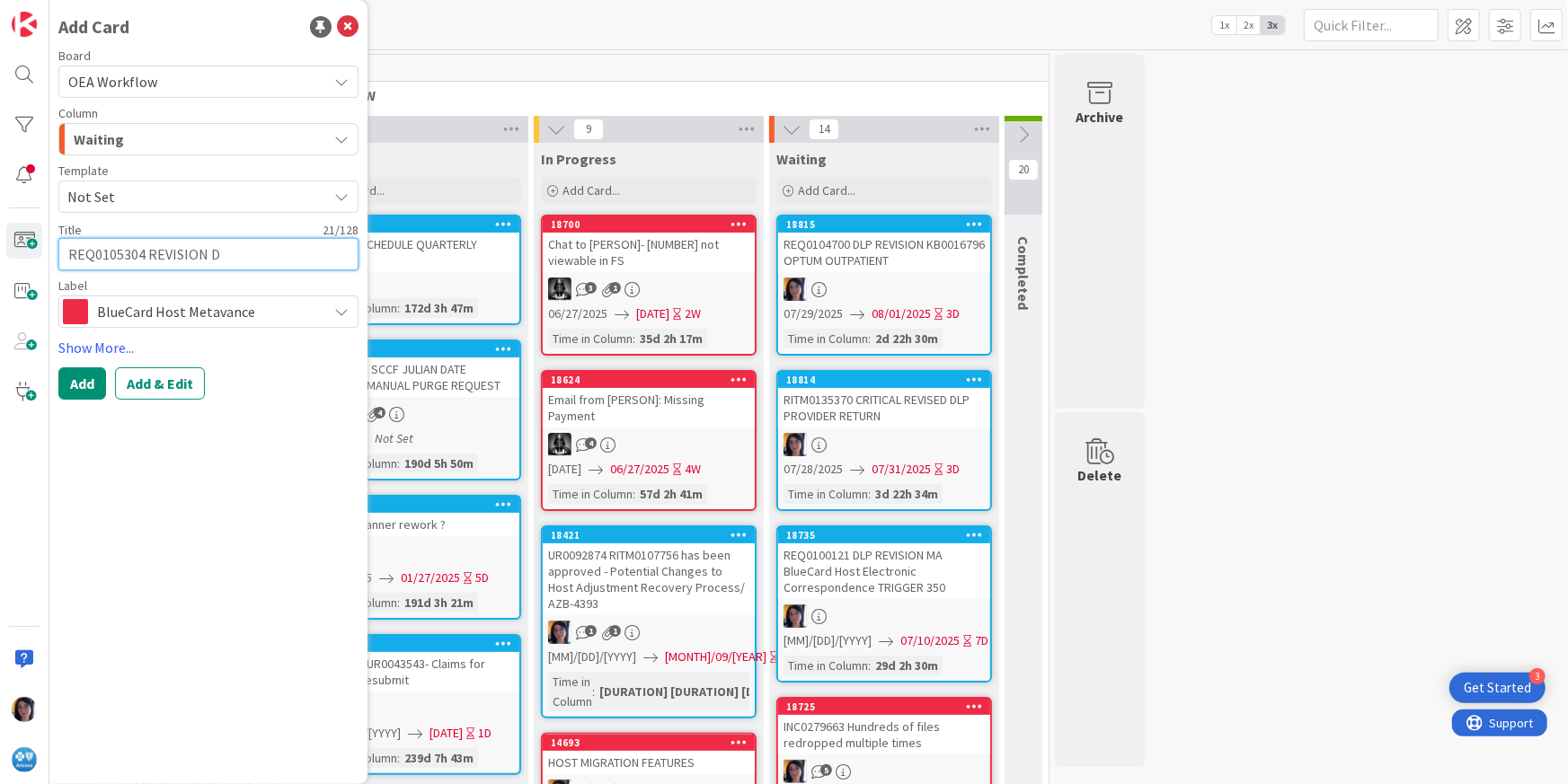 type on "REQ0105304 REVISION DL" 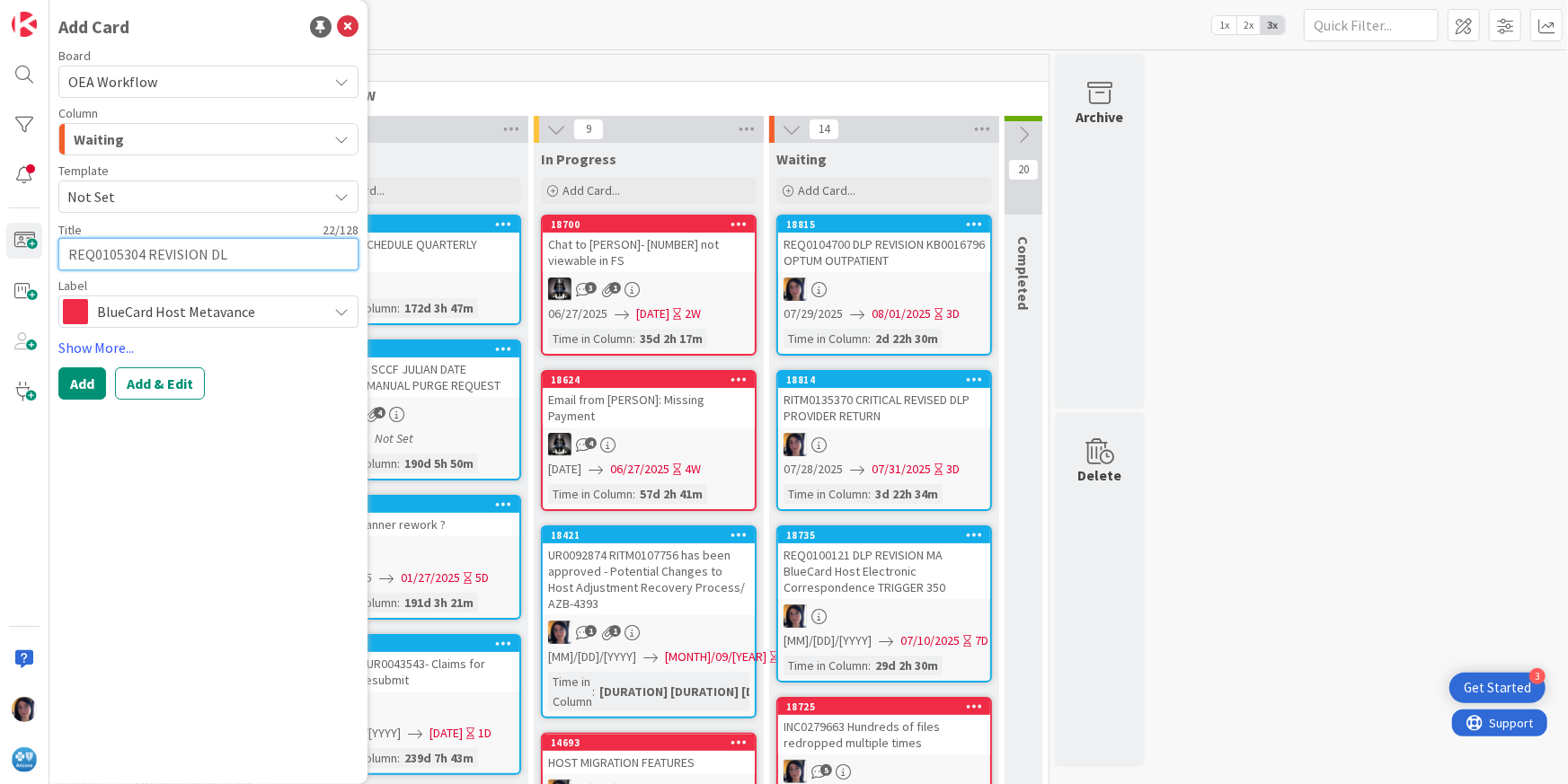 type on "x" 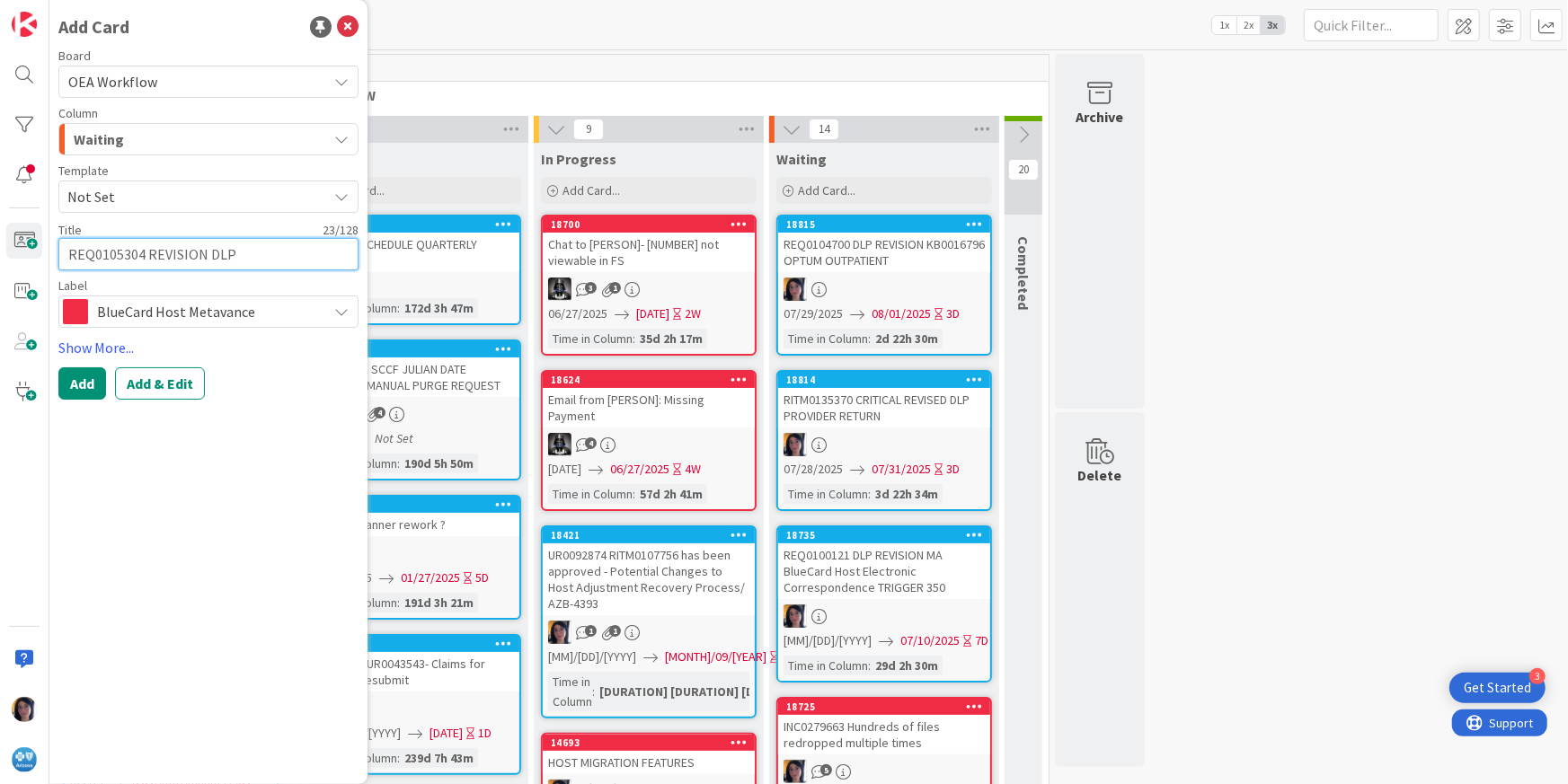 type on "x" 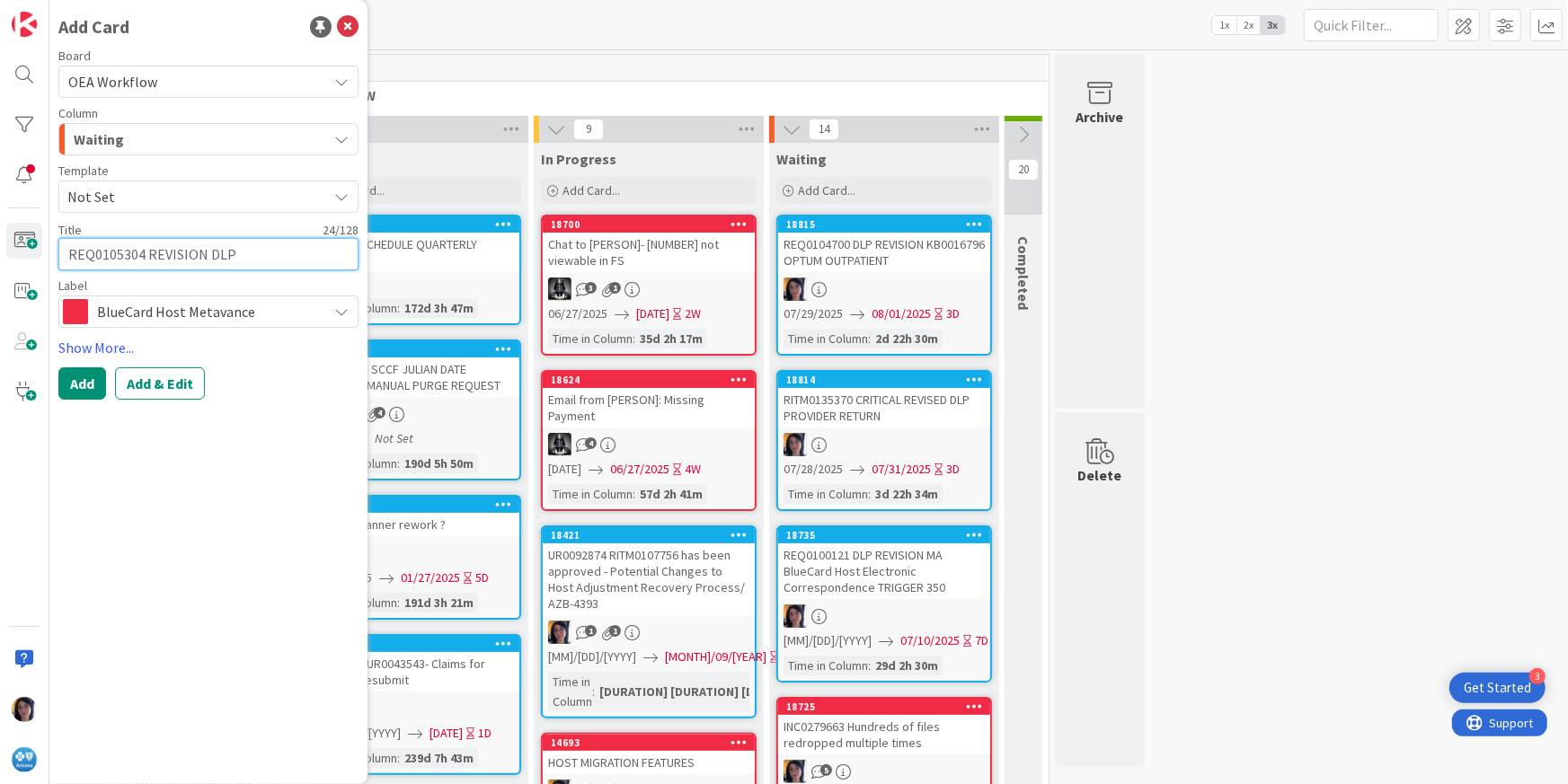 type on "x" 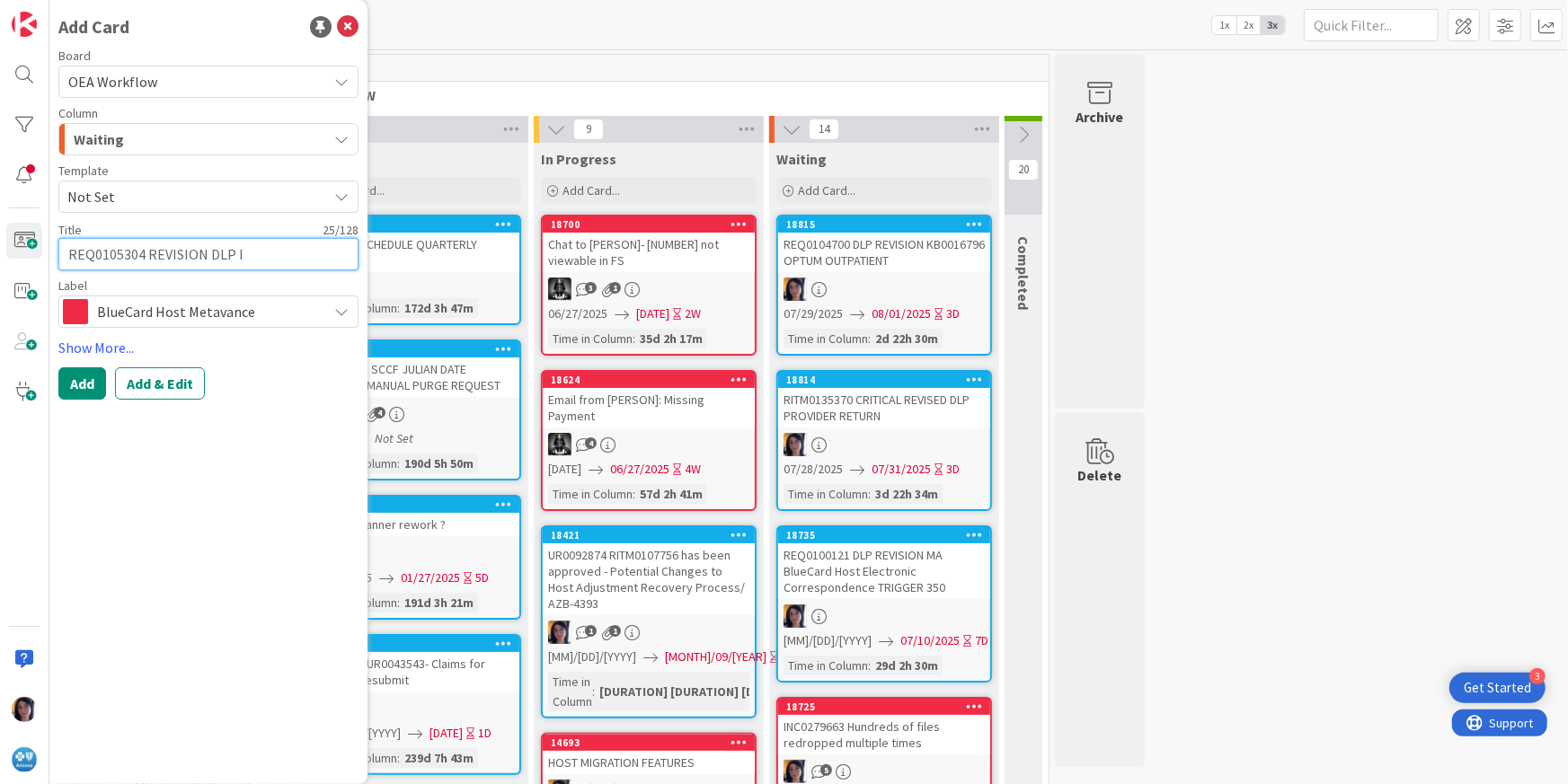 type on "x" 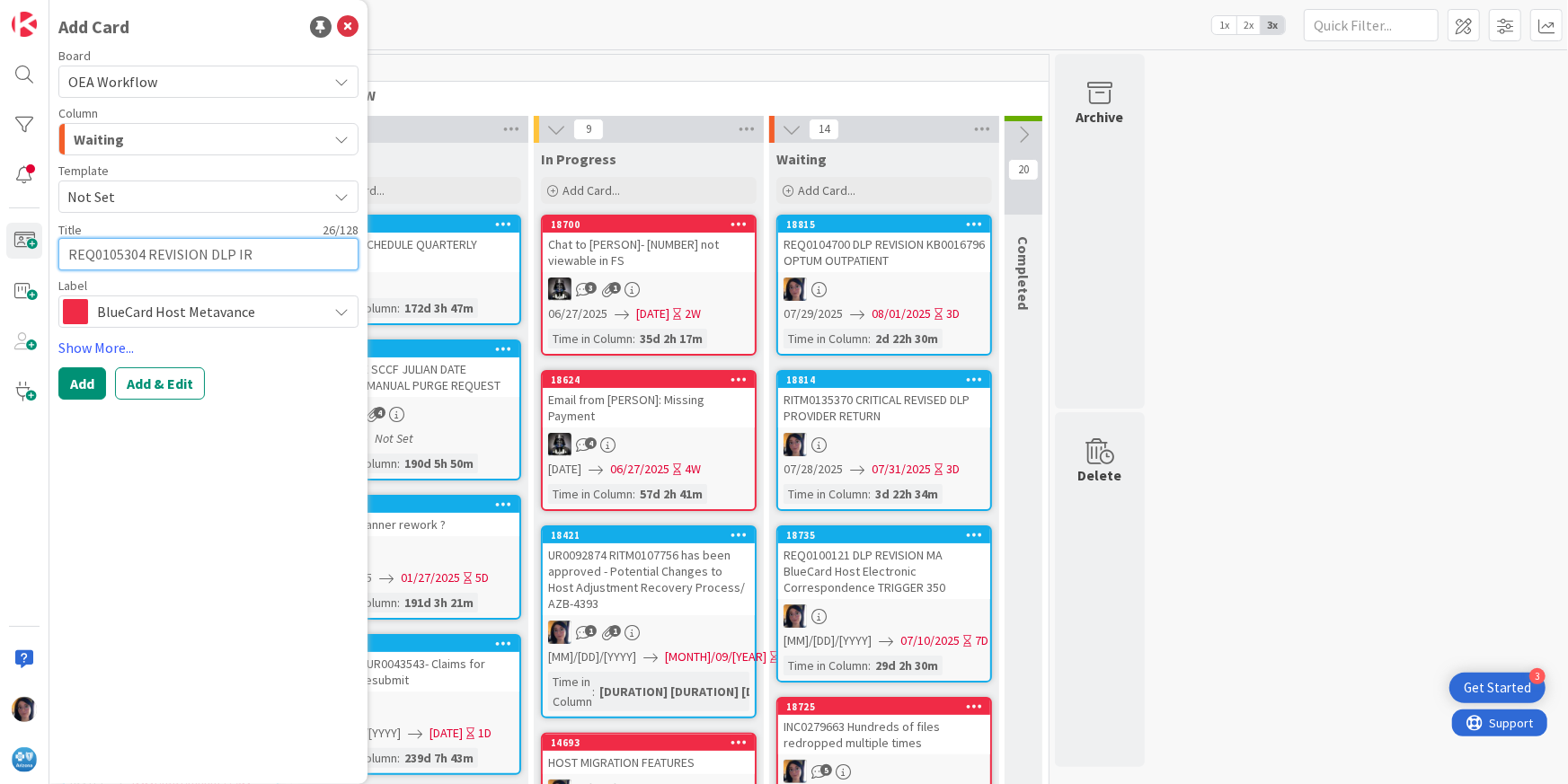 type on "x" 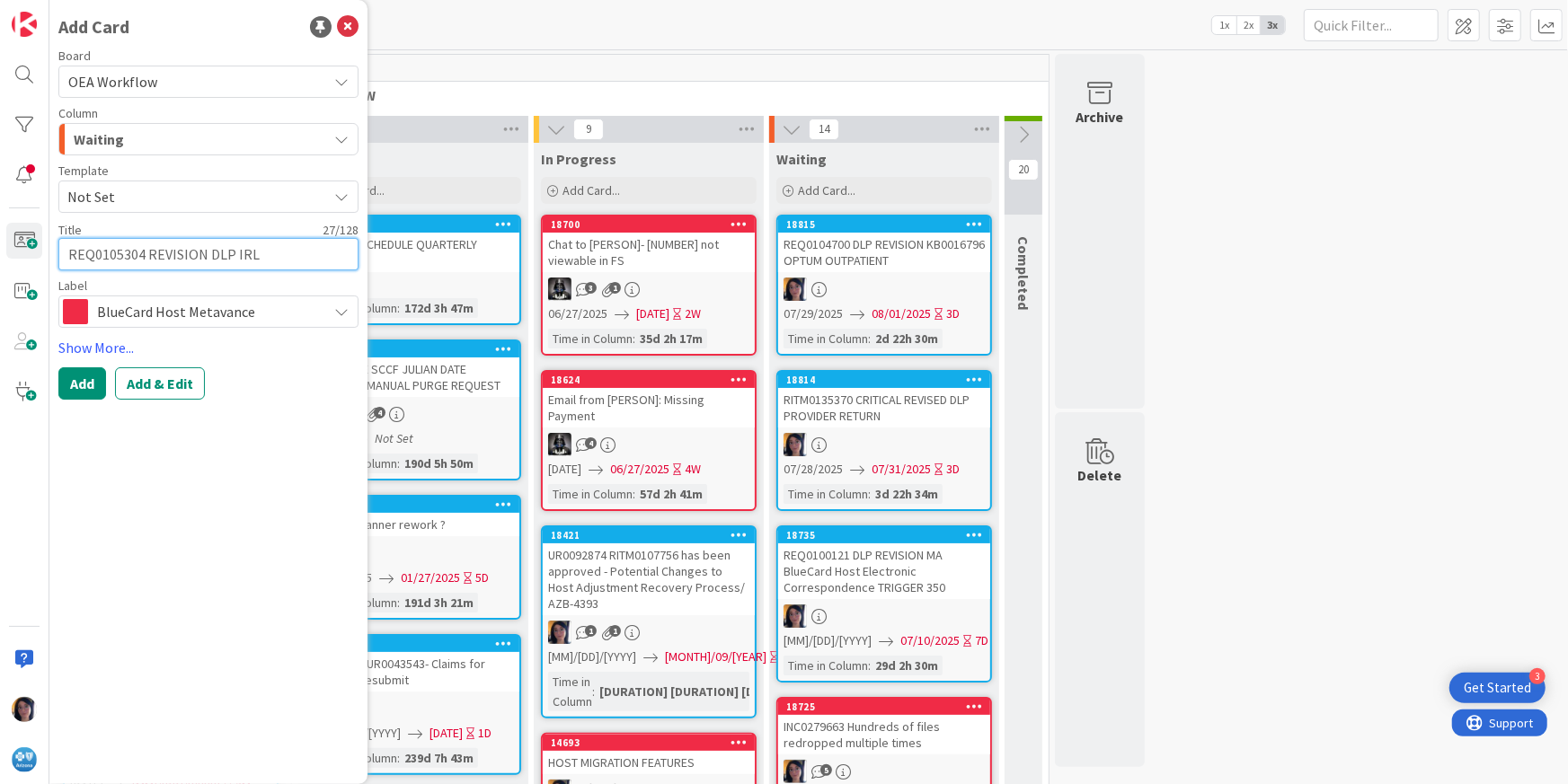 type on "x" 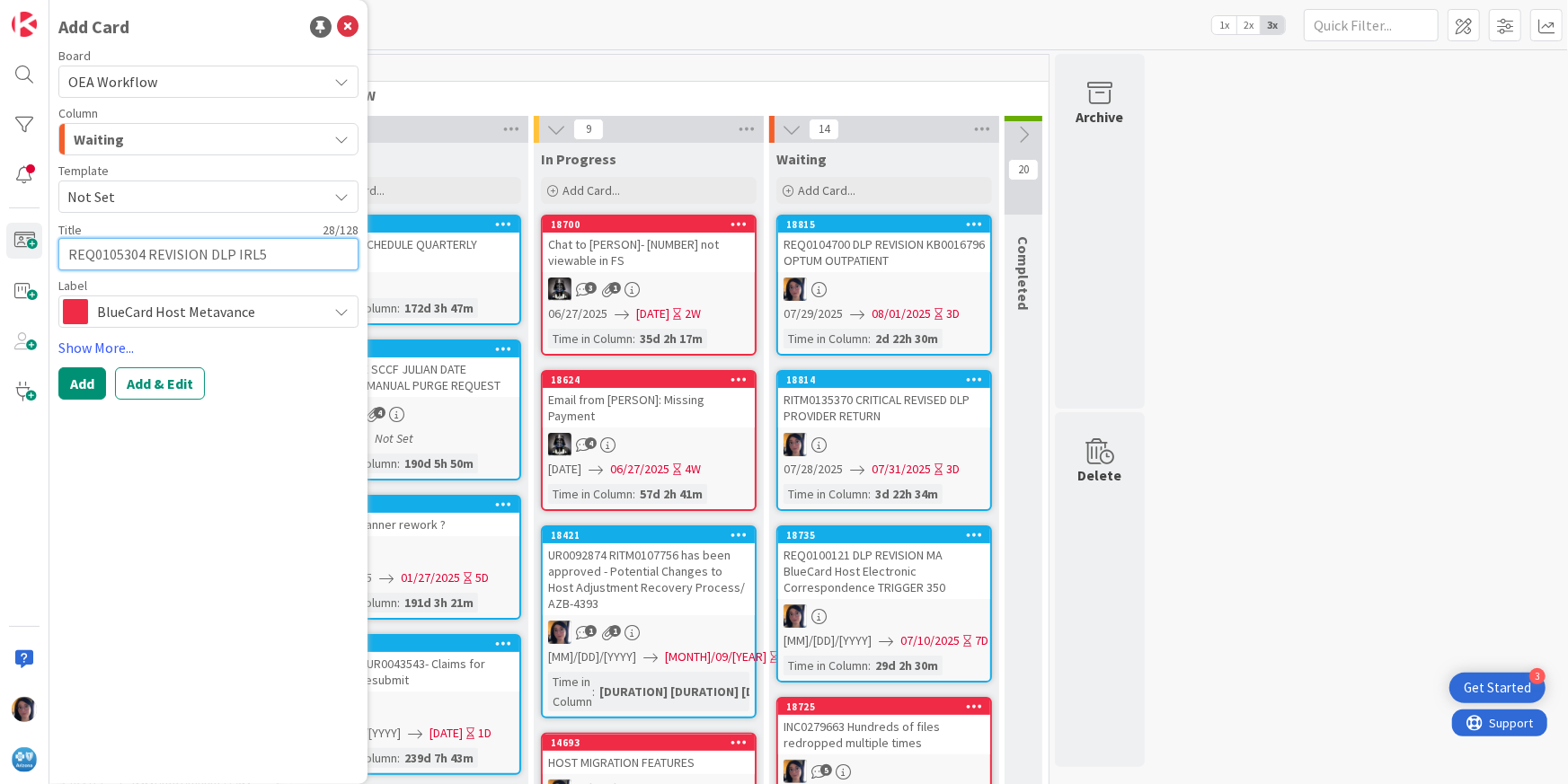type on "x" 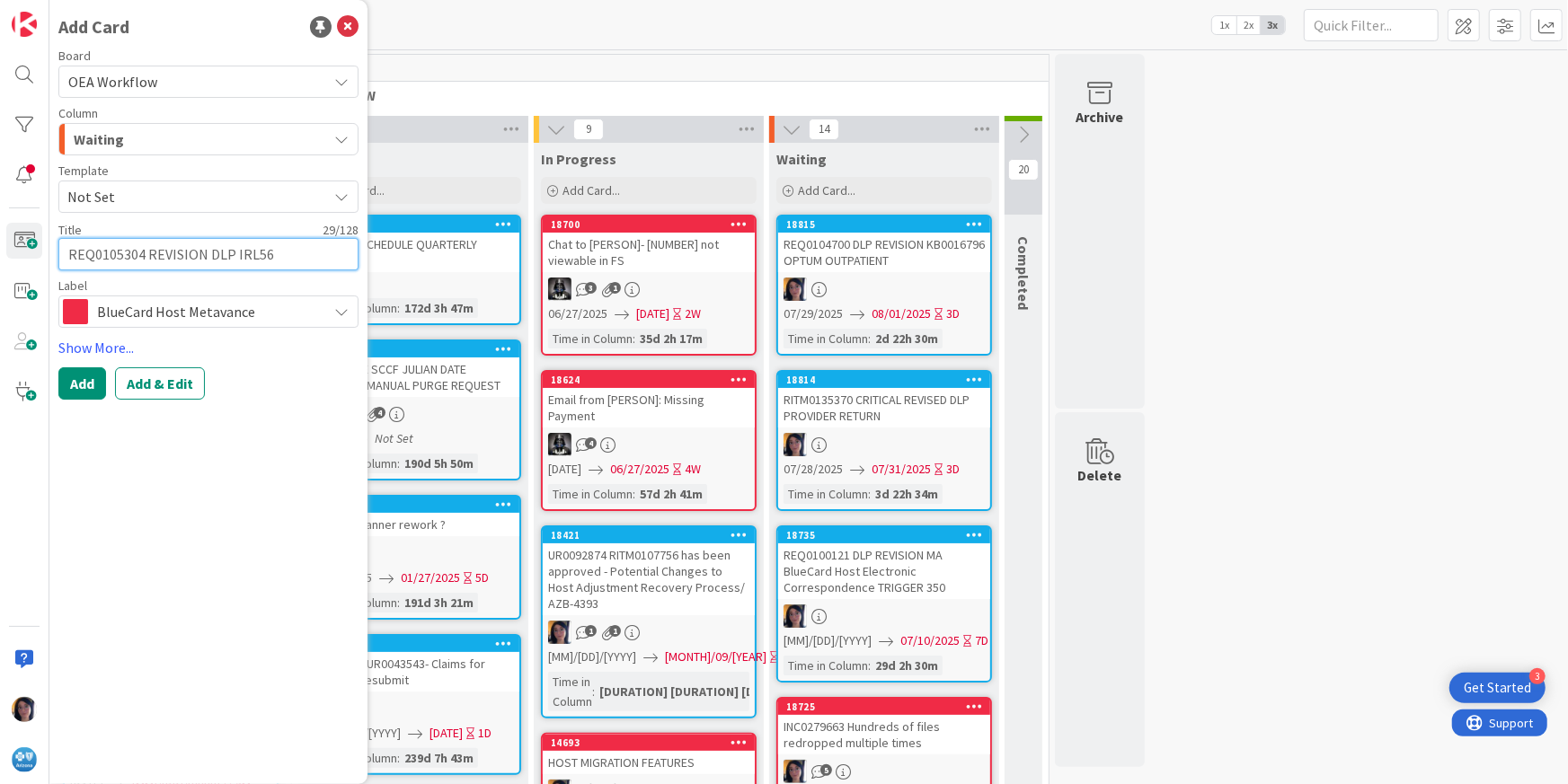 type on "REQ0105304 REVISION DLP IRL56" 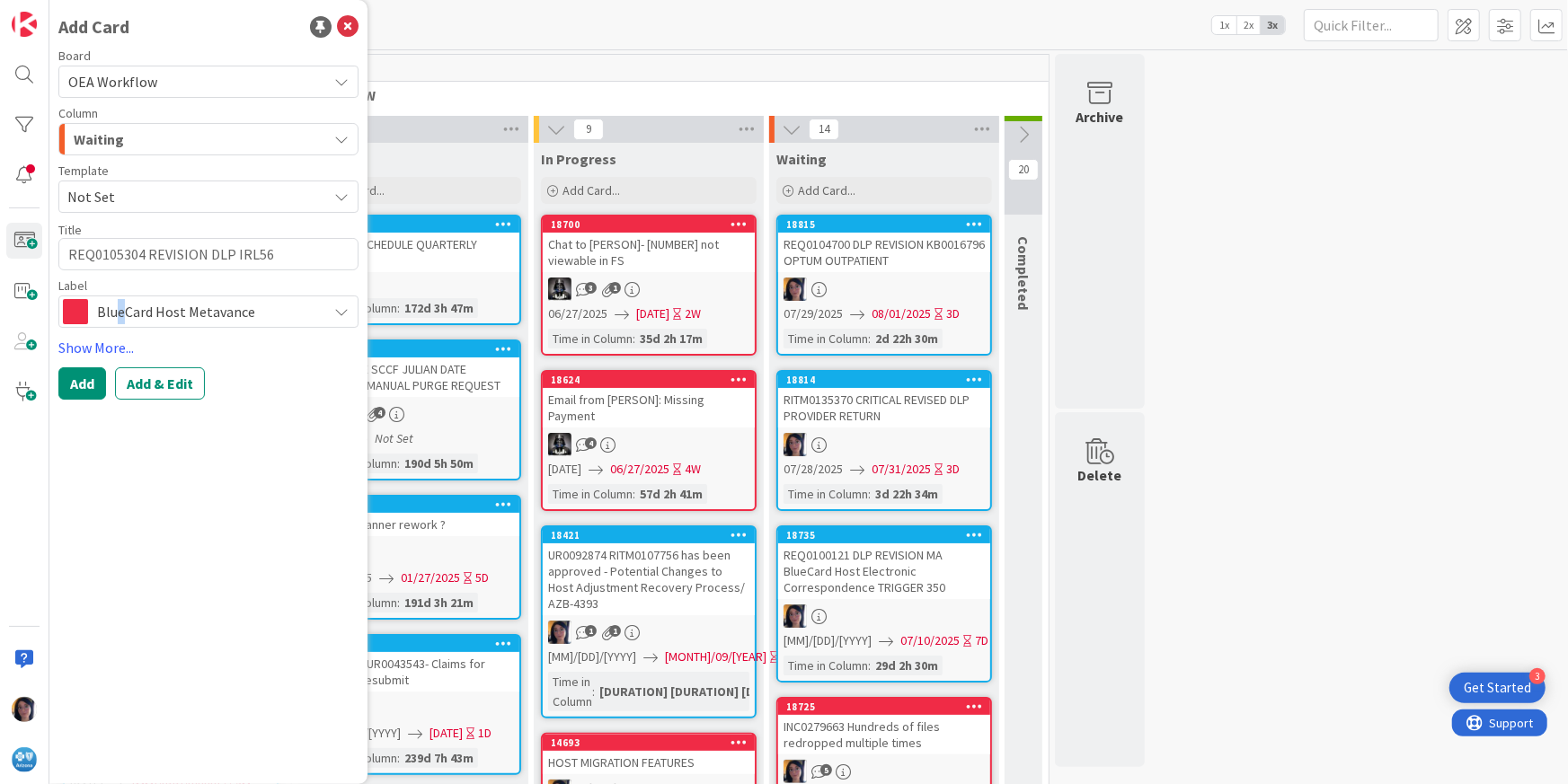click on "BlueCard Host Metavance" at bounding box center [208, 312] 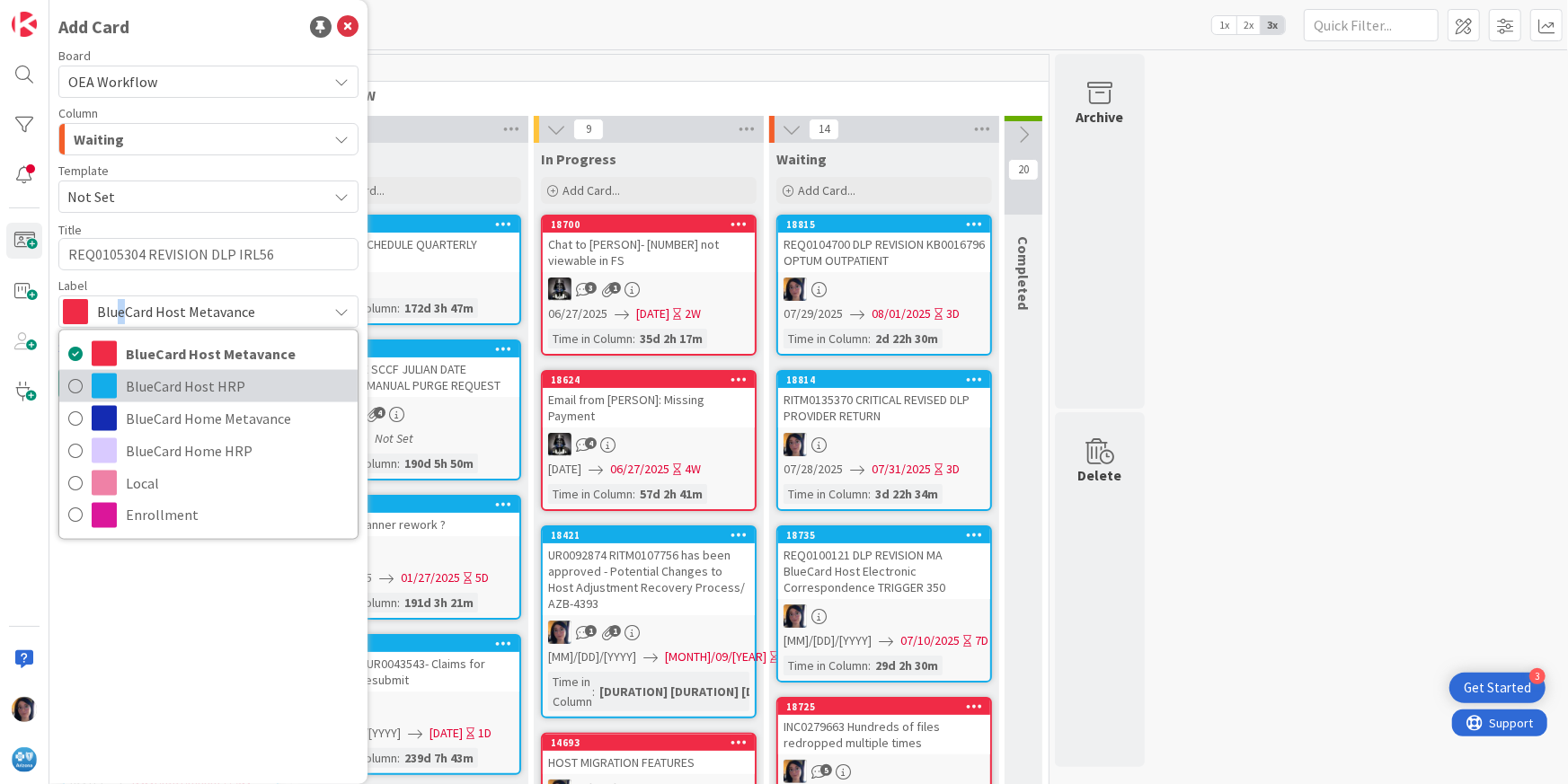 drag, startPoint x: 120, startPoint y: 316, endPoint x: 141, endPoint y: 377, distance: 64.5136 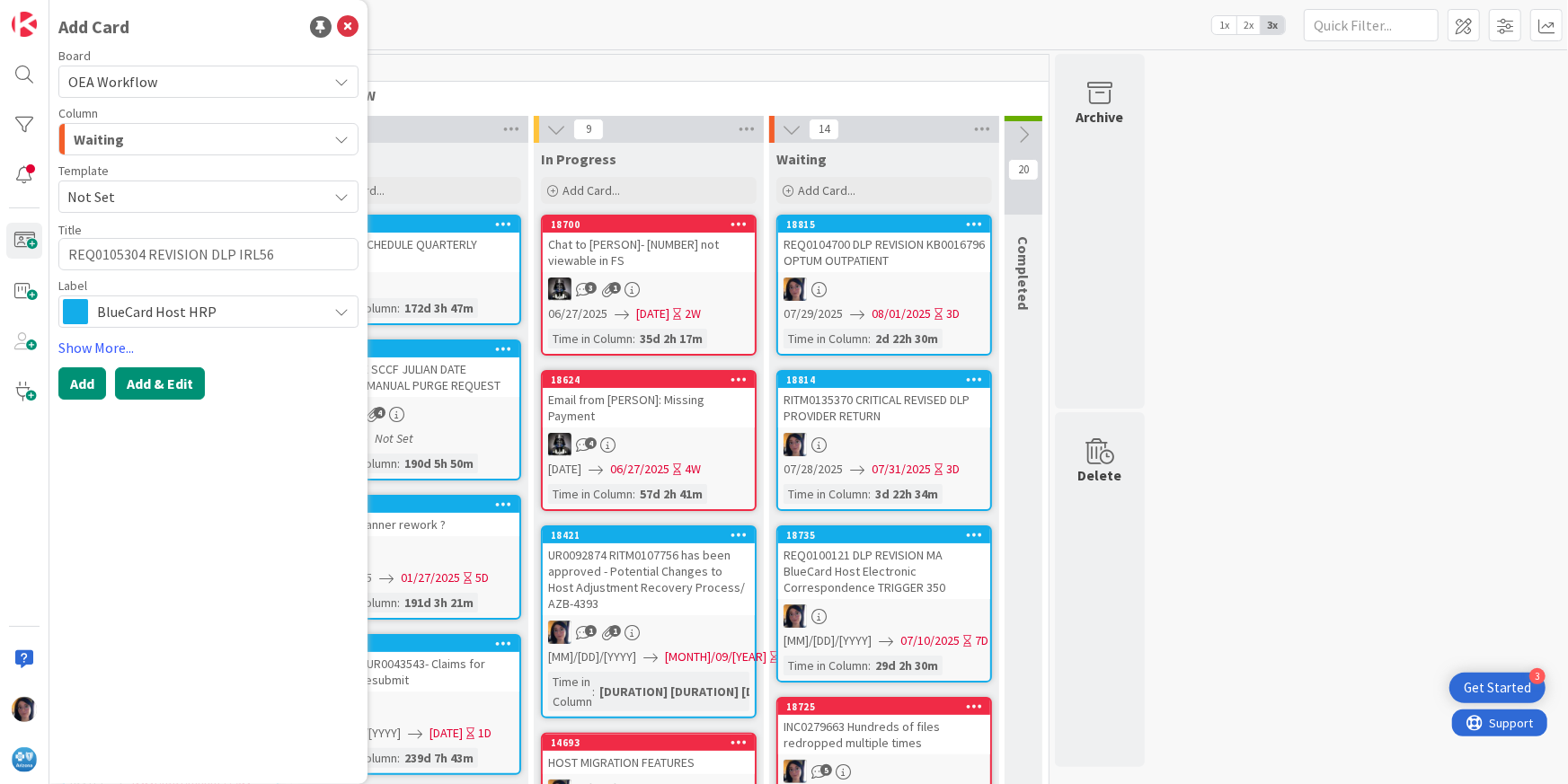 click on "Add & Edit" at bounding box center [160, 383] 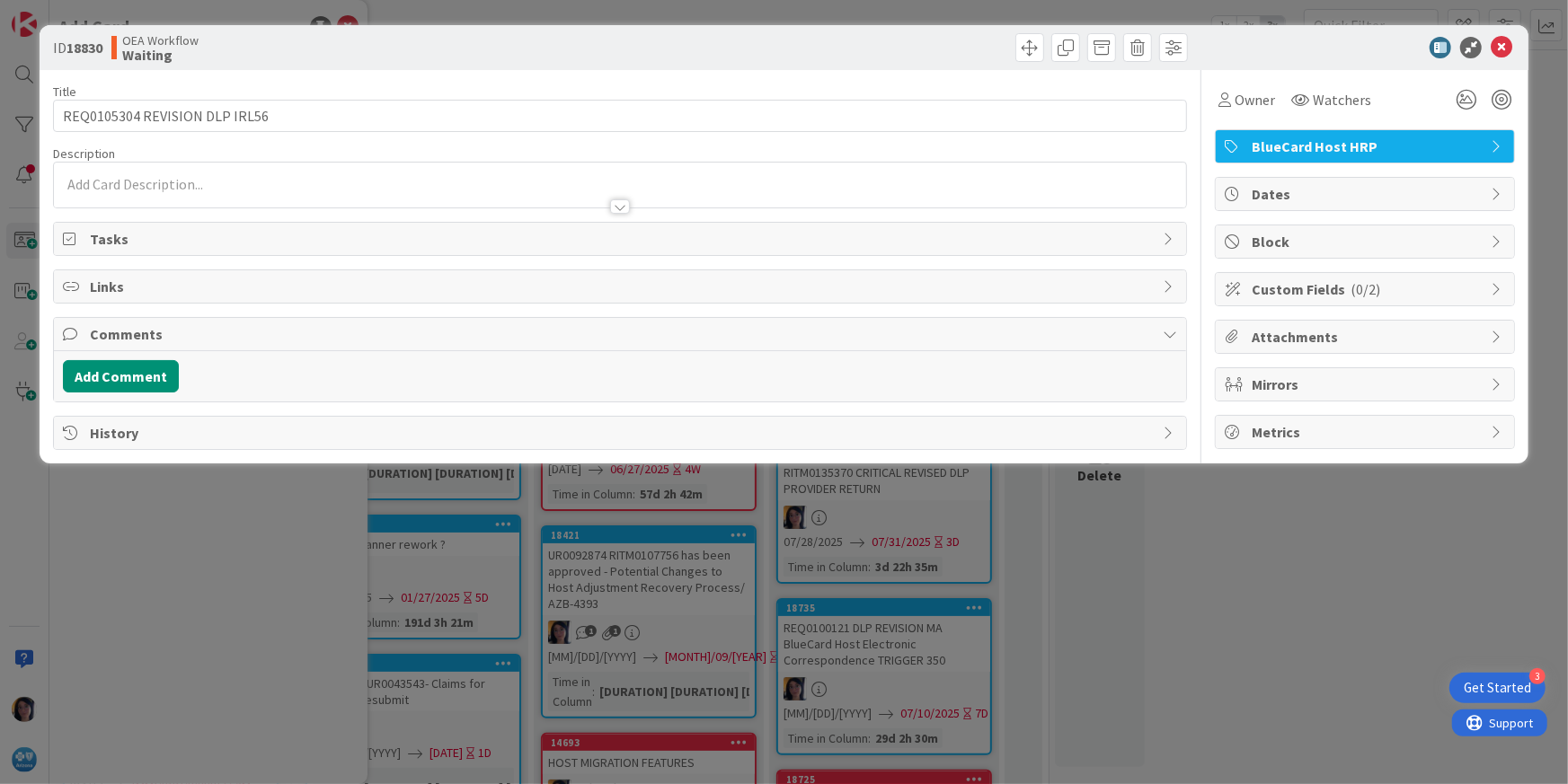 scroll, scrollTop: 0, scrollLeft: 0, axis: both 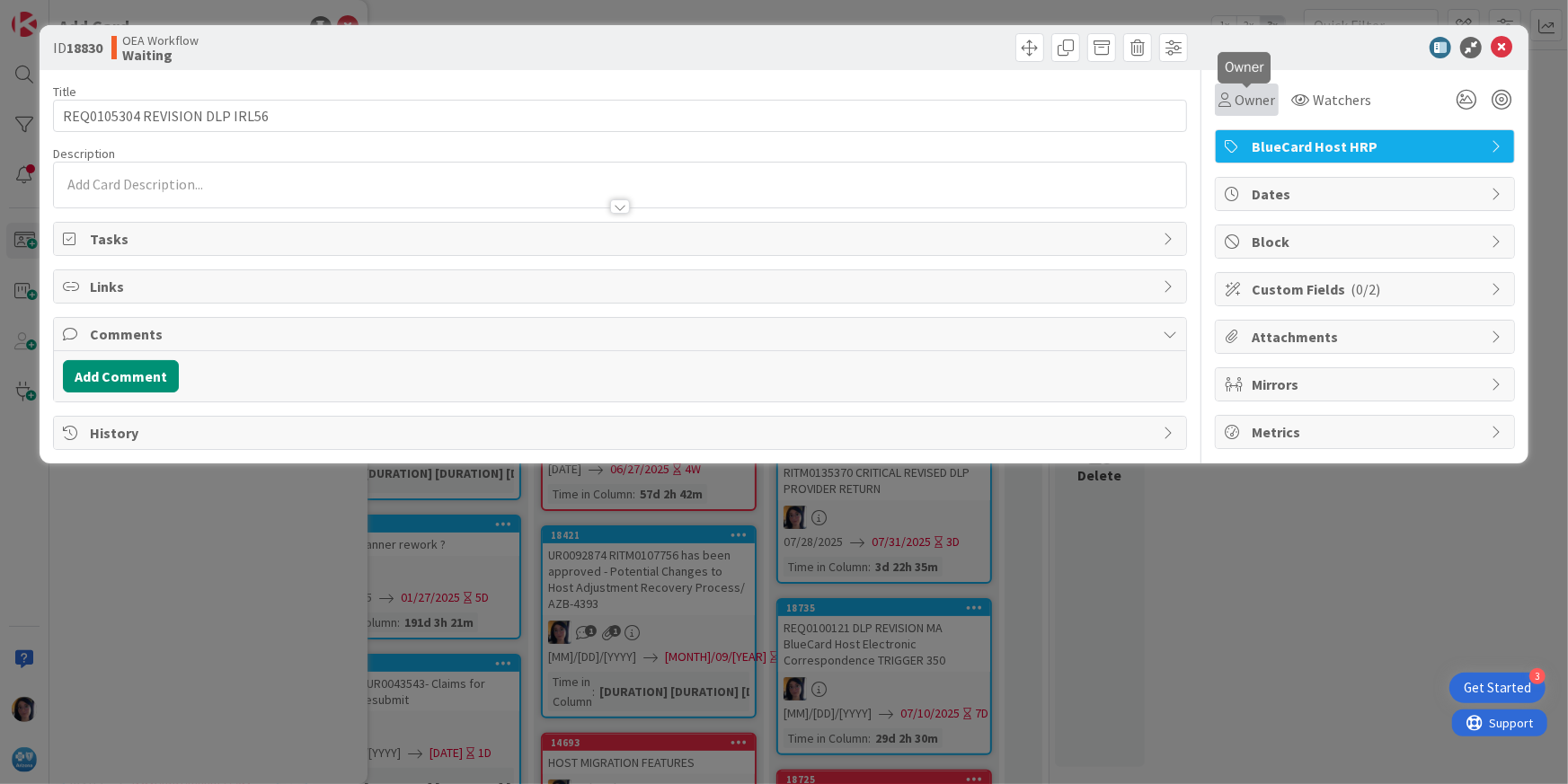 click on "Owner" at bounding box center (1254, 100) 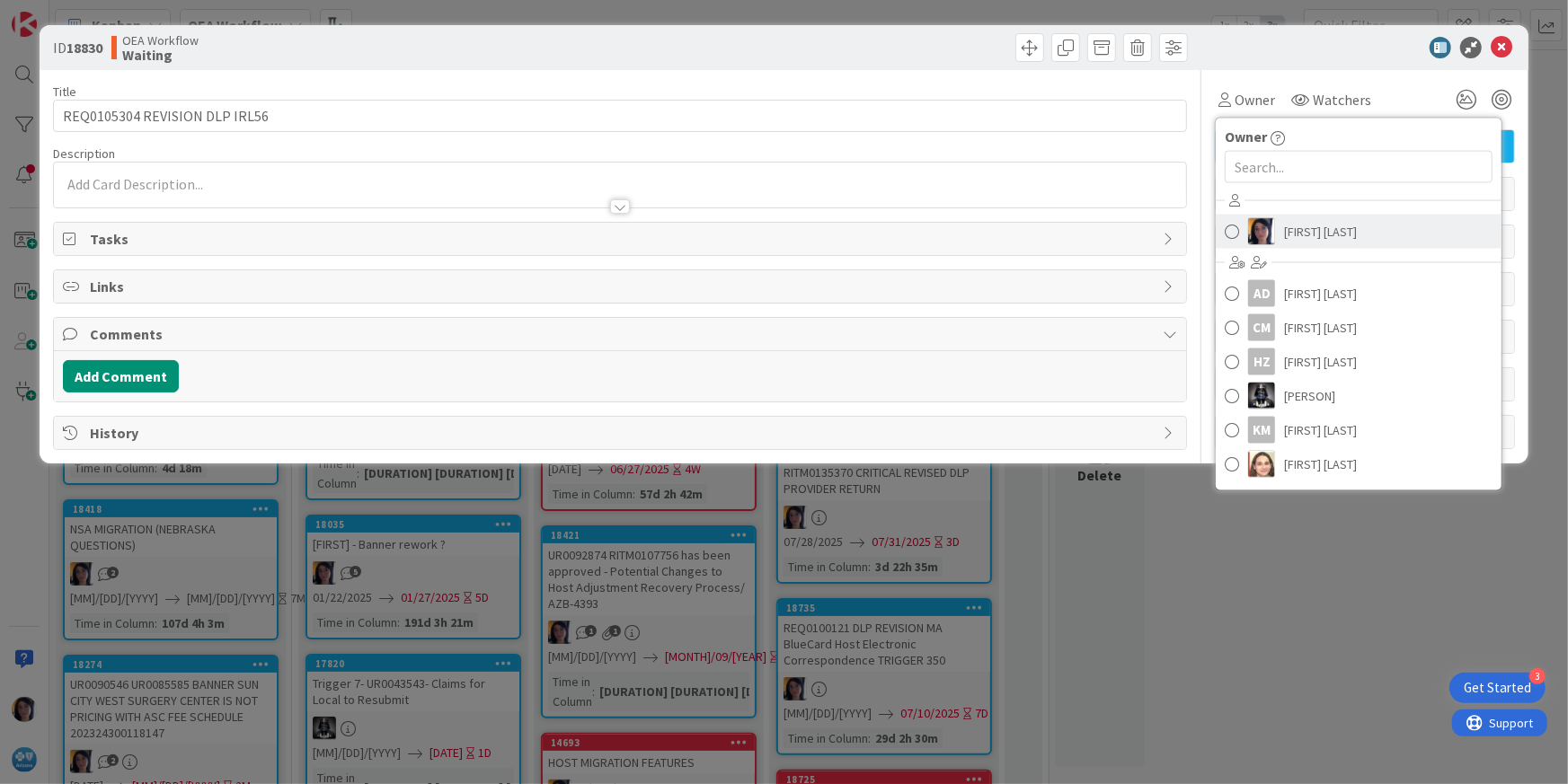 click at bounding box center [1262, 232] 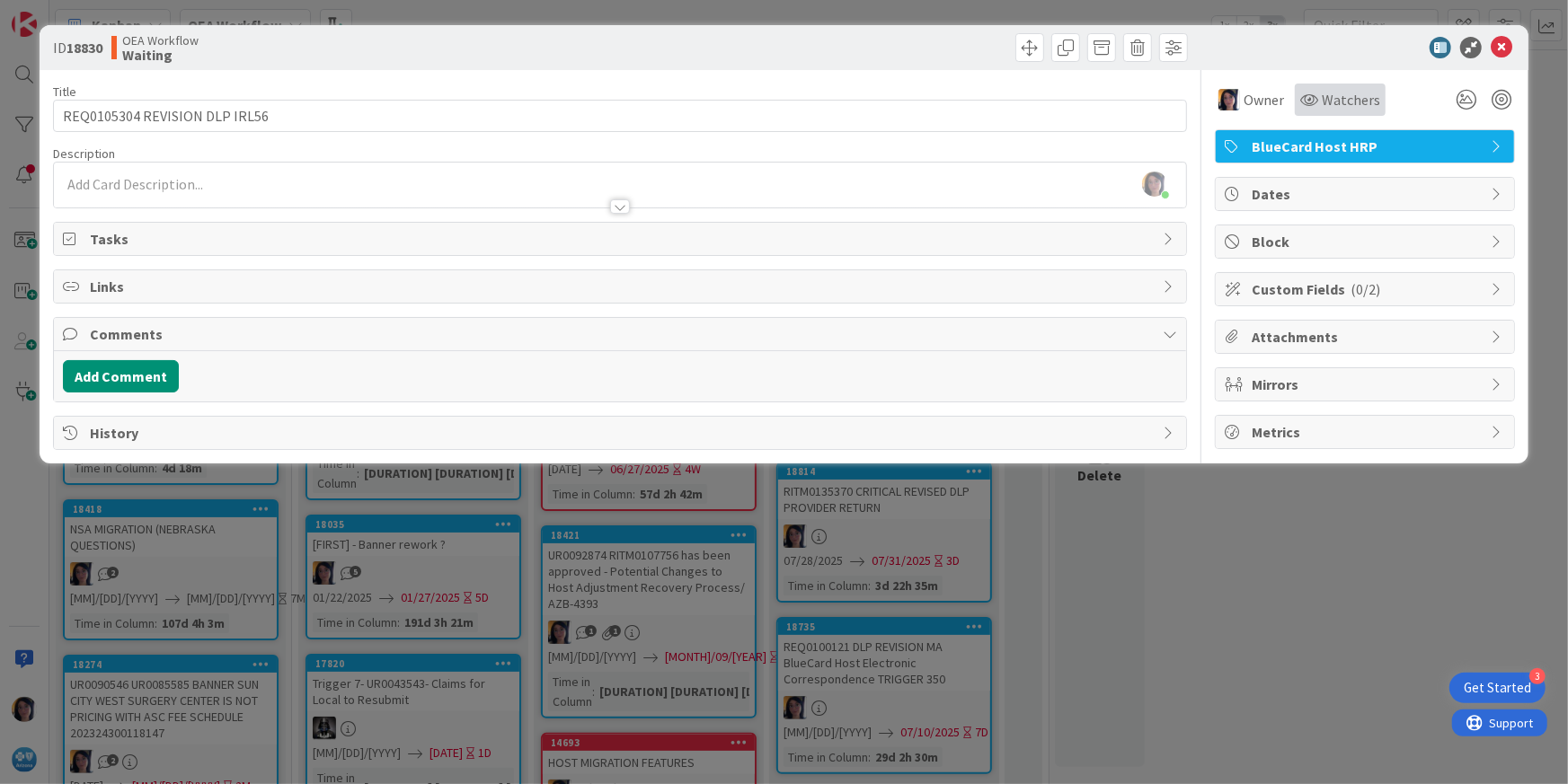 click on "Watchers" at bounding box center [1351, 100] 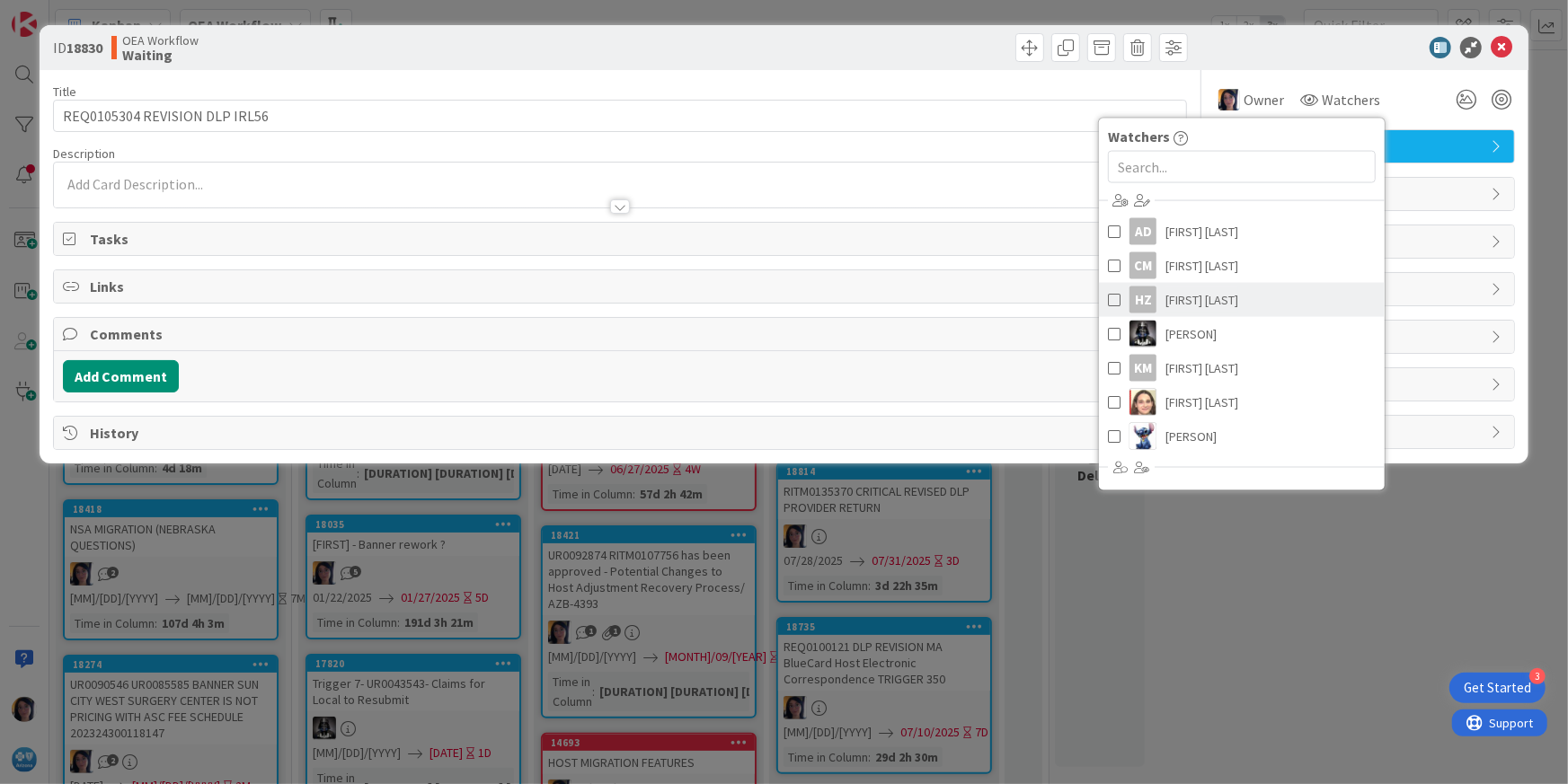 click on "[FIRST] [LAST]" at bounding box center (1201, 300) 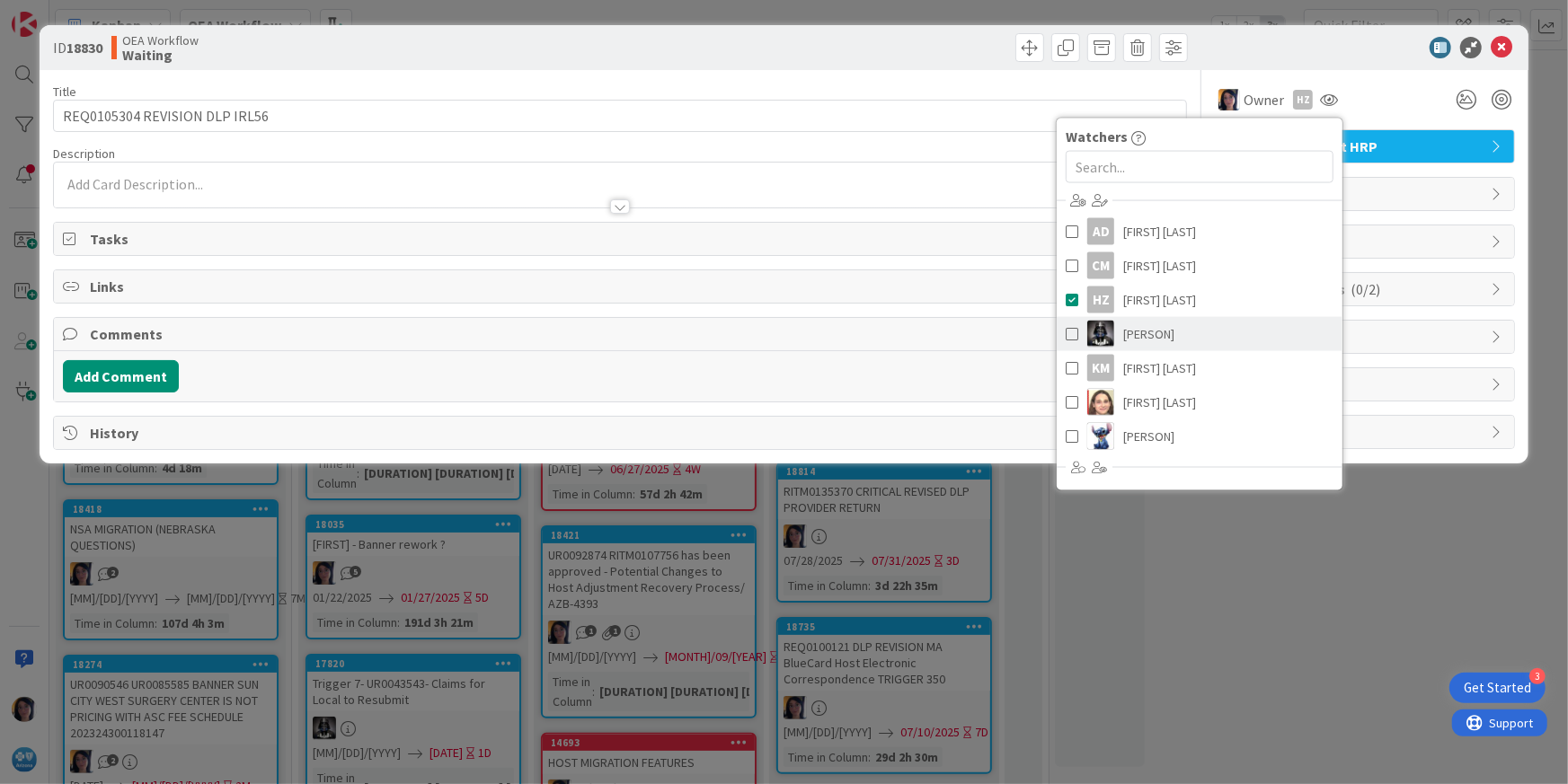 click on "[PERSON]" at bounding box center [1148, 334] 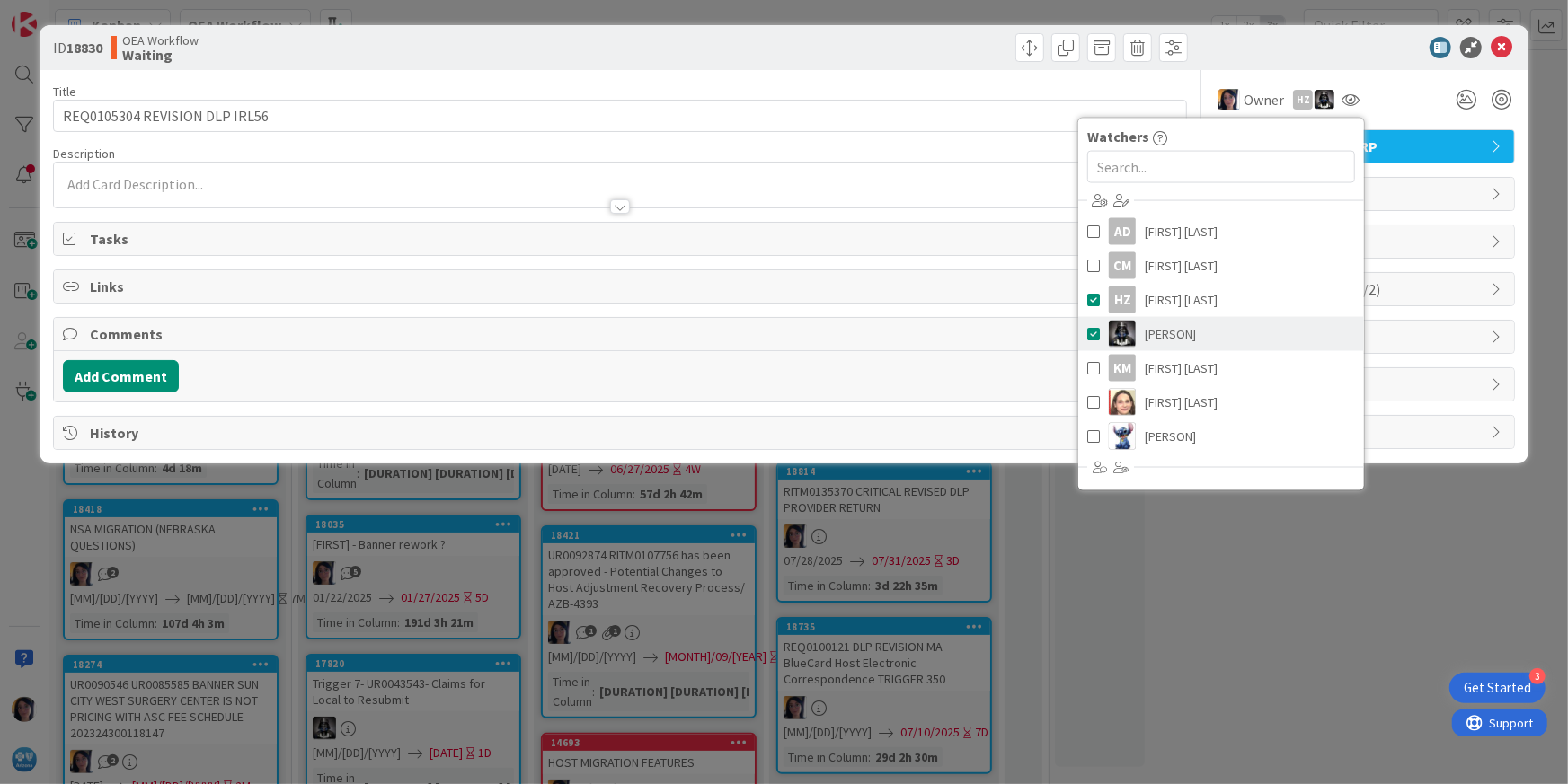 scroll, scrollTop: 134, scrollLeft: 0, axis: vertical 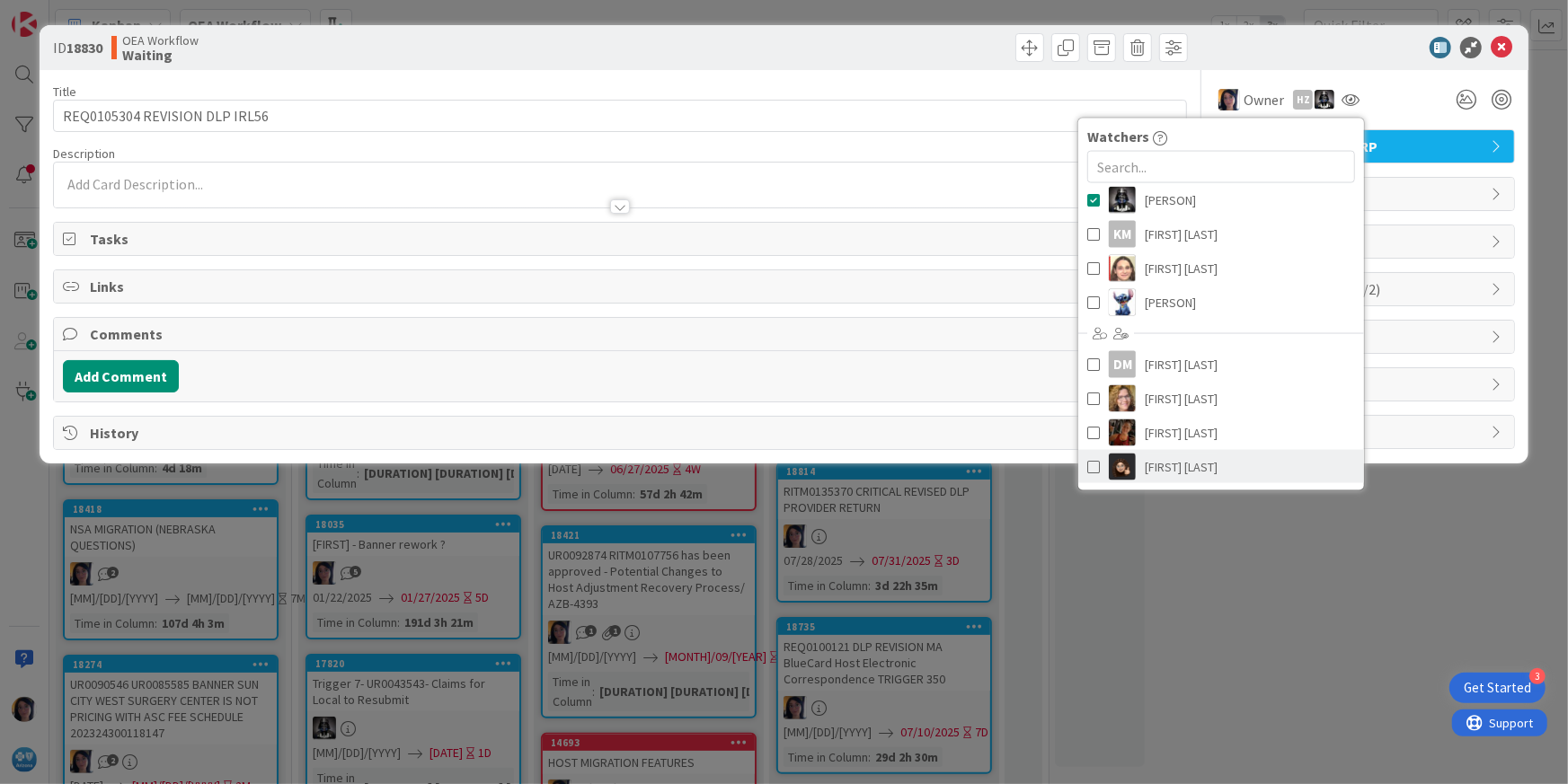 click on "[FIRST] [LAST]" at bounding box center [1181, 467] 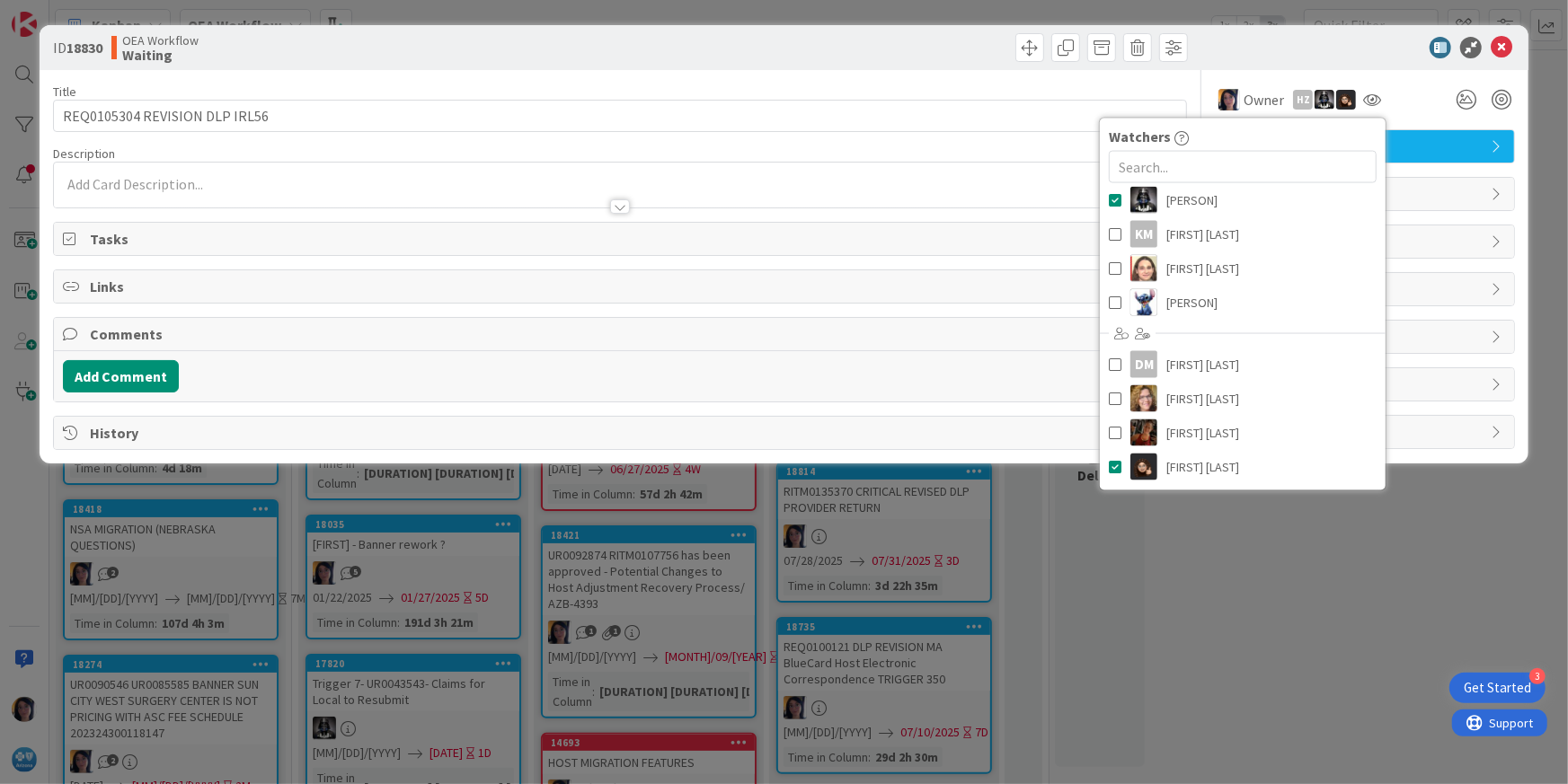 click on "Block" at bounding box center [1367, 242] 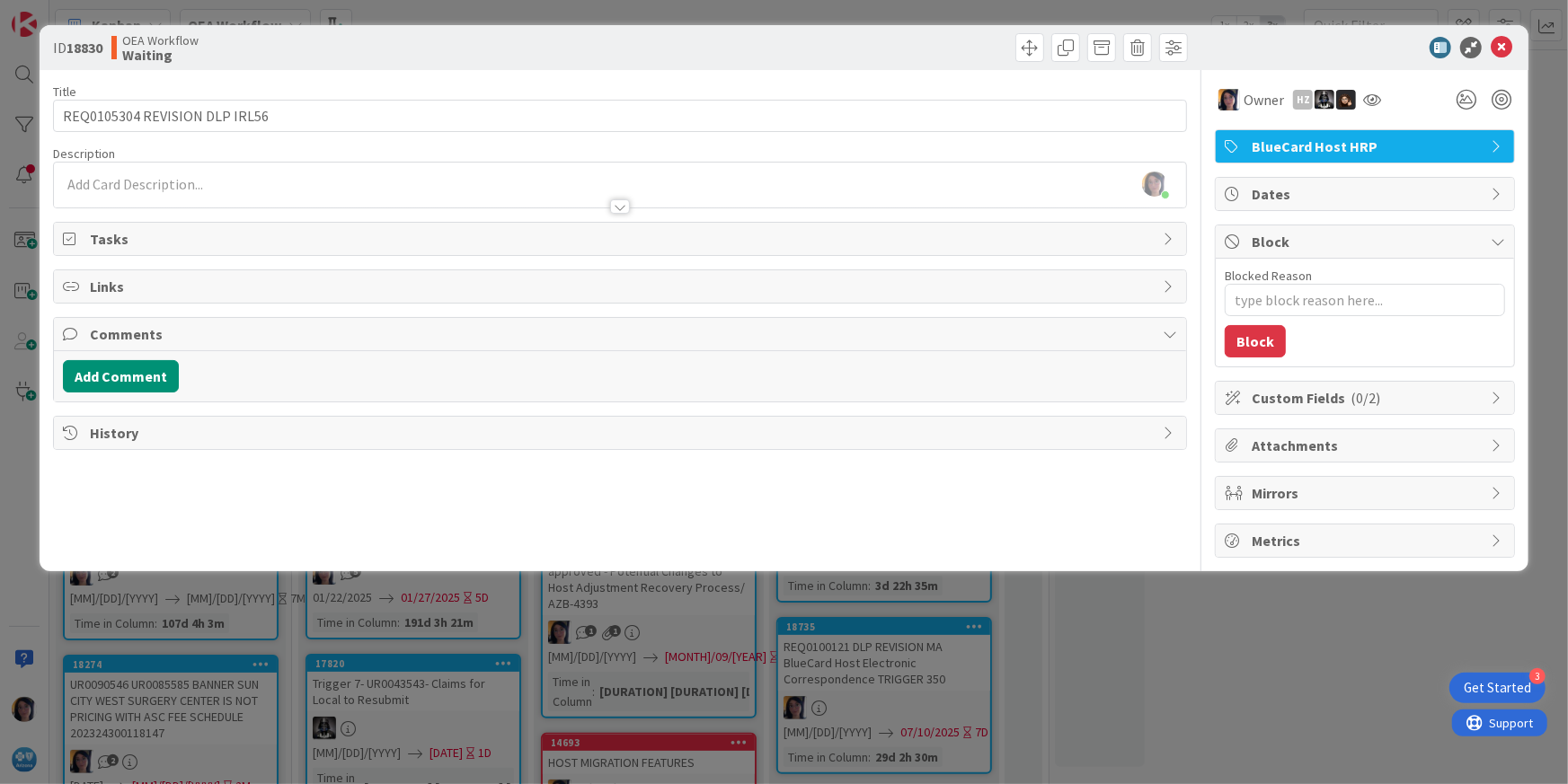 click on "Dates" at bounding box center [1367, 194] 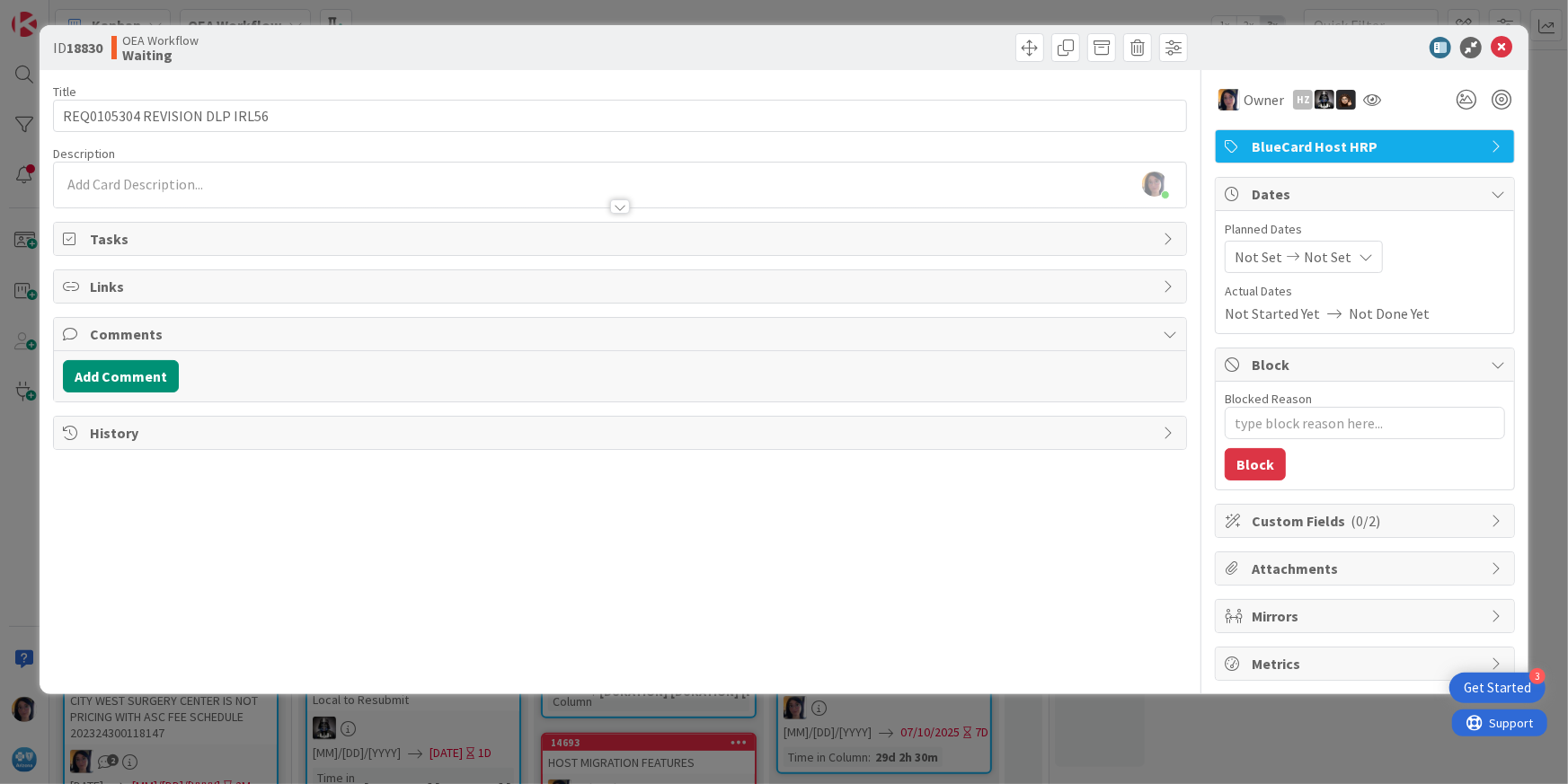 click on "Not Set" at bounding box center (1258, 257) 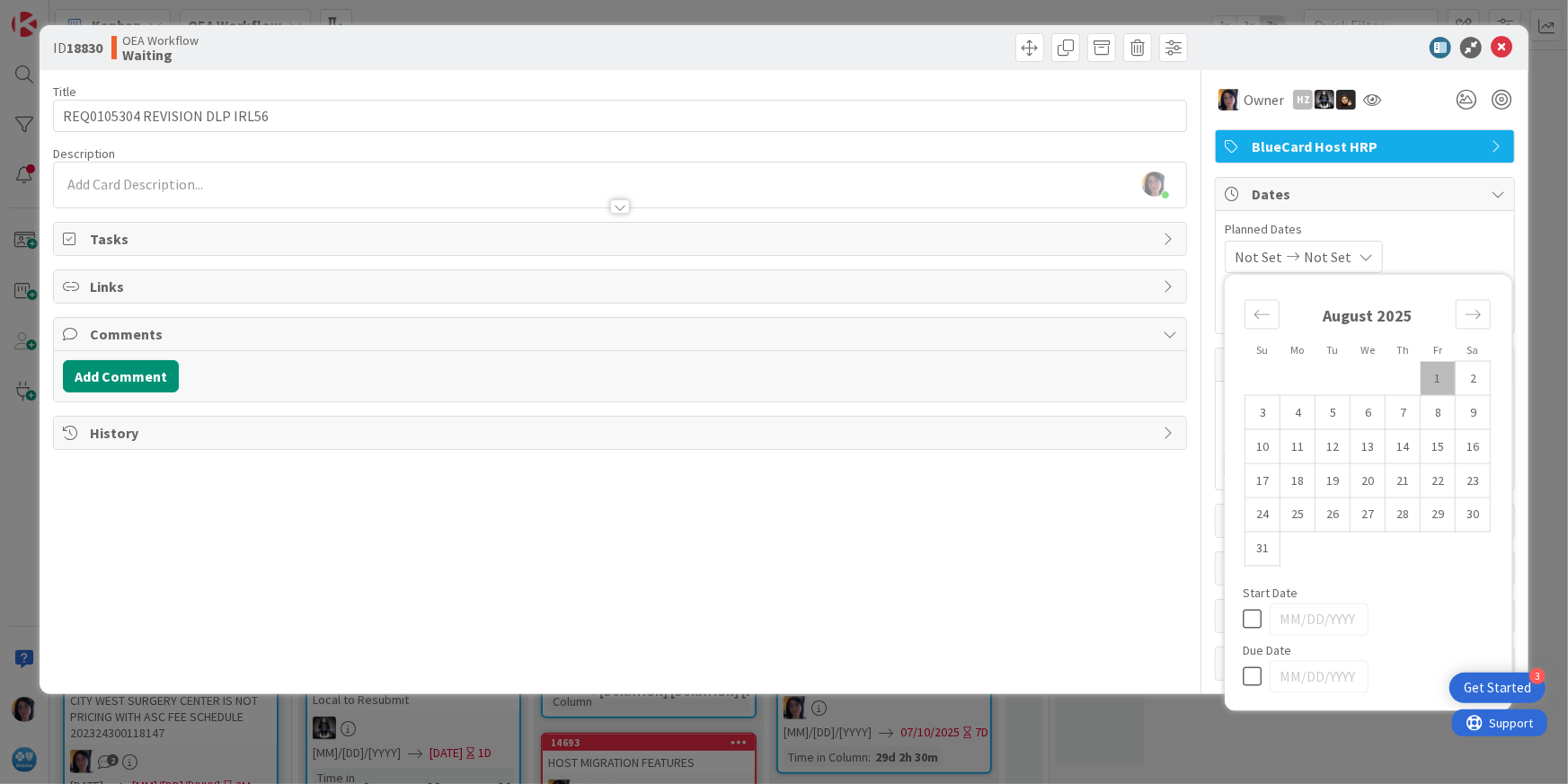 click on "1" at bounding box center (1438, 378) 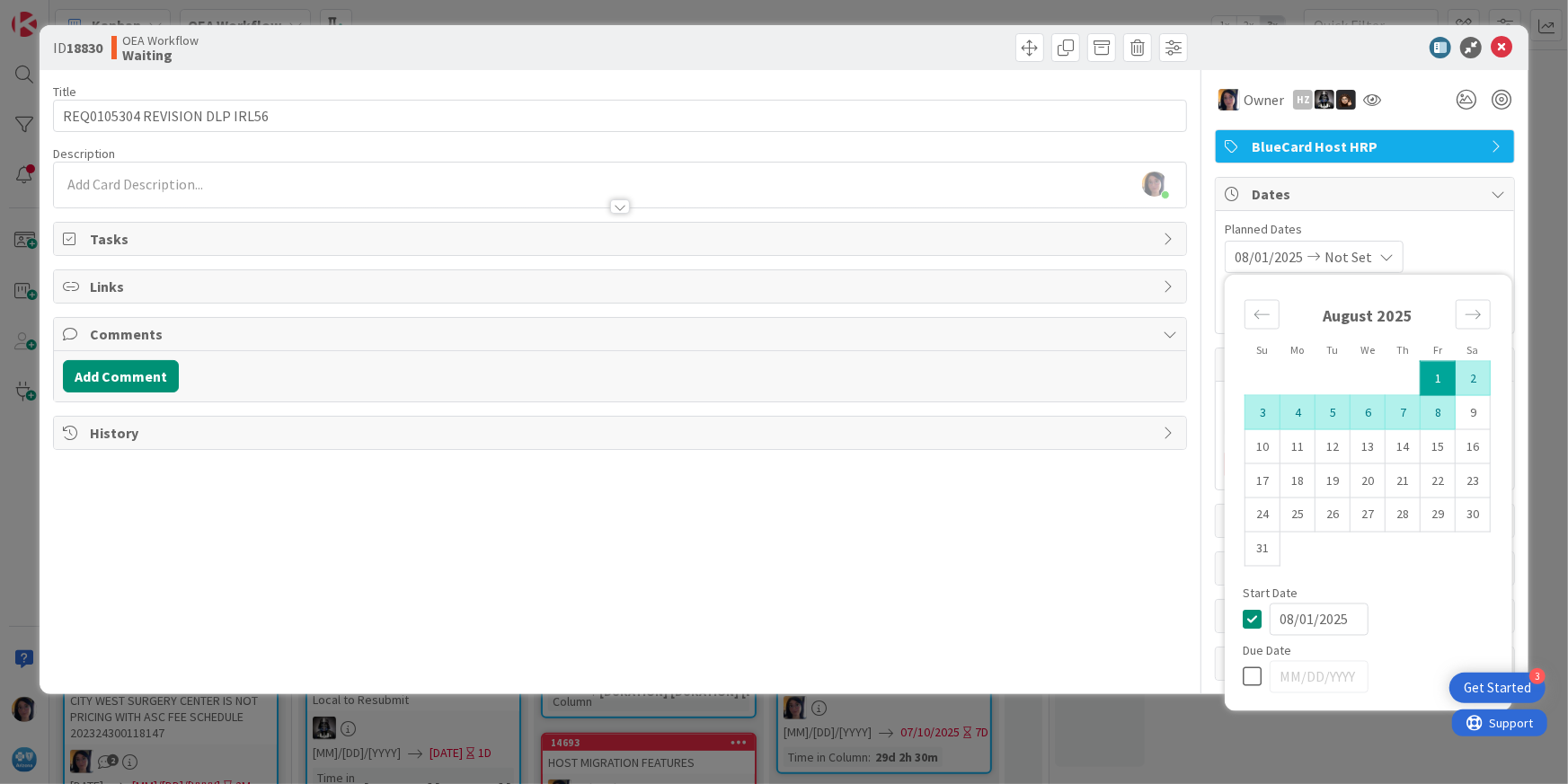 type on "x" 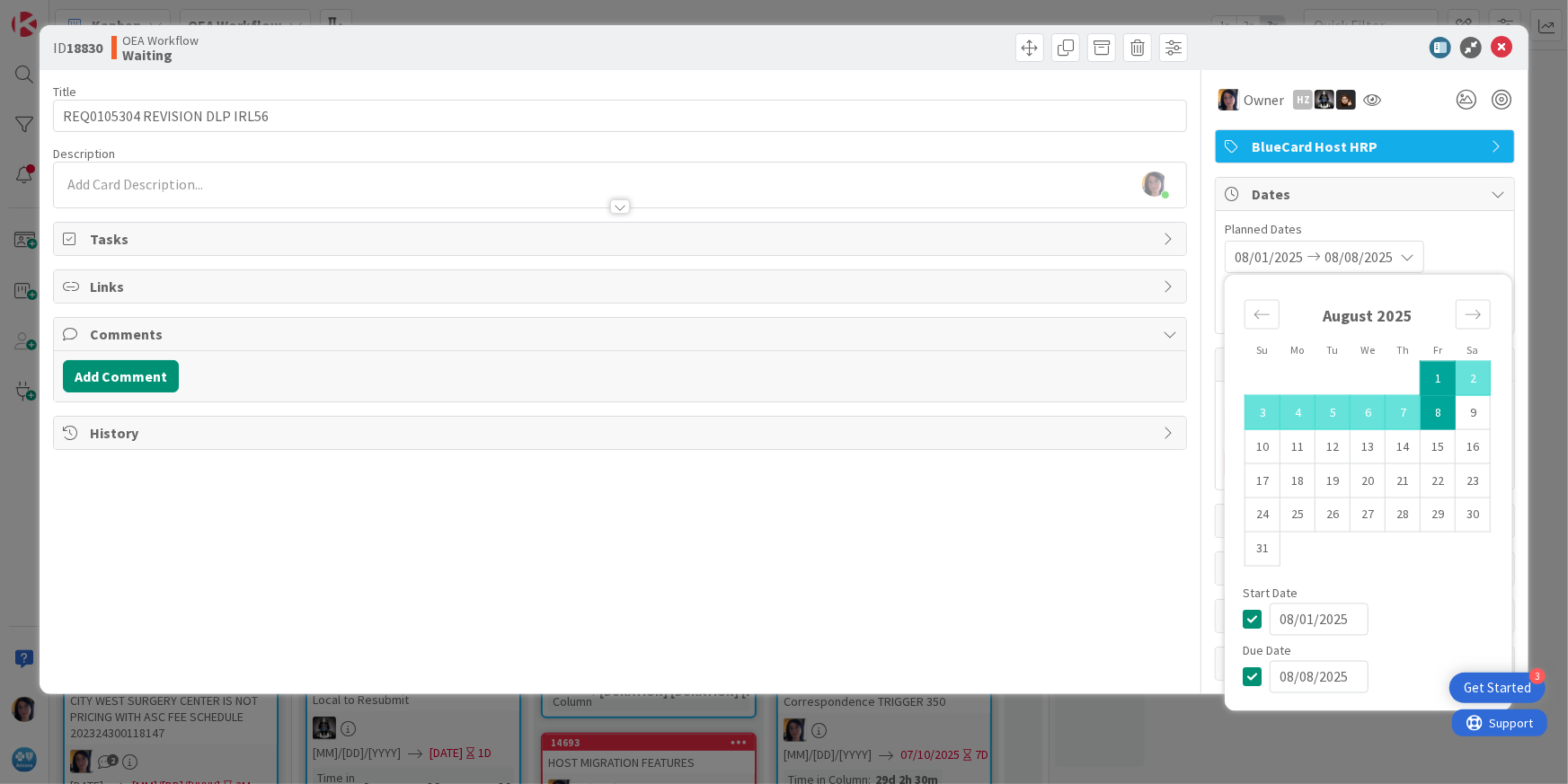 type on "x" 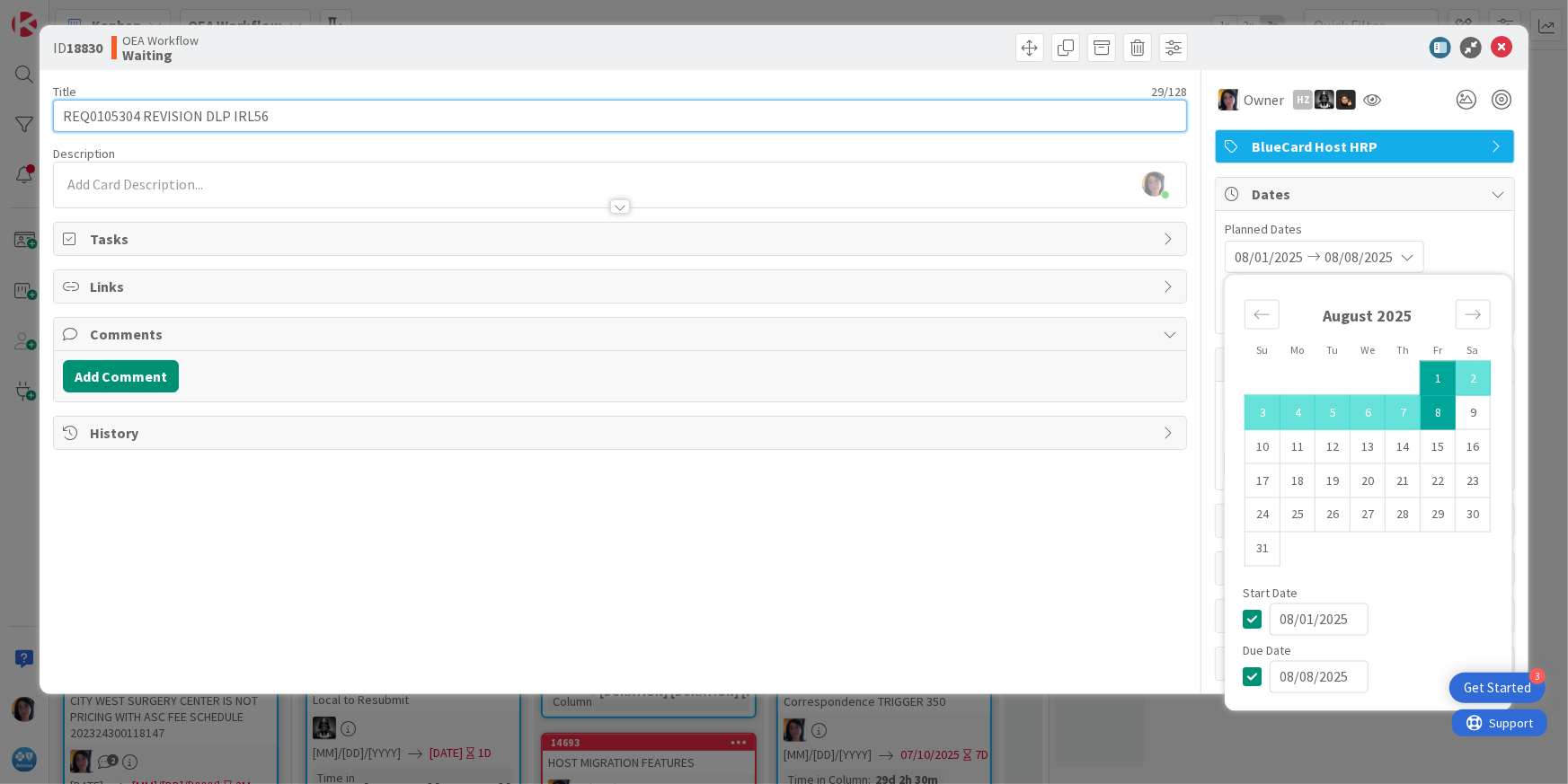 click on "REQ0105304 REVISION DLP IRL56" at bounding box center [620, 116] 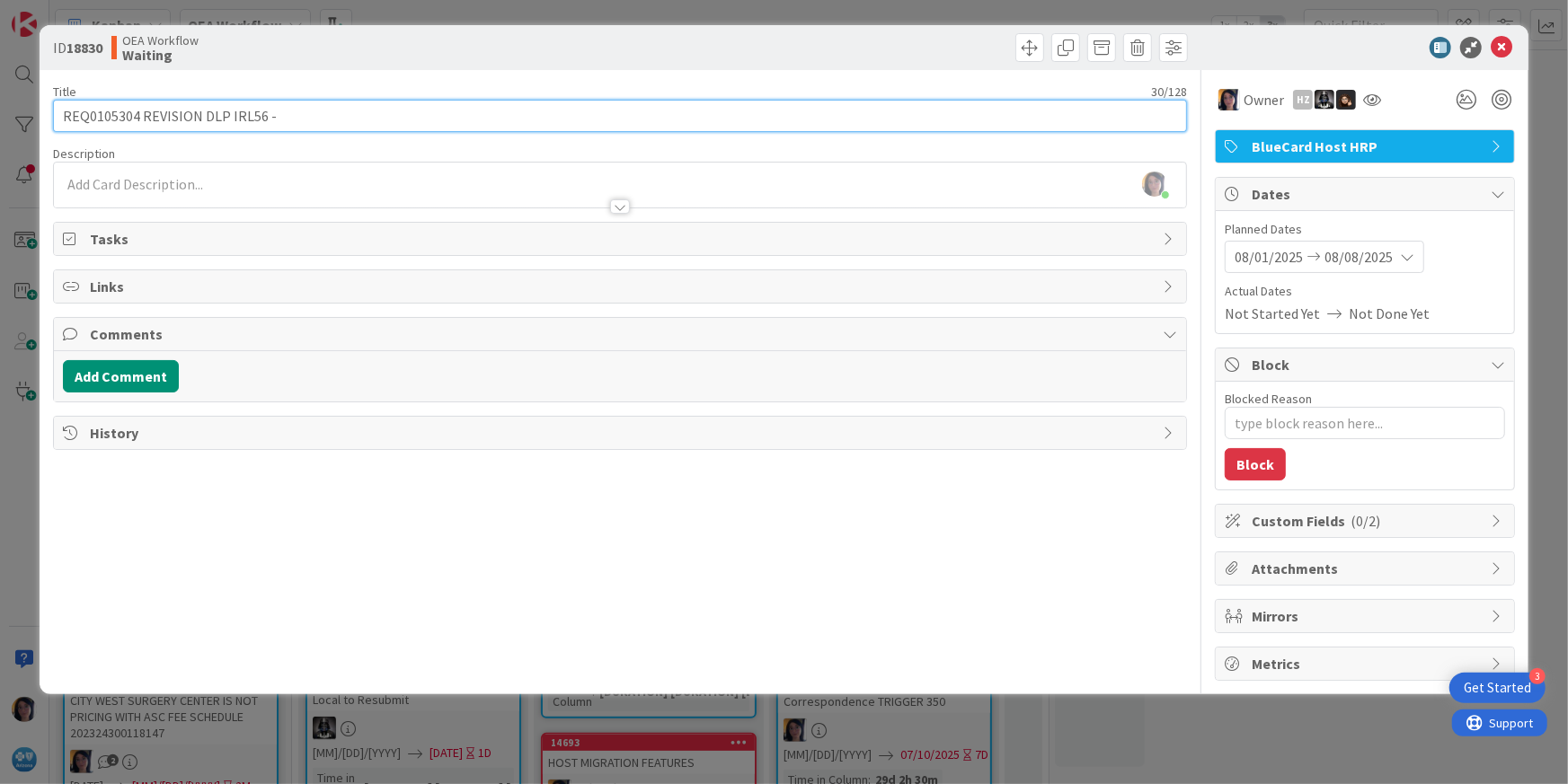 type on "REQ0105304 REVISION DLP IRL56 -" 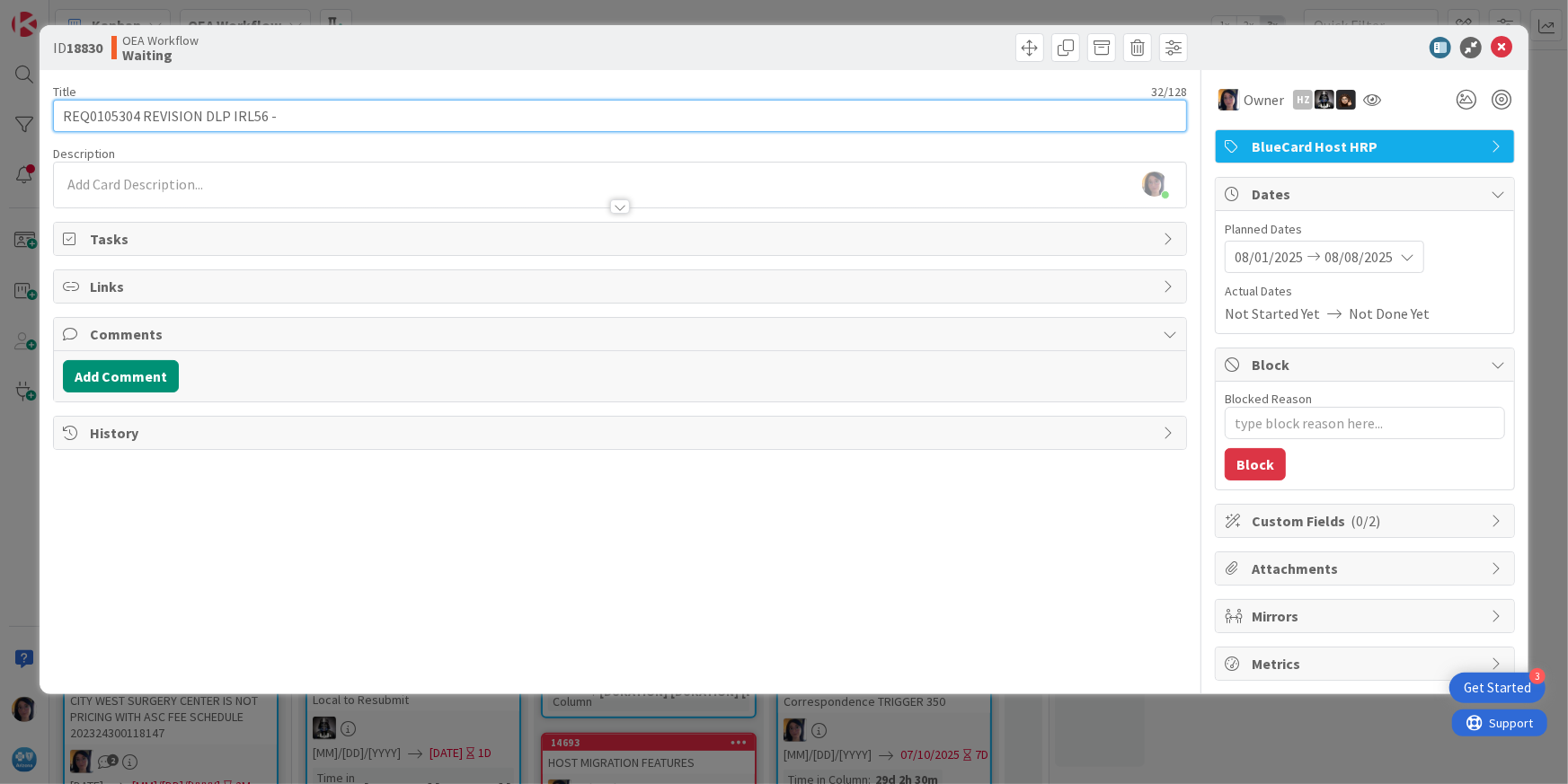 type on "x" 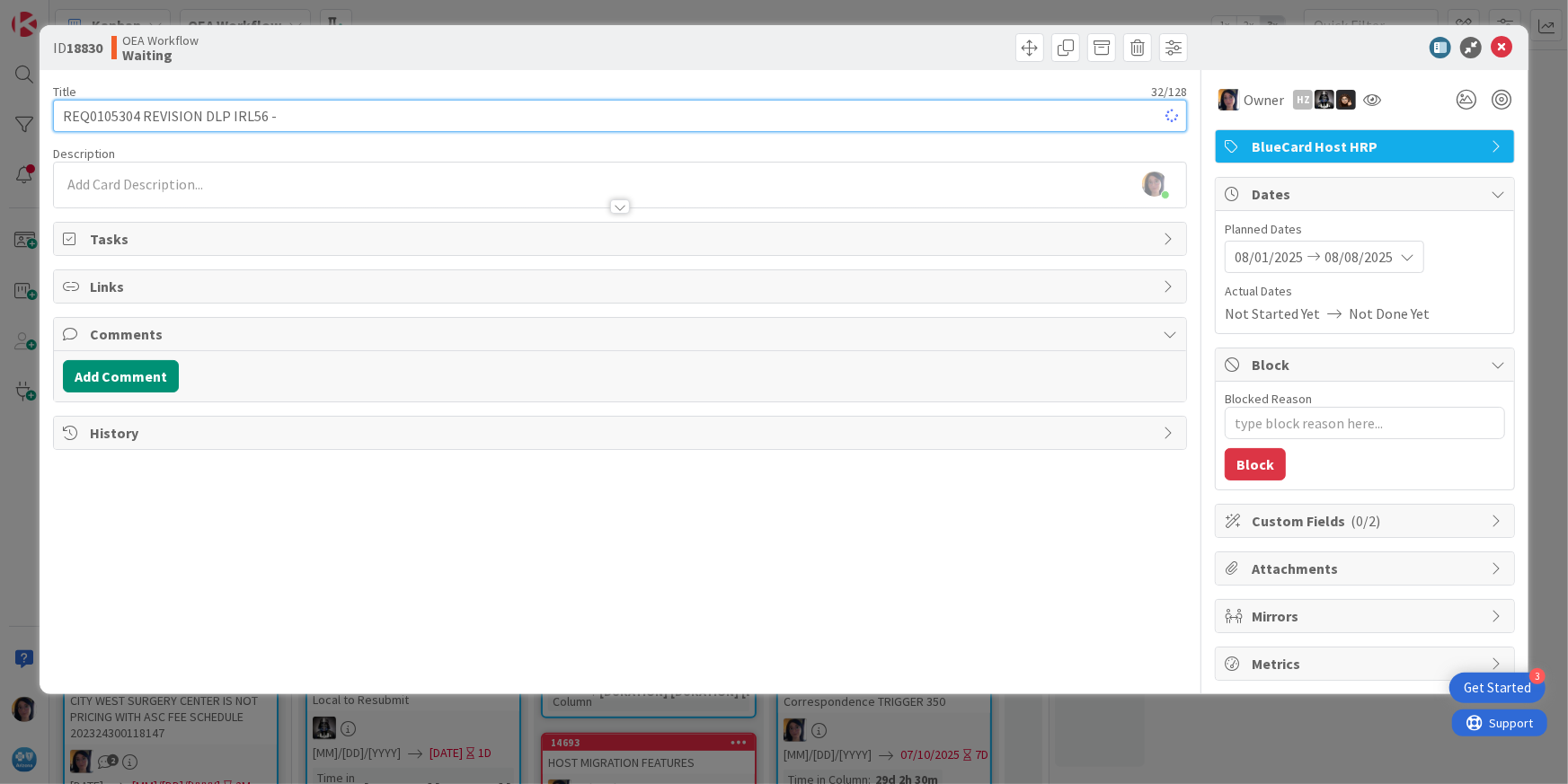 type on "REQ0105304 REVISION DLP IRL56 - H" 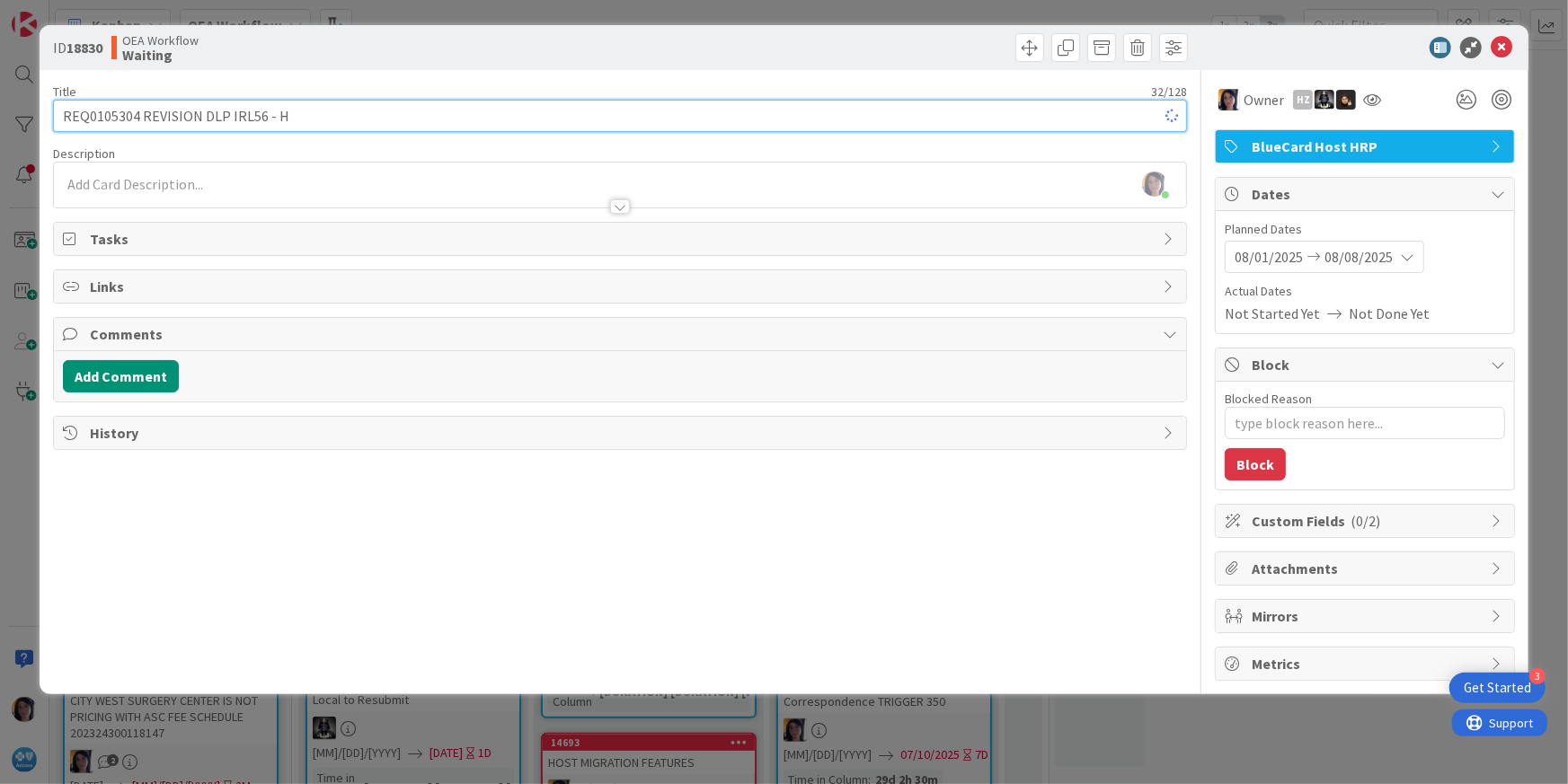 type on "x" 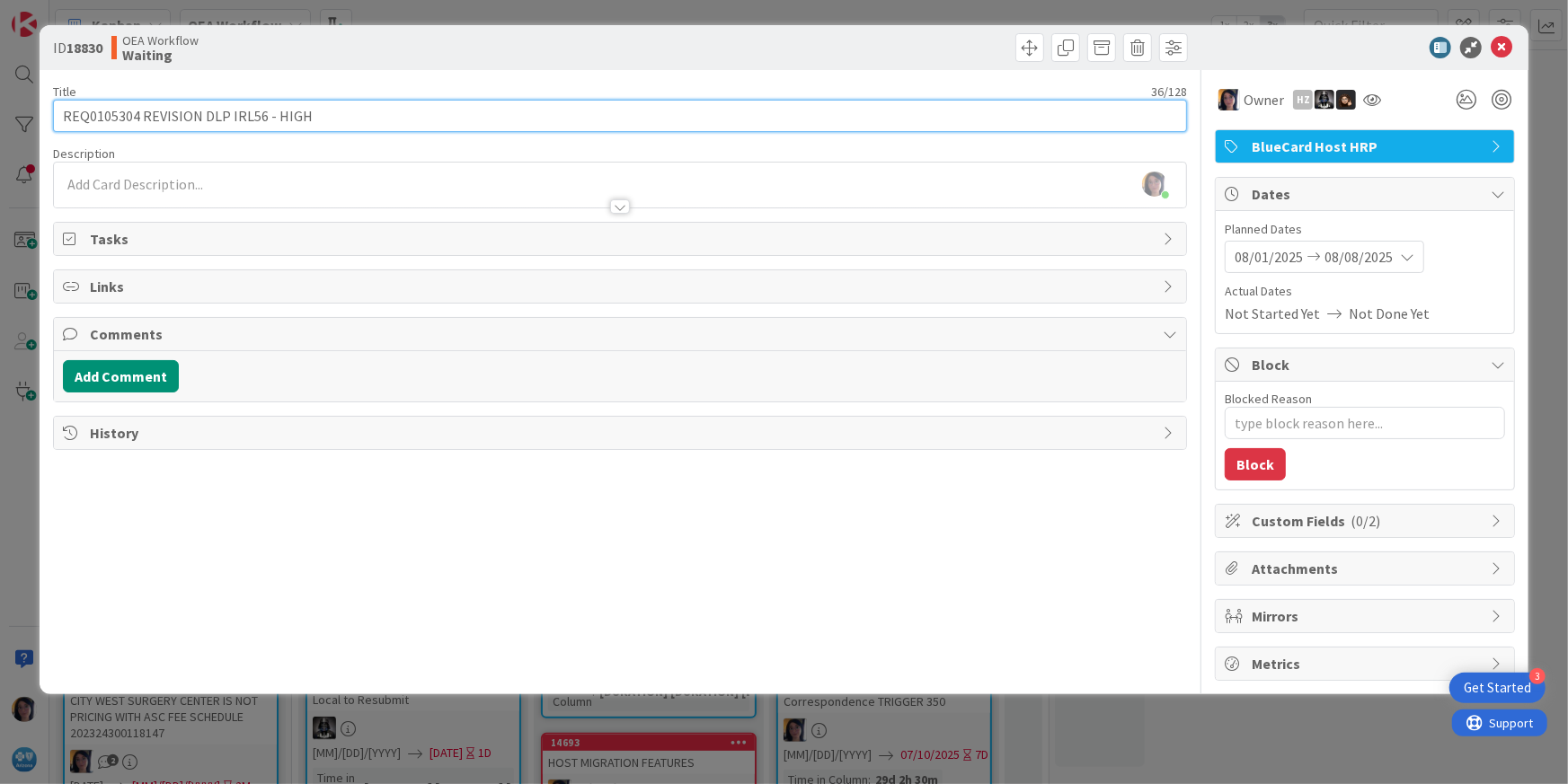 type on "REQ0105304 REVISION DLP IRL56 - HIGH" 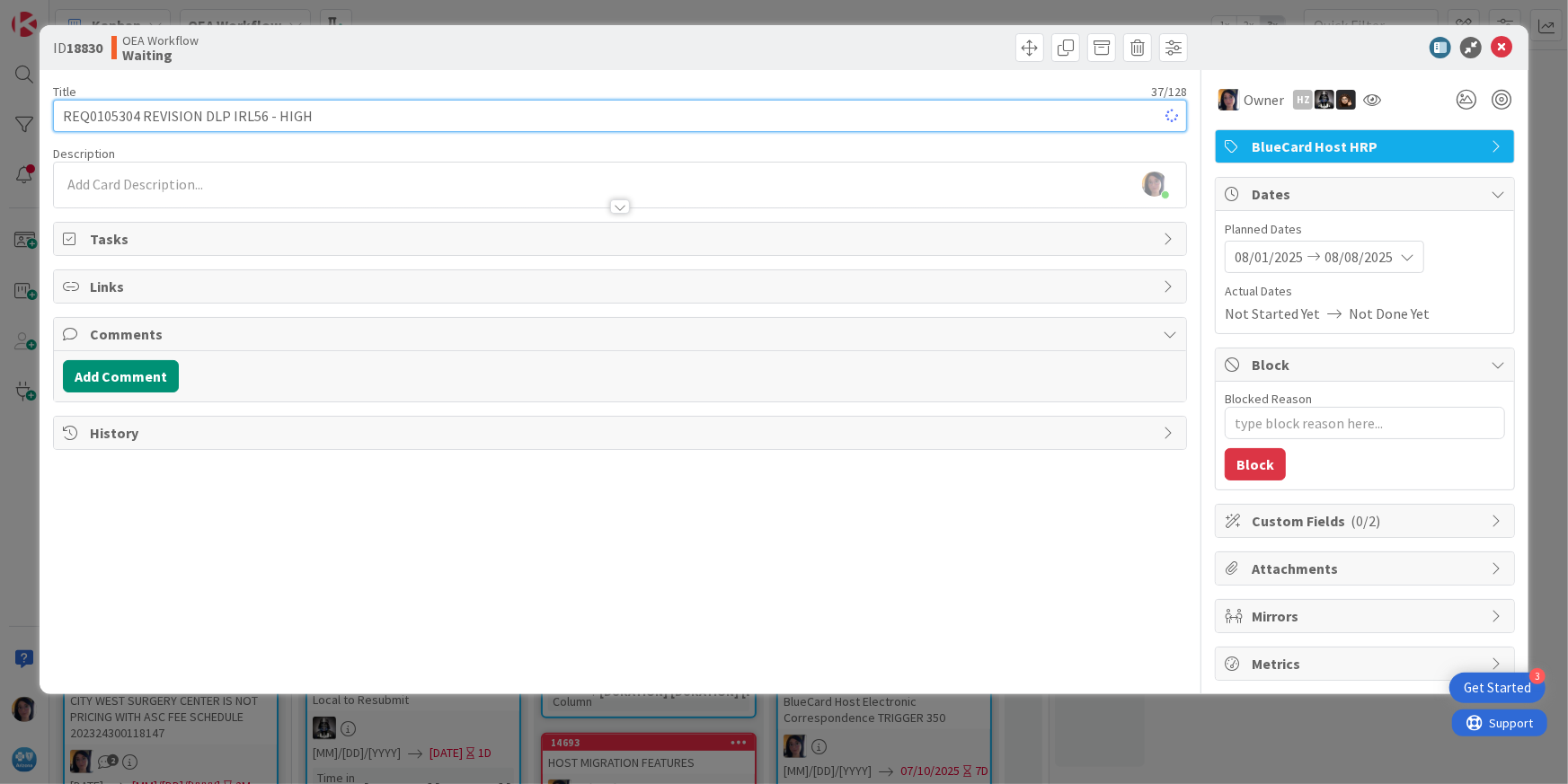 type on "x" 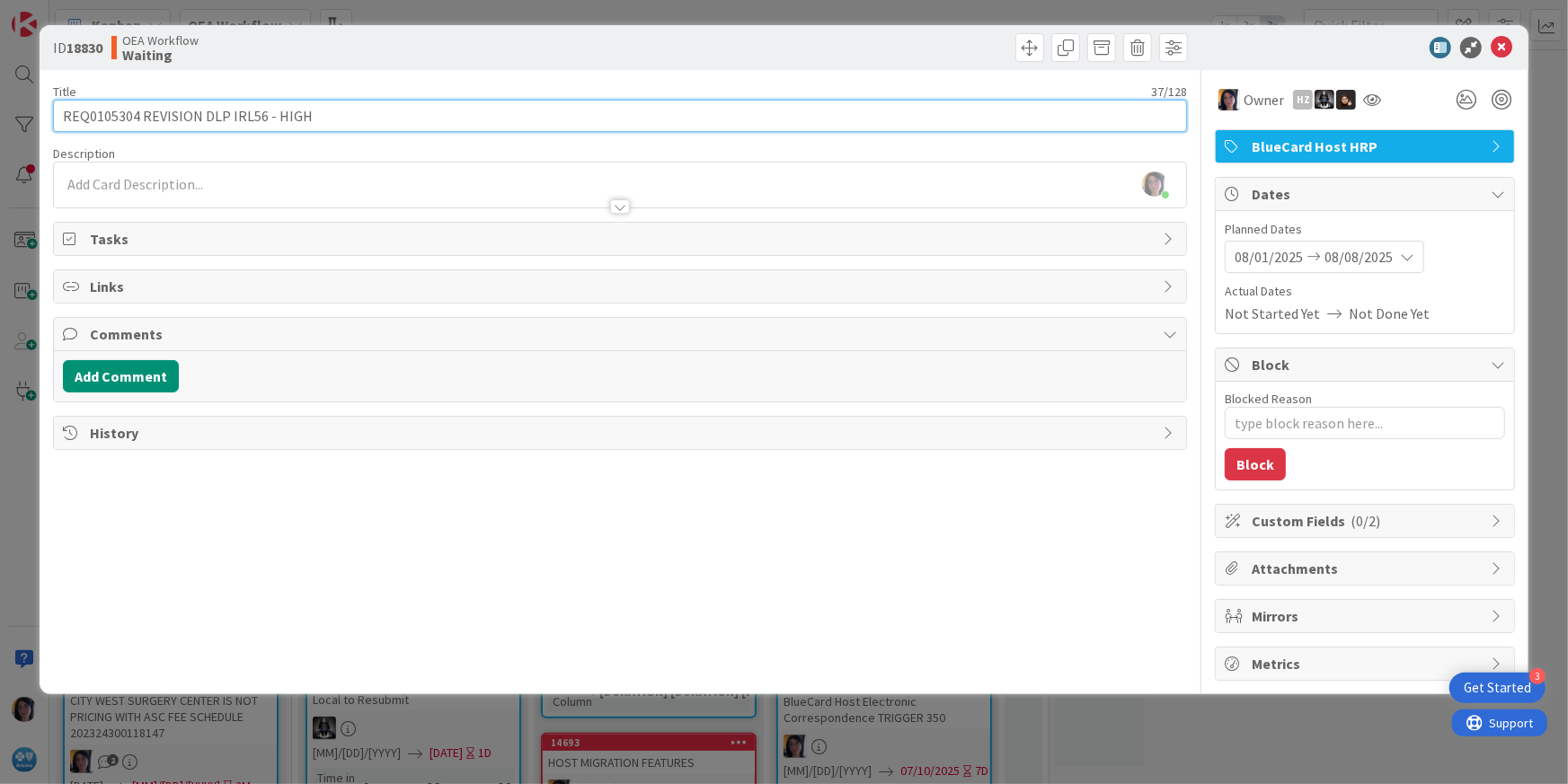 drag, startPoint x: 315, startPoint y: 116, endPoint x: 268, endPoint y: 114, distance: 47.042534 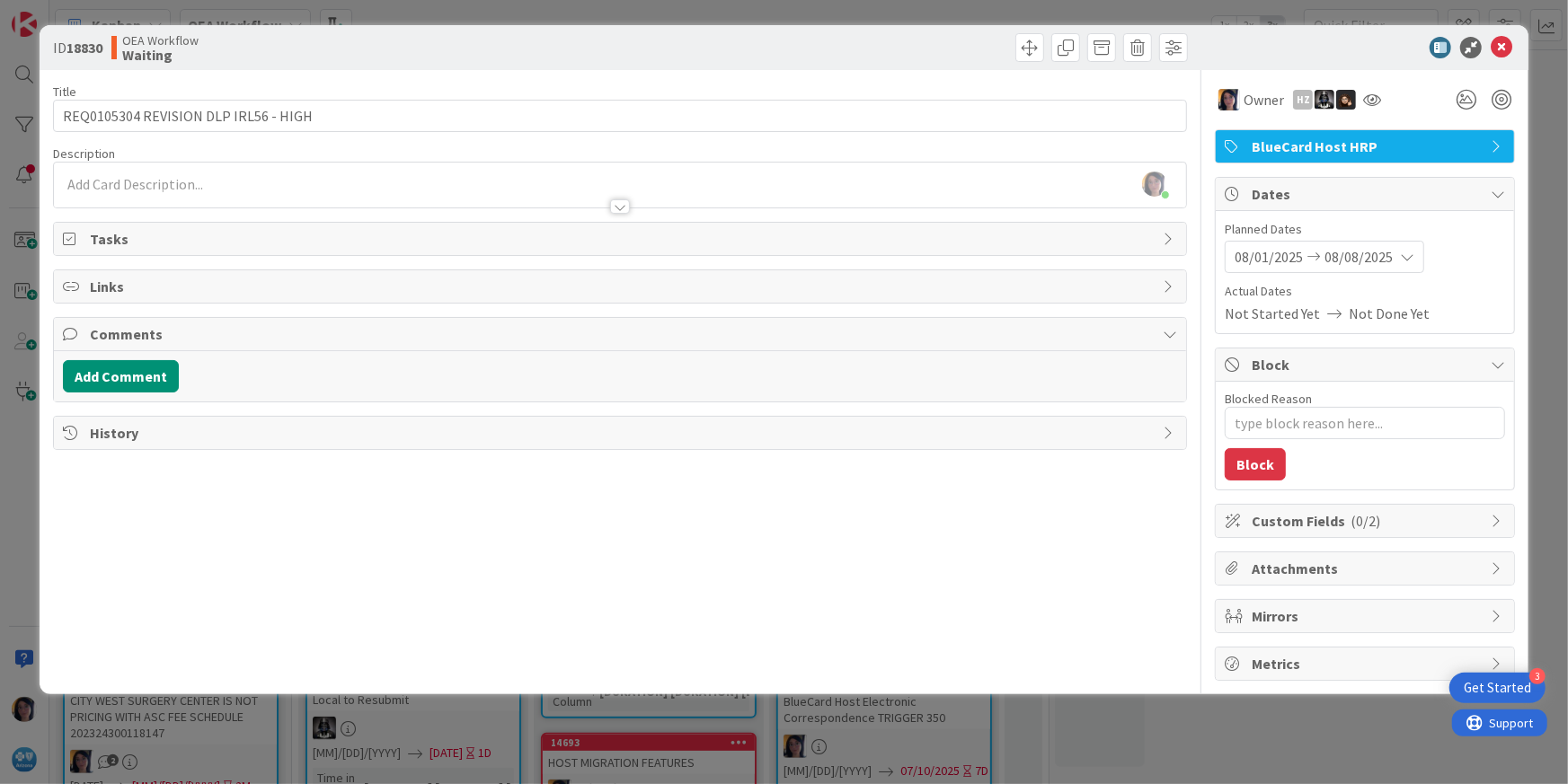click on "Tasks" at bounding box center [620, 239] 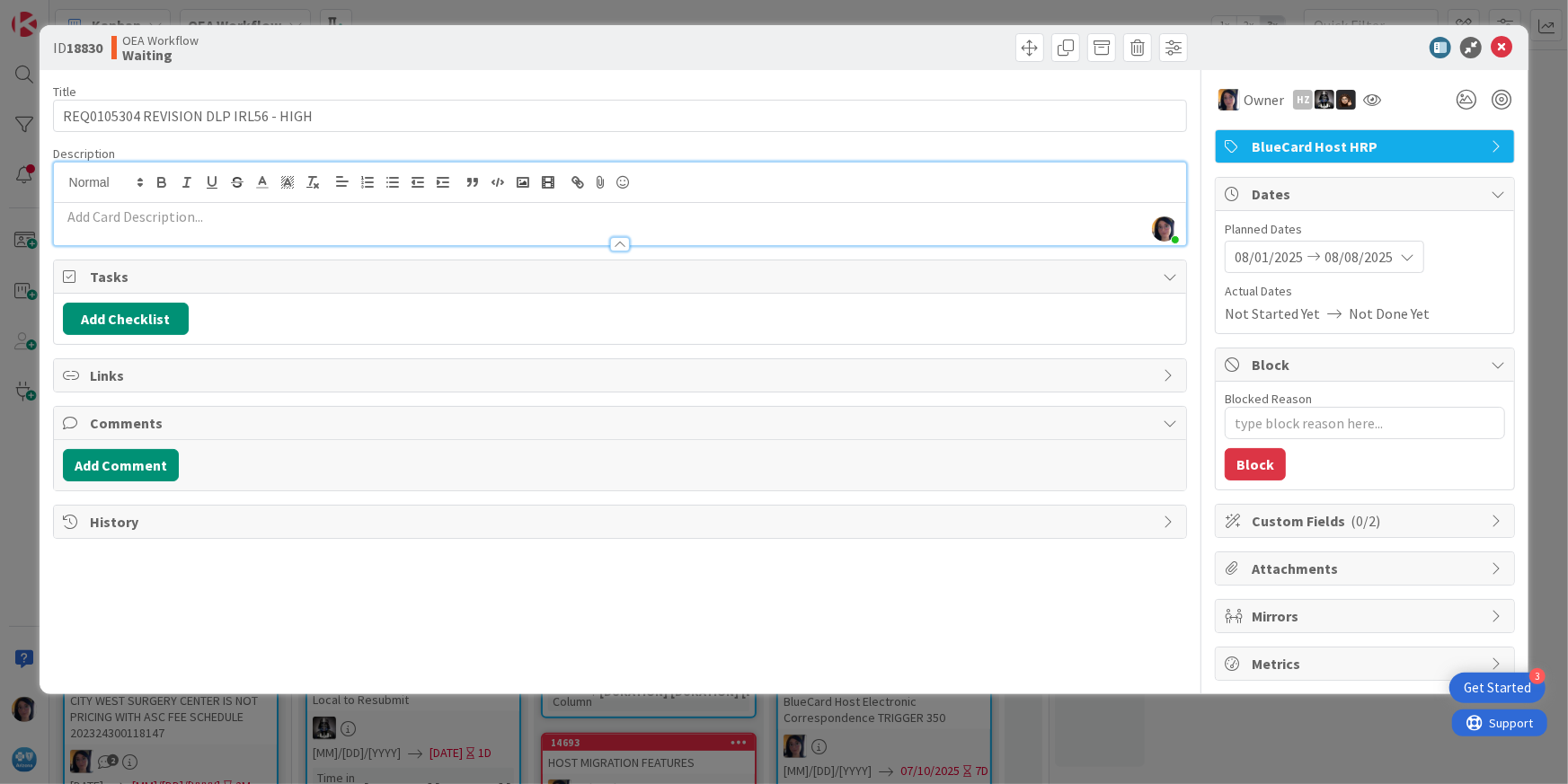 click on "[PERSON] just joined" at bounding box center (620, 204) 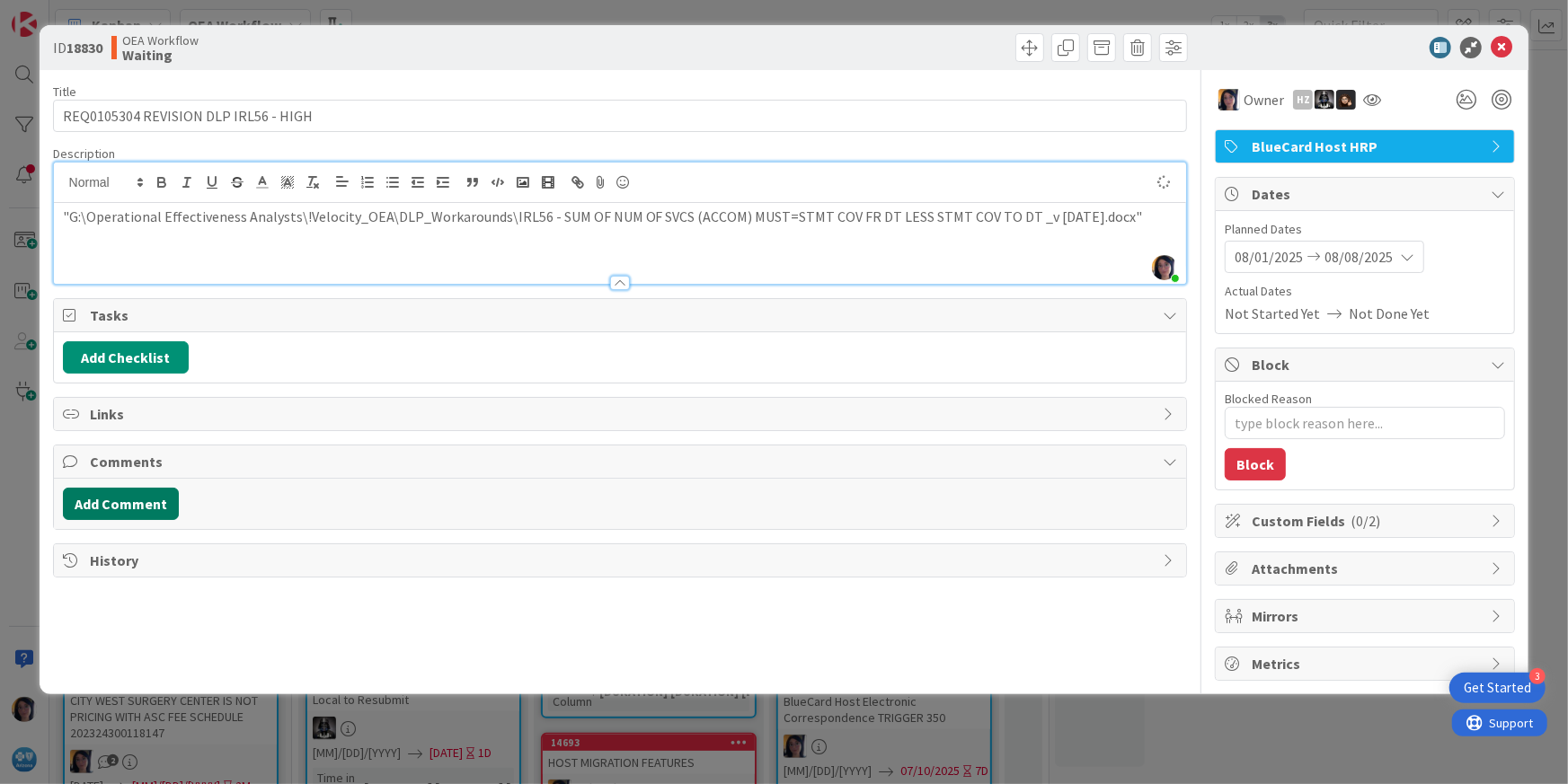 type on "x" 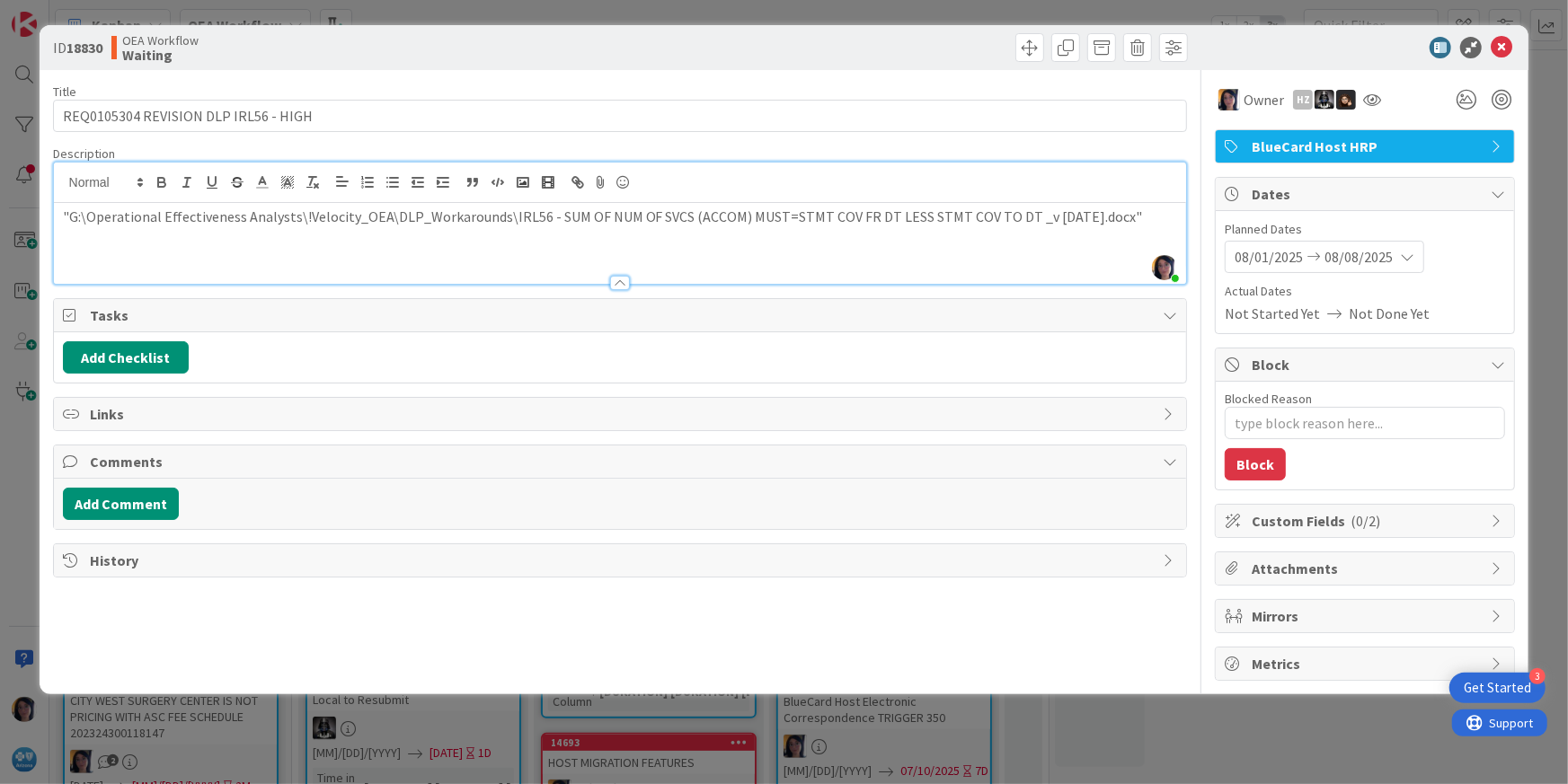 click at bounding box center [620, 182] 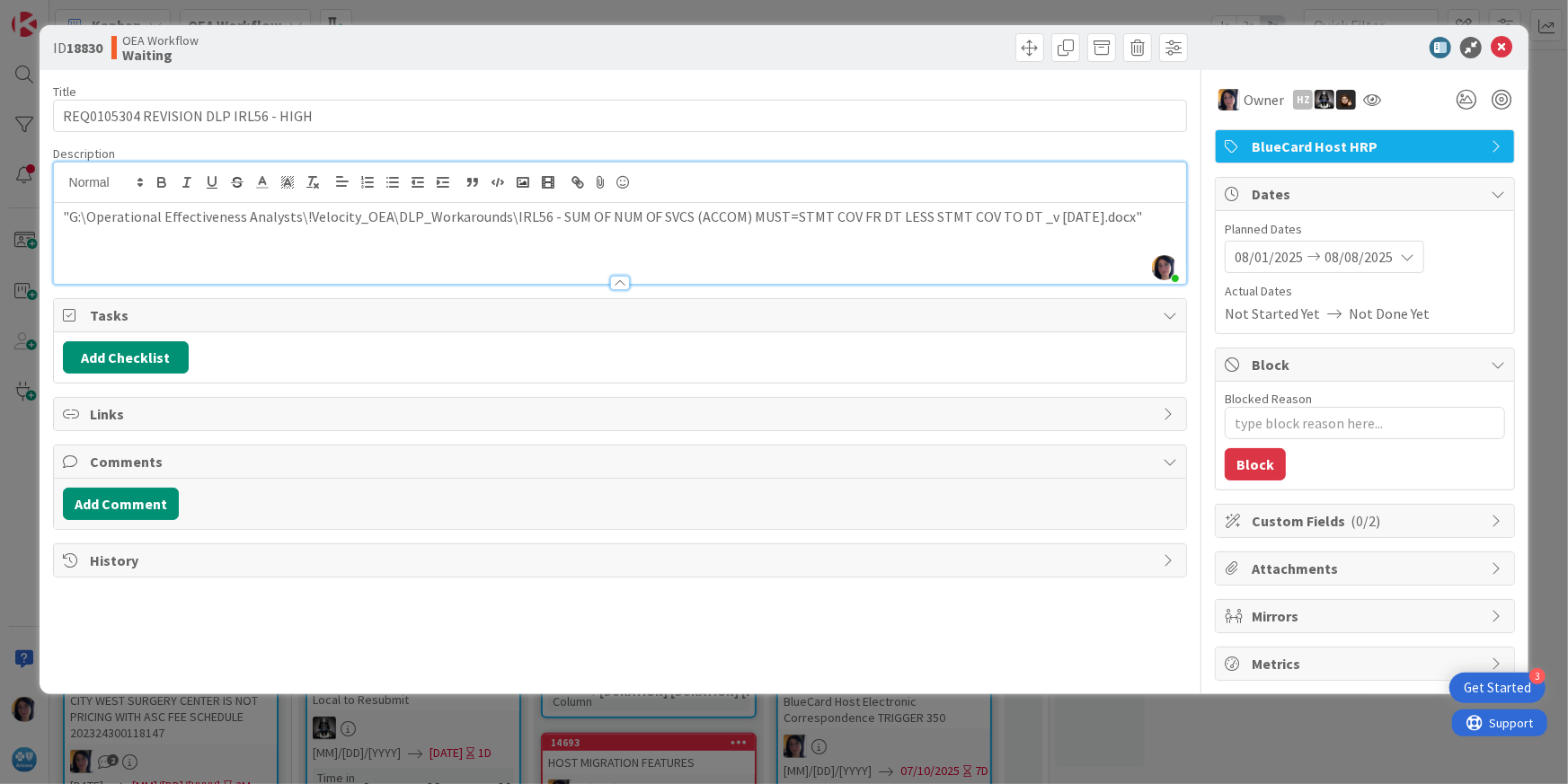 click on "Add Comment" at bounding box center (620, 504) 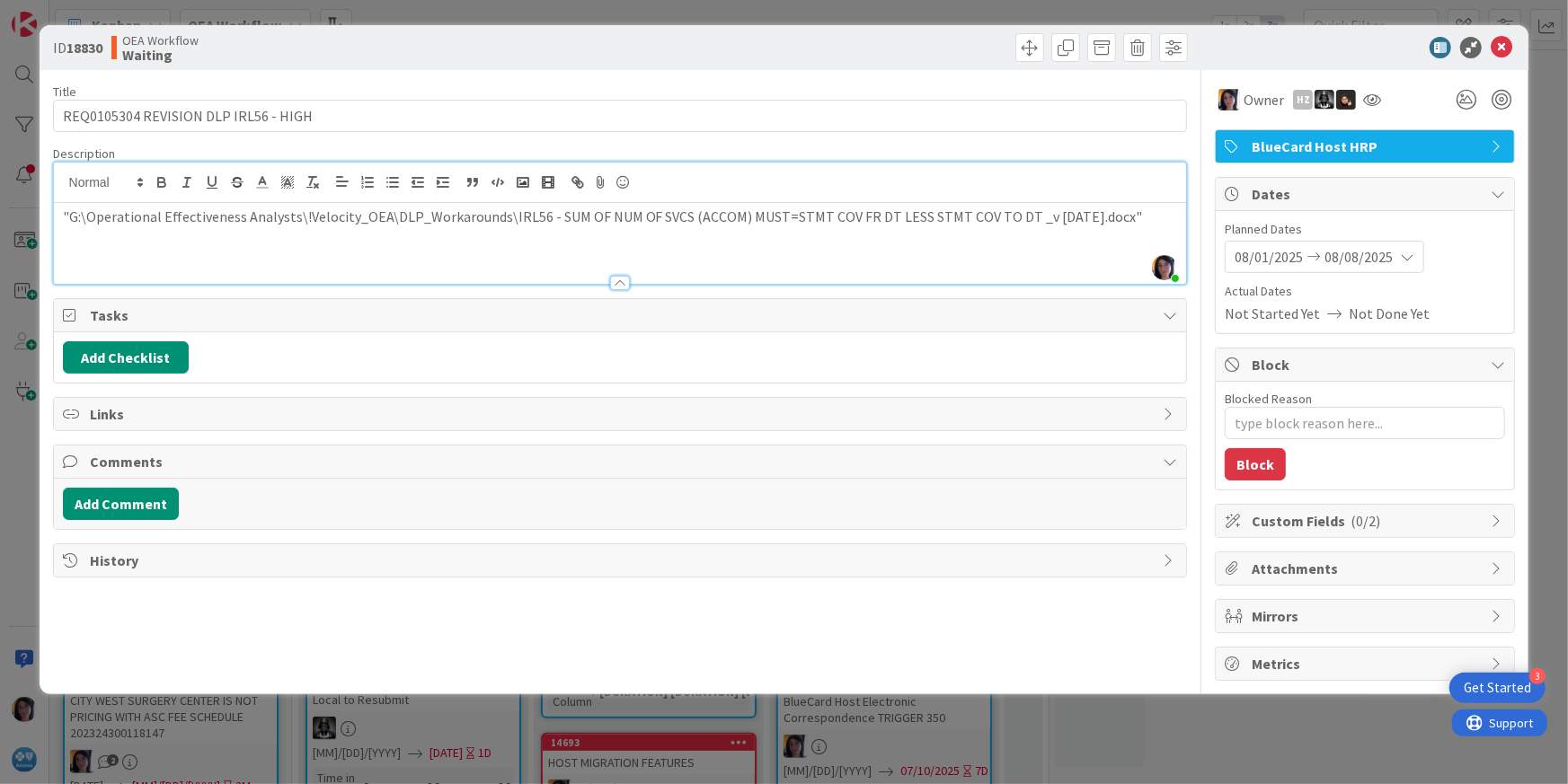 click on "Description" at bounding box center (84, 154) 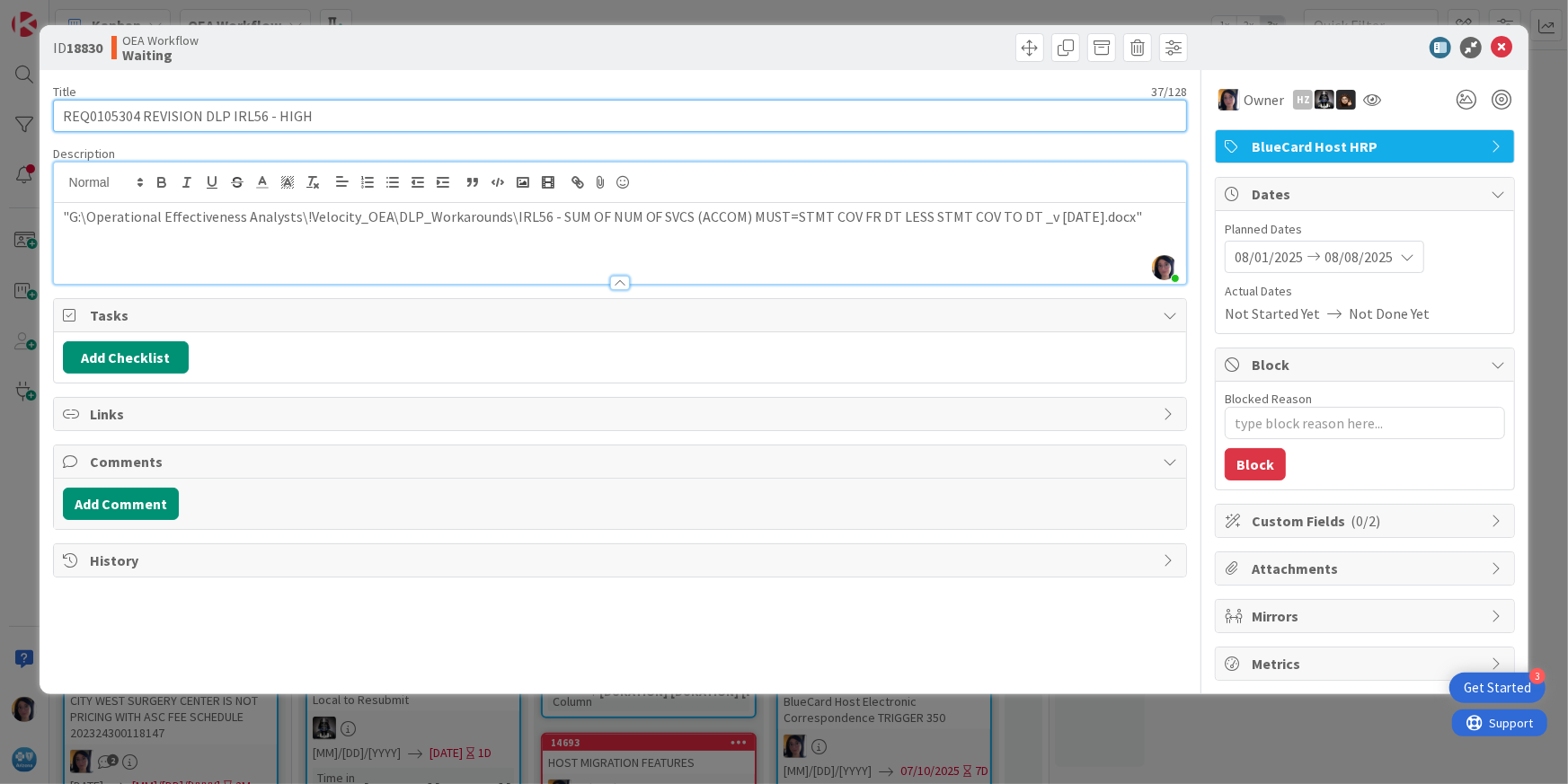 click on "REQ0105304 REVISION DLP IRL56 - HIGH" at bounding box center (620, 116) 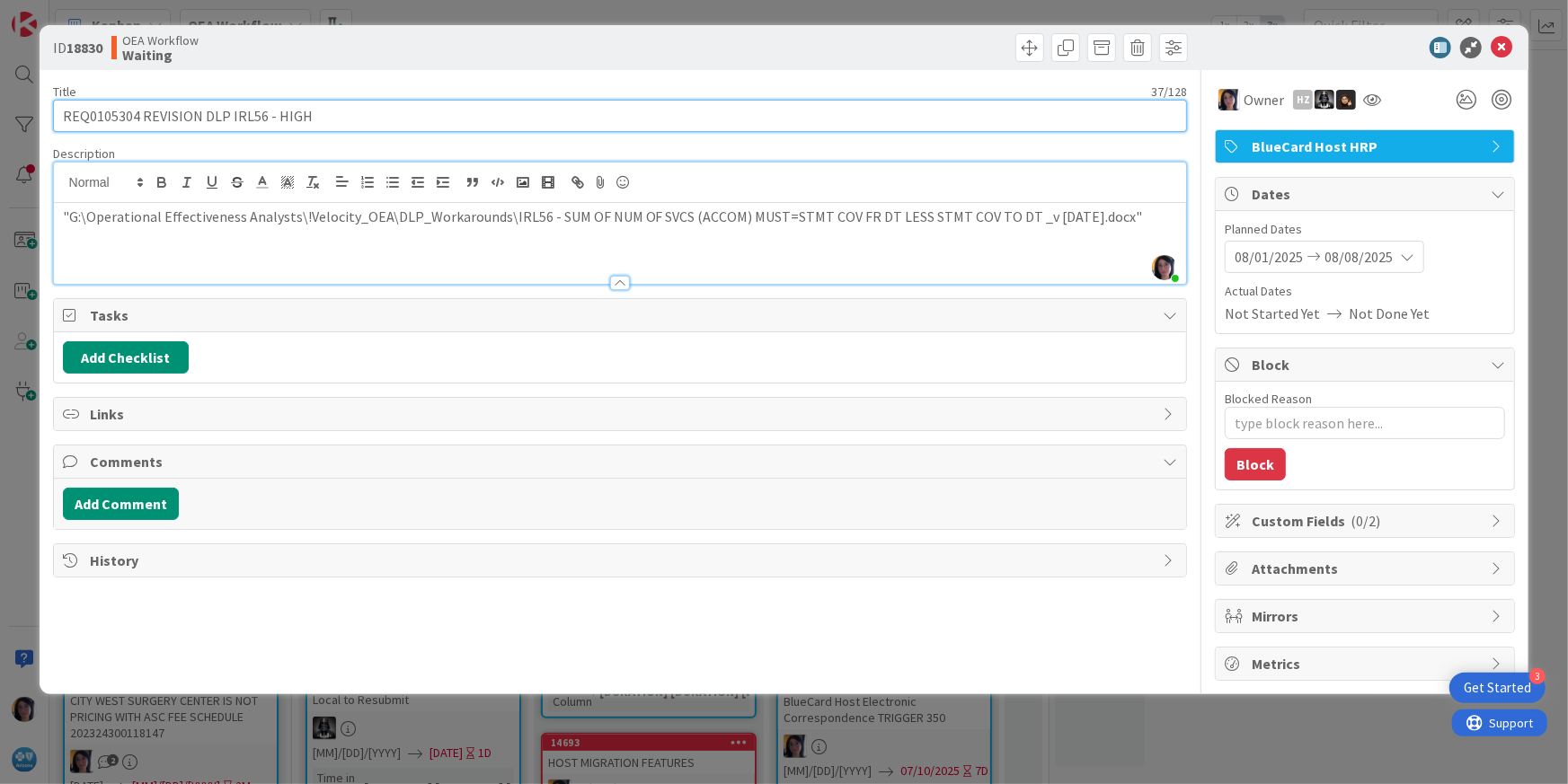 click on "REQ0105304 REVISION DLP IRL56 - HIGH" at bounding box center [620, 116] 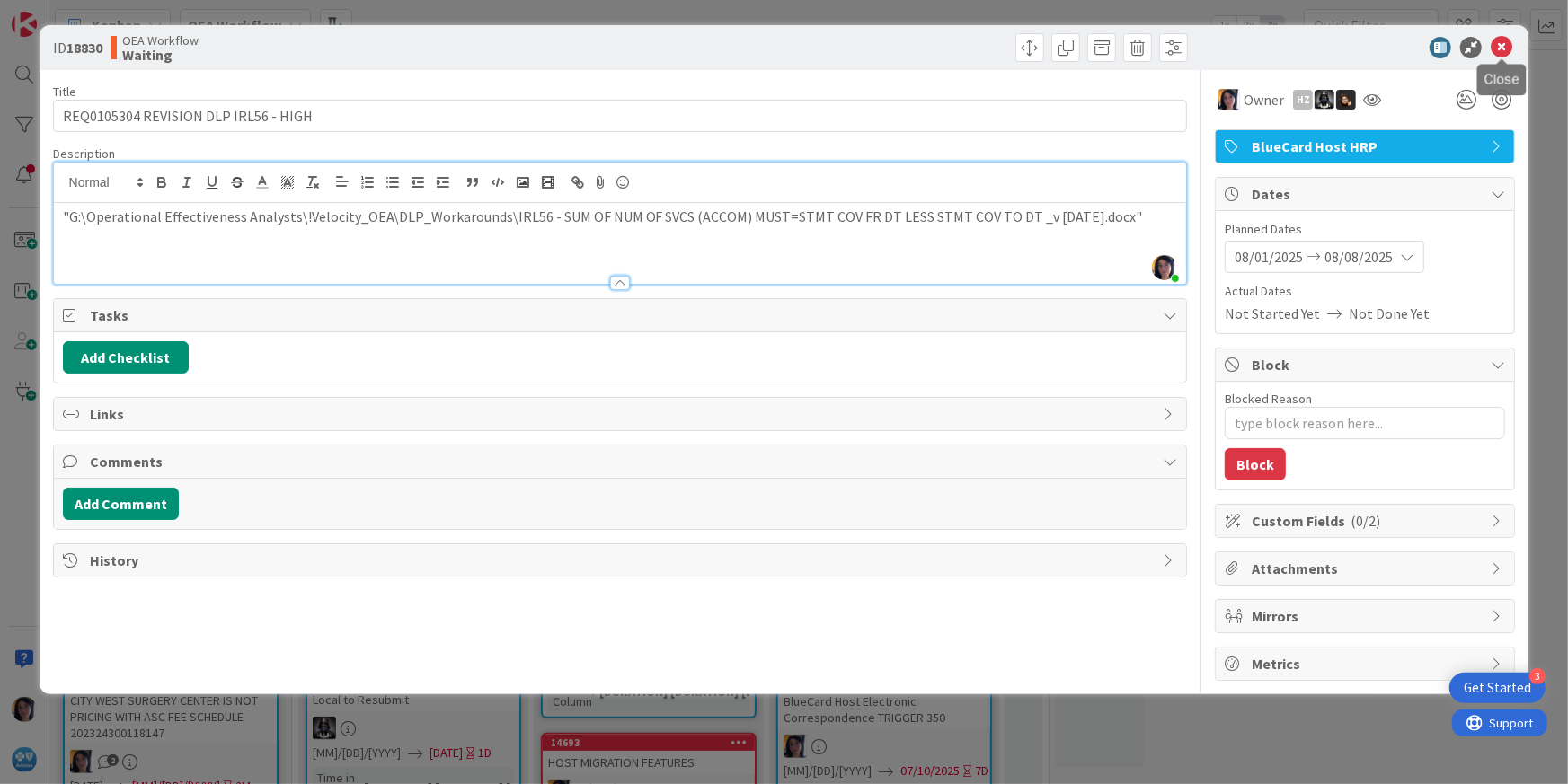 click at bounding box center (1502, 48) 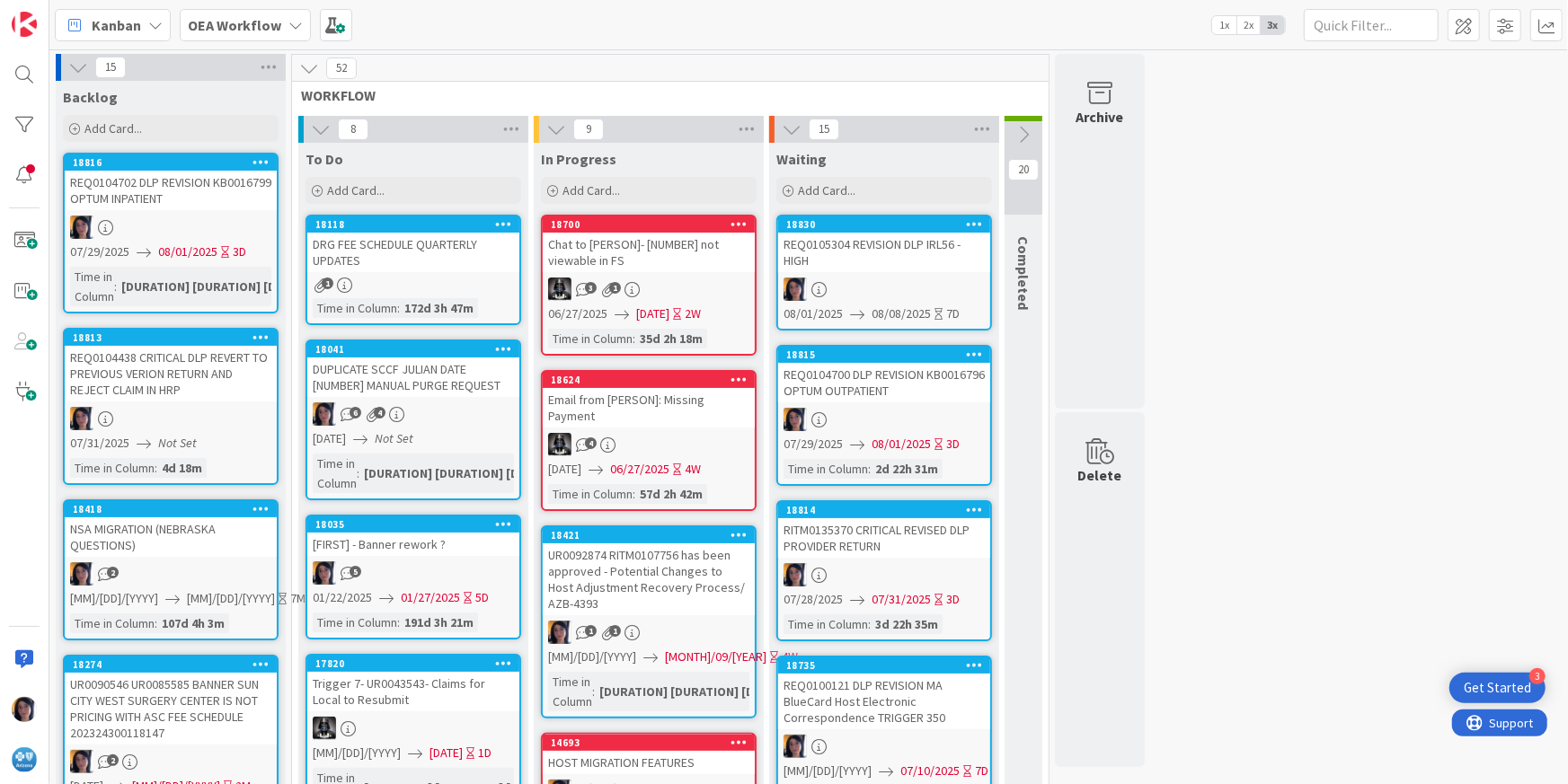 scroll, scrollTop: 0, scrollLeft: 0, axis: both 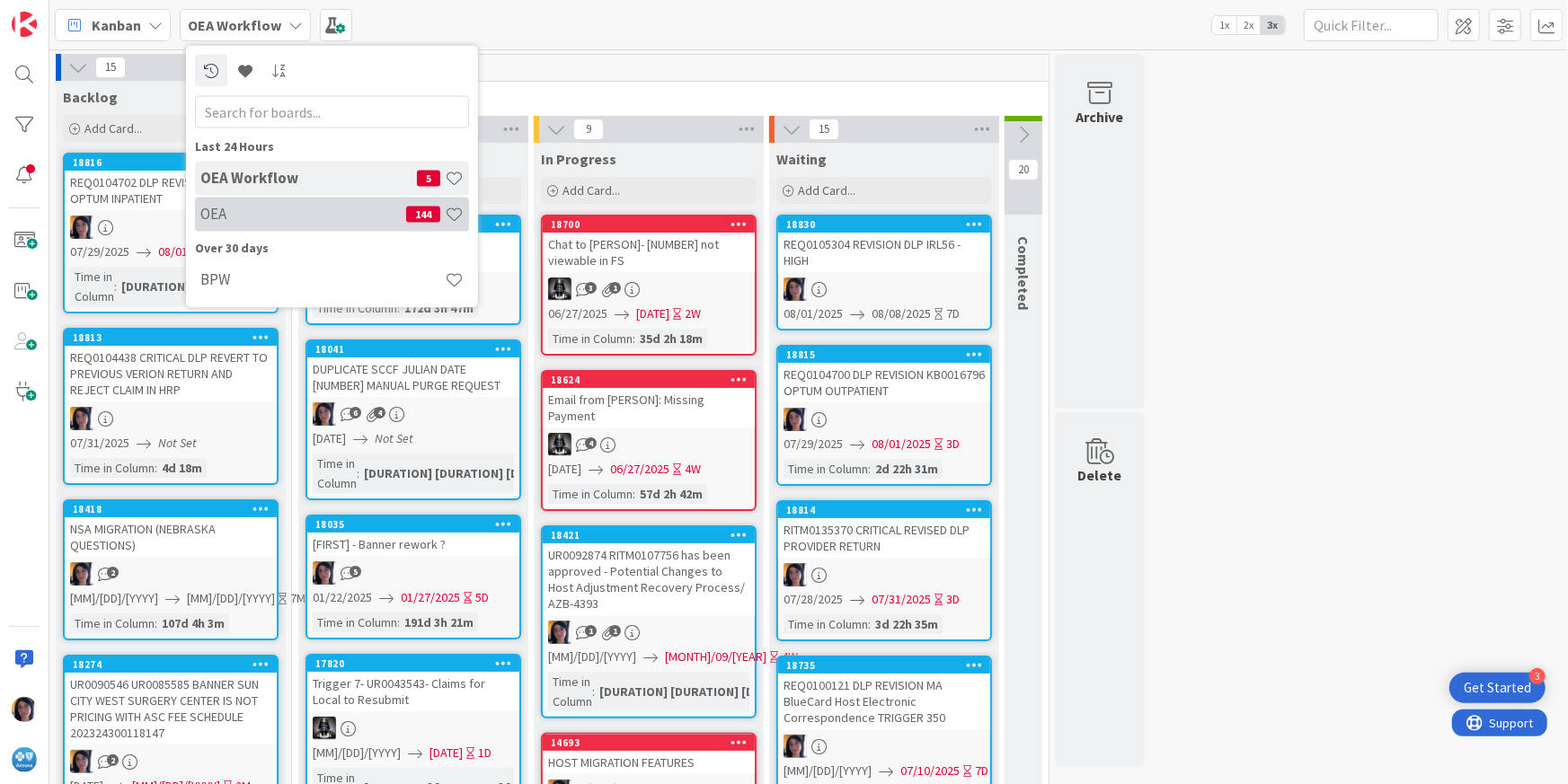 click on "OEA" at bounding box center (303, 214) 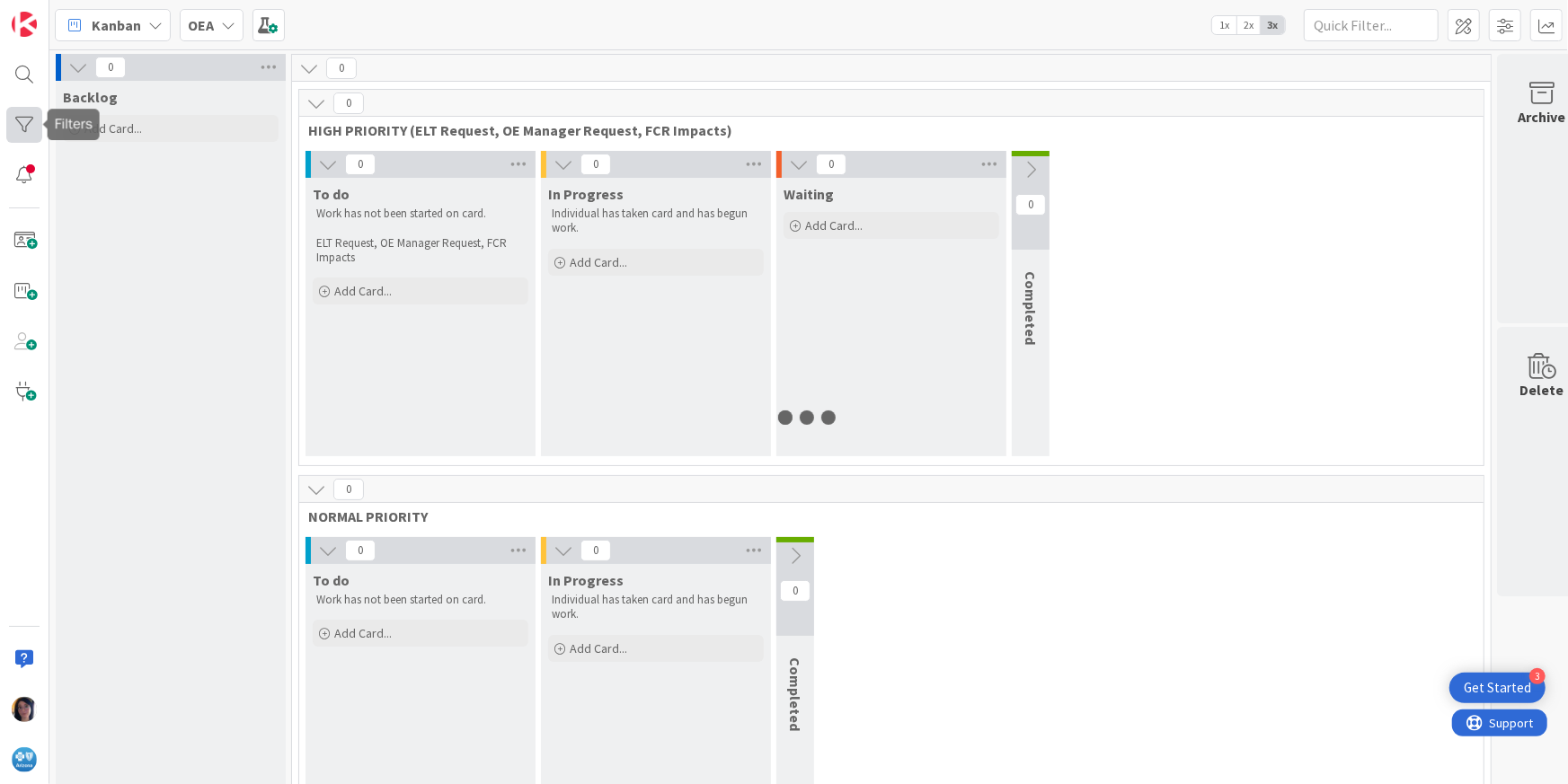 scroll, scrollTop: 0, scrollLeft: 0, axis: both 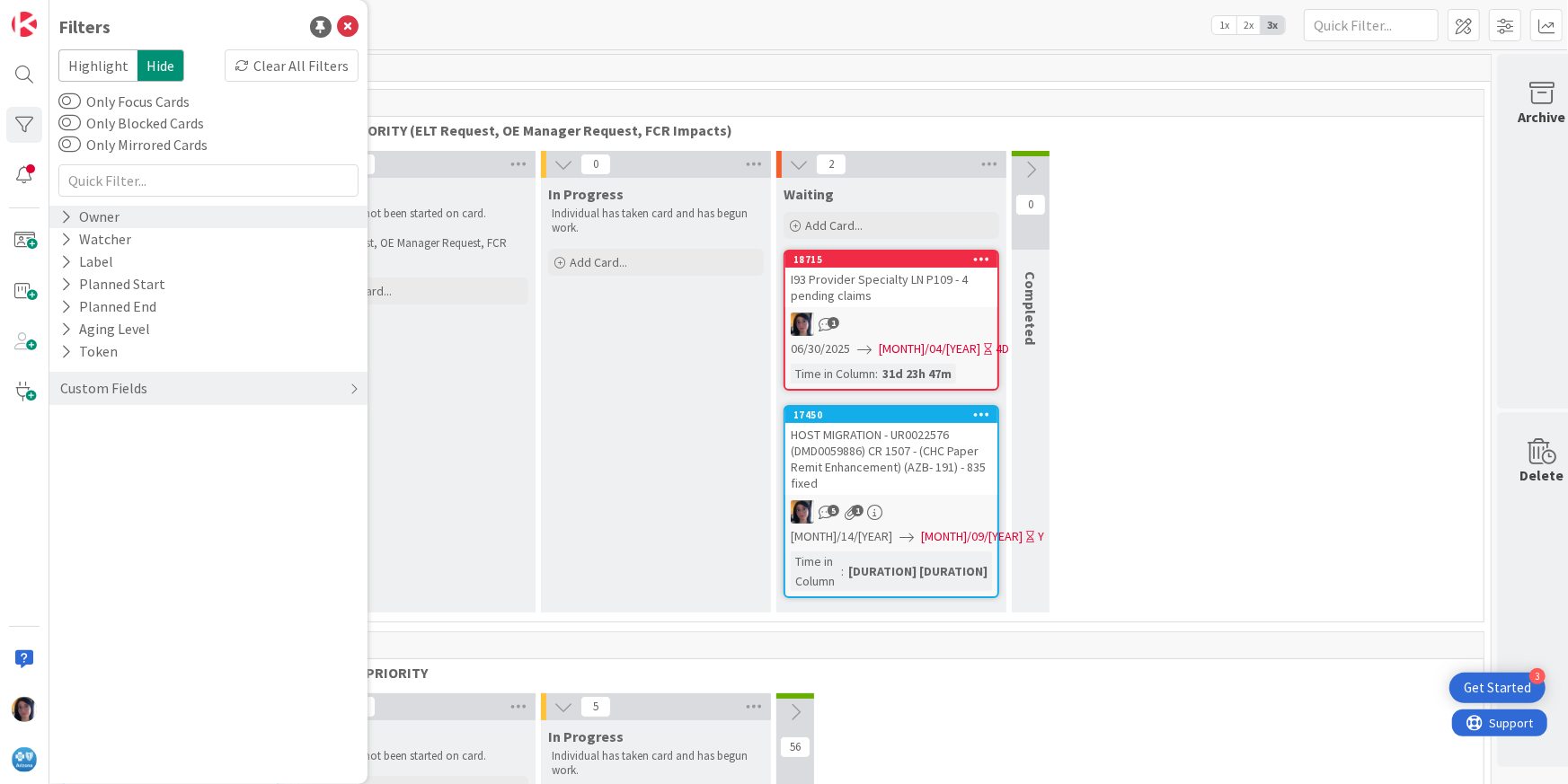 click on "Owner" at bounding box center [90, 216] 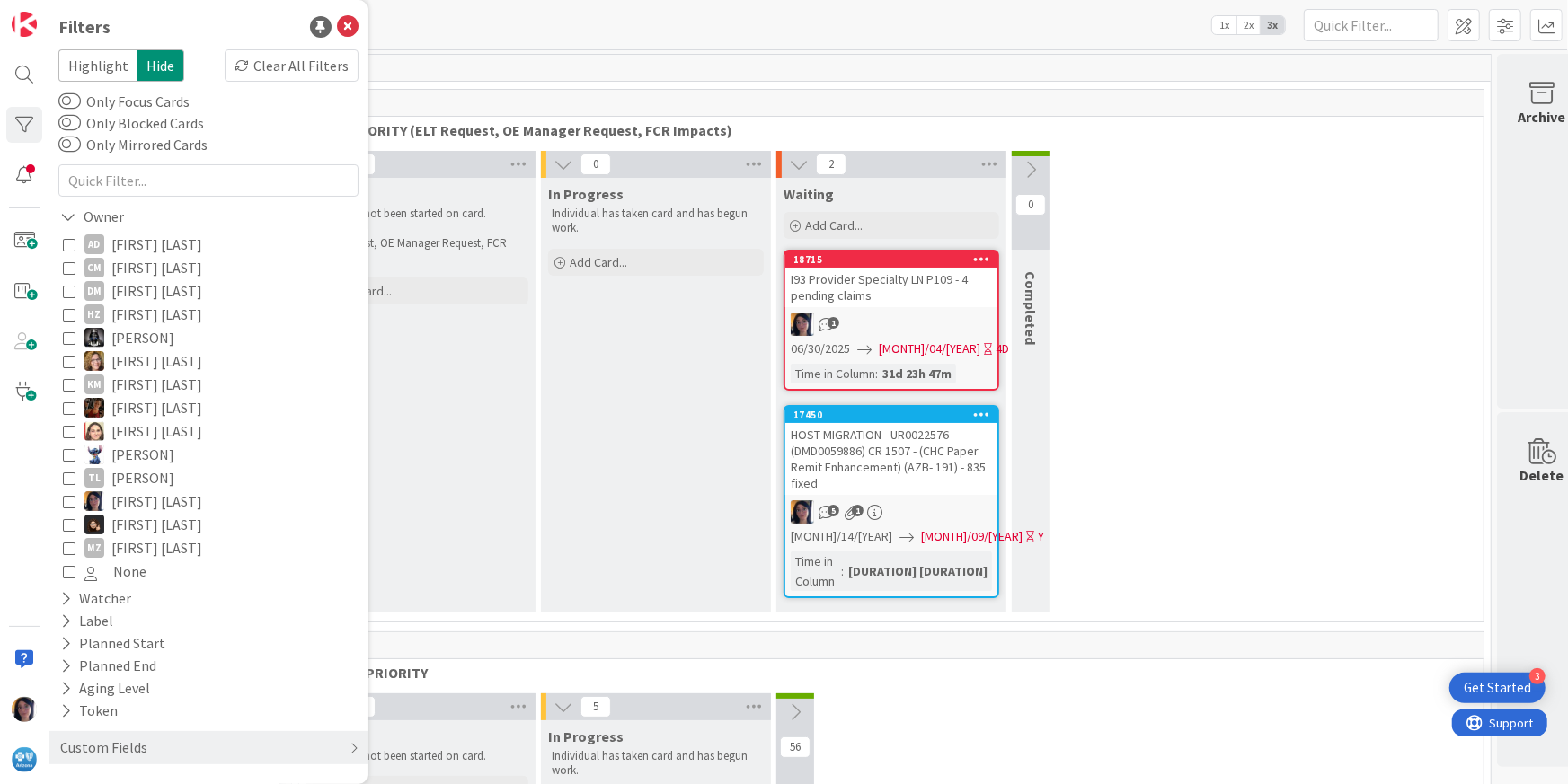 drag, startPoint x: 69, startPoint y: 499, endPoint x: 360, endPoint y: 534, distance: 293.09725 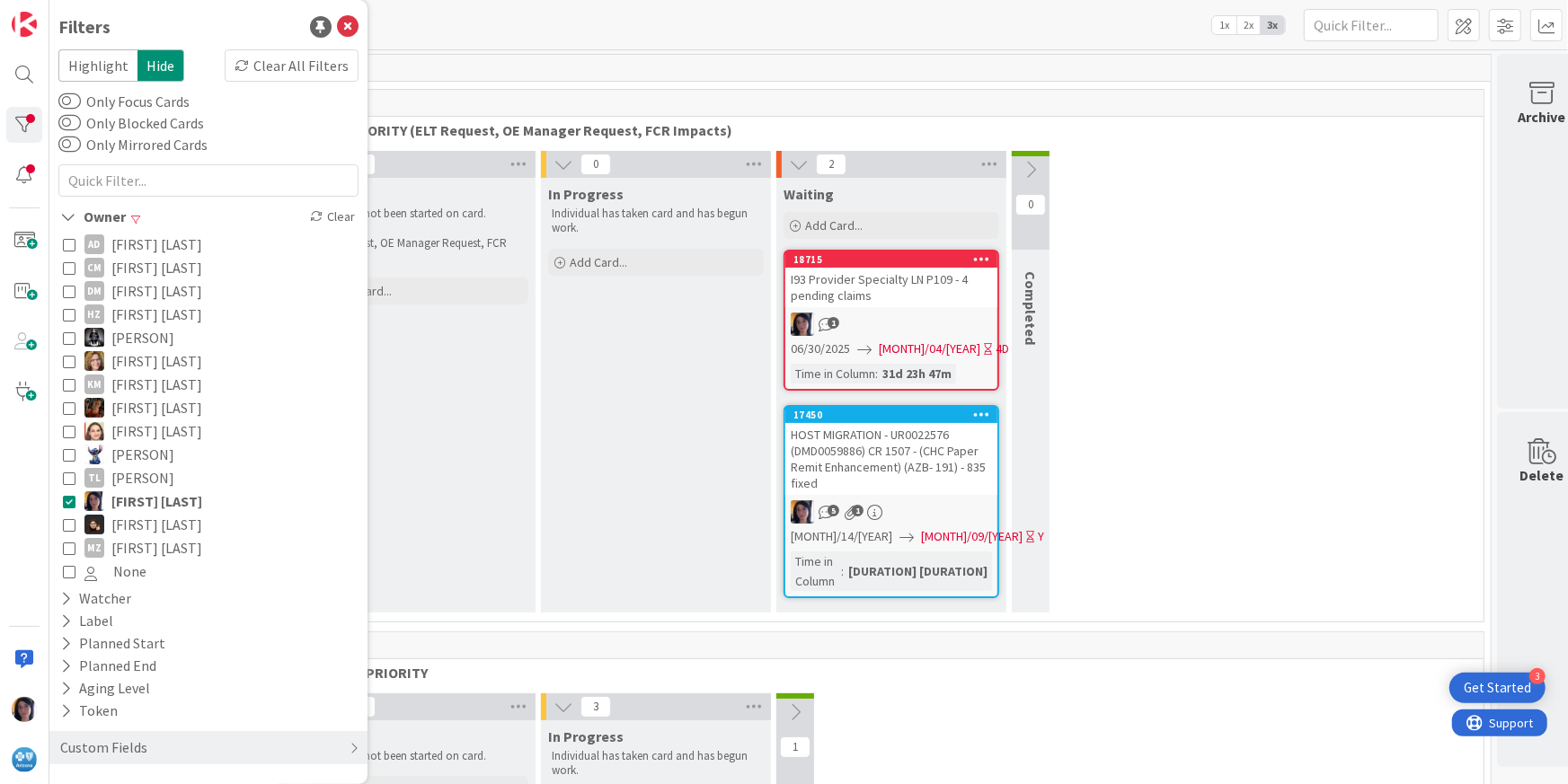 click on "0 To do Work has not been started on card. ELT Request, OE Manager Request, FCR Impacts Add Card... 0 In Progress Individual has taken card and has begun work. Add Card... 2 Waiting Add Card... 18715 I93 Provider Specialty LN P109 - 4 pending claims  1 [MONTH]/30/[YEAR] [MONTH]/04/[YEAR] 4D Time in Column : 31d 23h 47m 17450 HOST MIGRATION - UR0022576 (DMD0059886) CR 1507 - (CHC Paper Remit Enhancement) (AZB- 191) - 835 fixed  5 1 [MONTH]/14/[YEAR] [MONTH]/09/[YEAR] Y Time in Column : 317d 54m 0 Completed Team validates desired / expected results Advised stakeholders (Mgr / Lead) of completed results All tasks completed within the card" at bounding box center (891, 386) 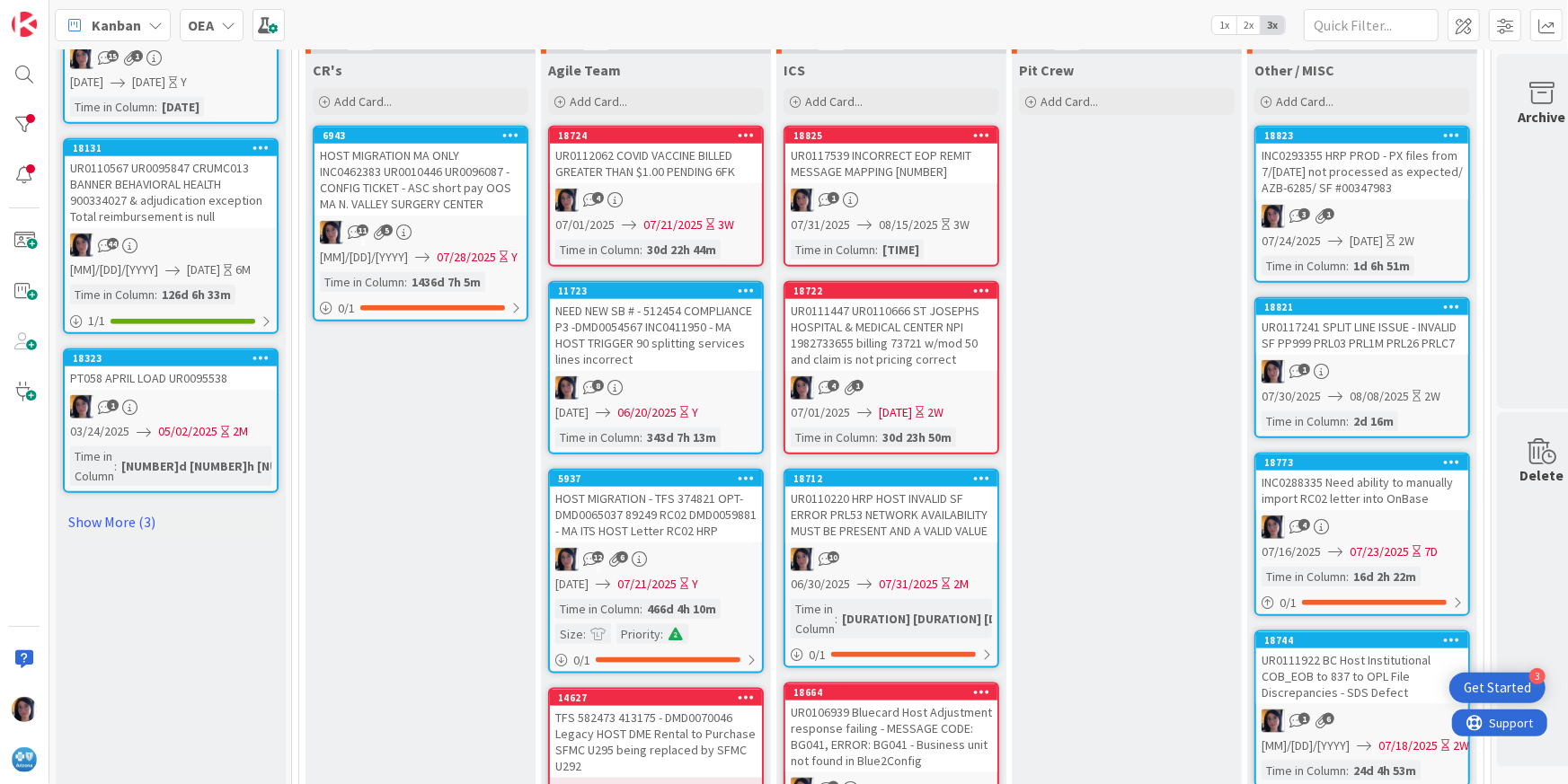 scroll, scrollTop: 1347, scrollLeft: 0, axis: vertical 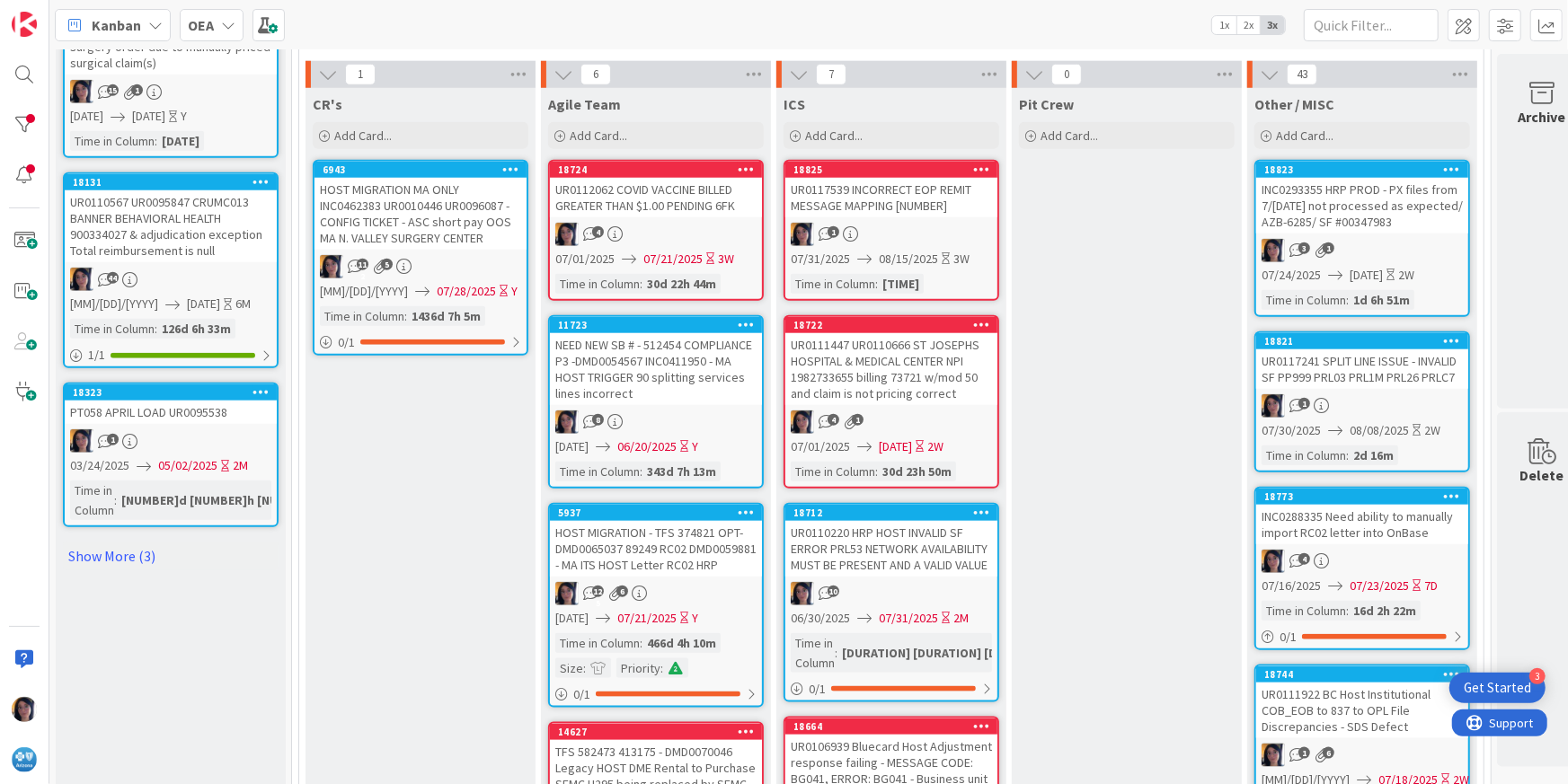 click on "CR's Add Card... [CARD_LAST_4] HOST MIGRATION MA ONLY INC0462383 UR0010446 UR0096087 - CONFIG TICKET - ASC short pay OOS MA N. VALLEY SURGERY CENTER 112 5 [DATE] [DATE] Y Time in Column : 1436d 7h 5m 0 / 1" at bounding box center [421, 4008] 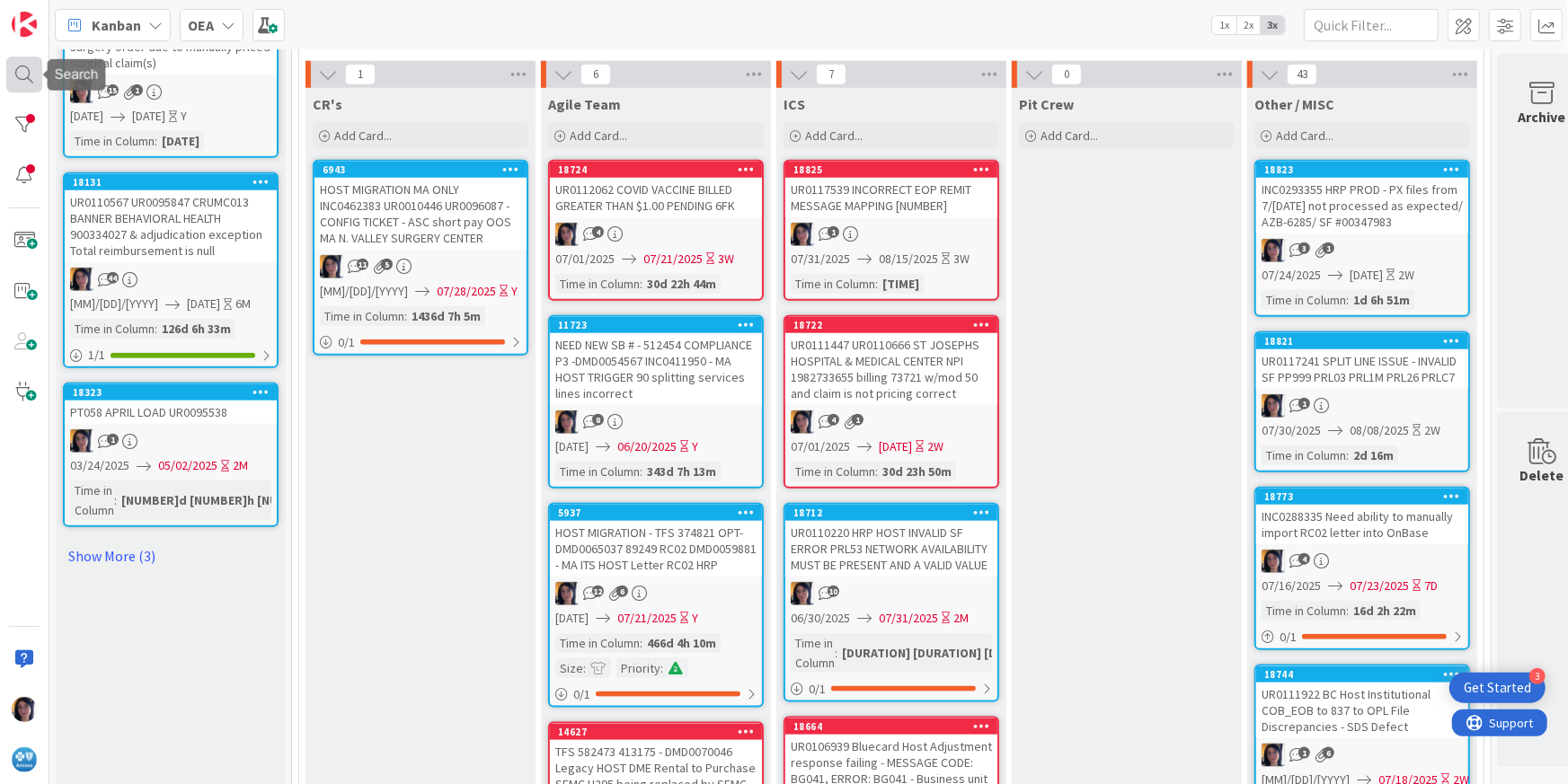 drag, startPoint x: 13, startPoint y: 49, endPoint x: 13, endPoint y: 72, distance: 23 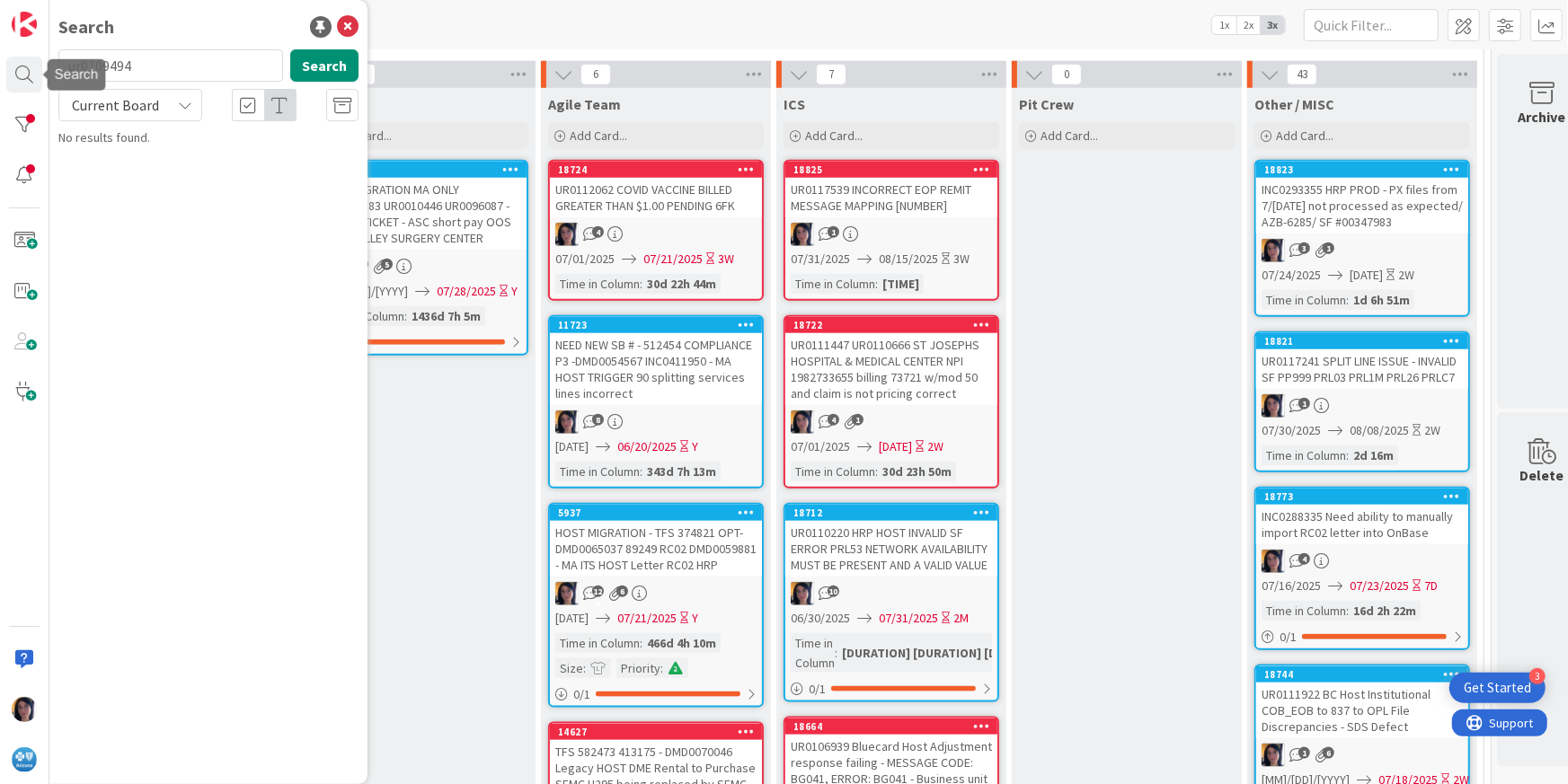 click on "ur0109494" at bounding box center [171, 66] 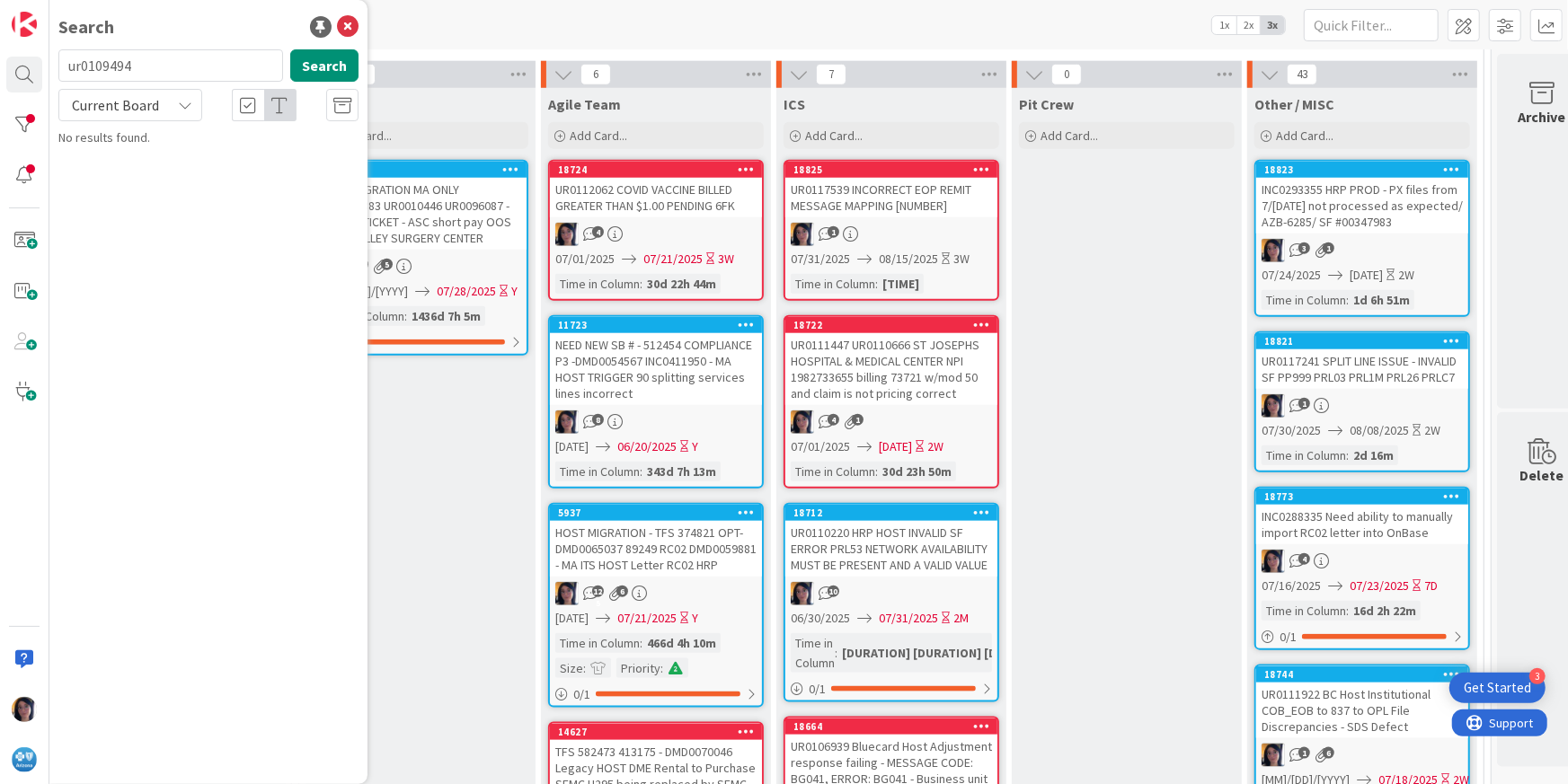 click on "ur0109494" at bounding box center [171, 66] 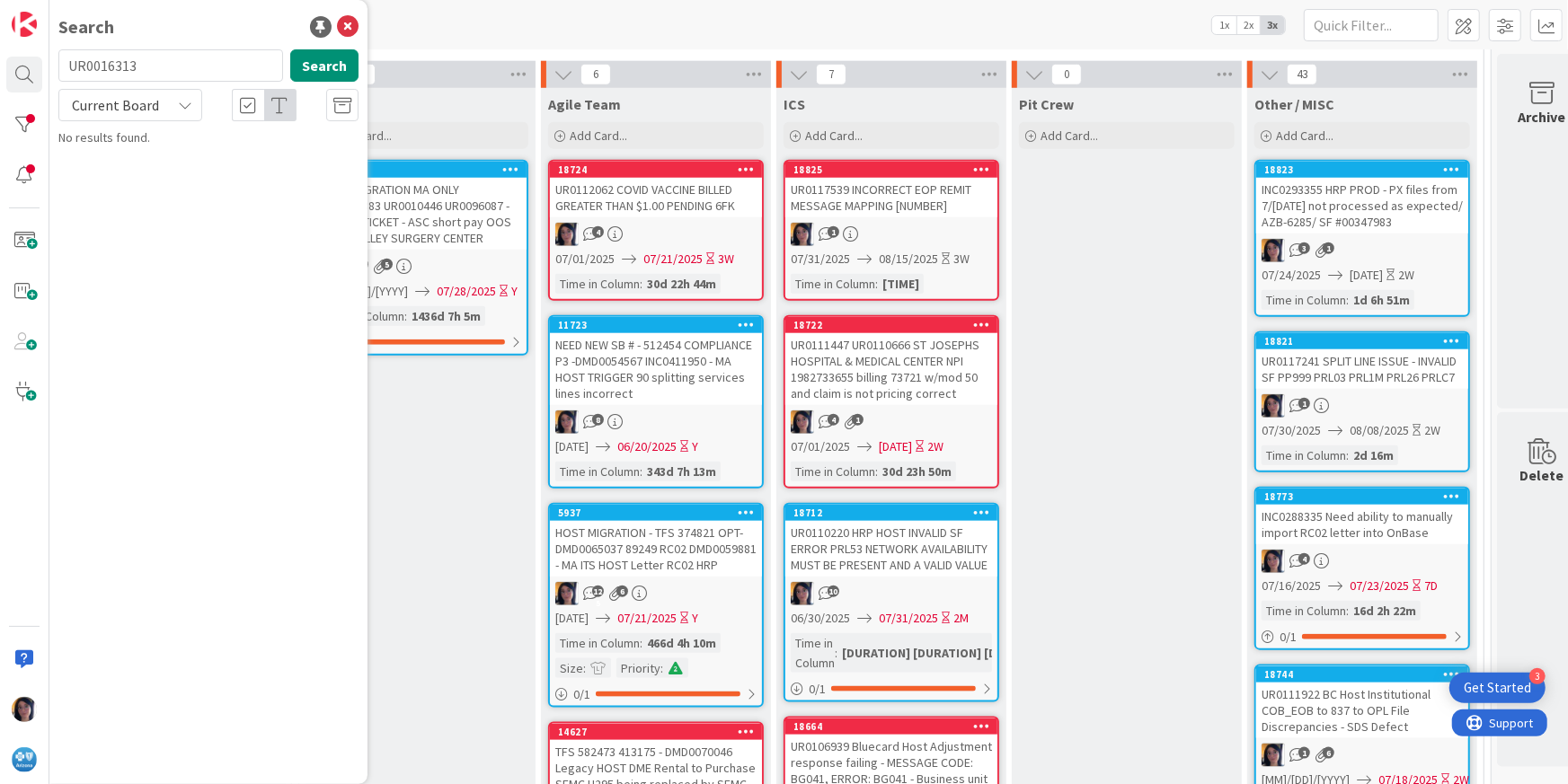 type on "UR0016313" 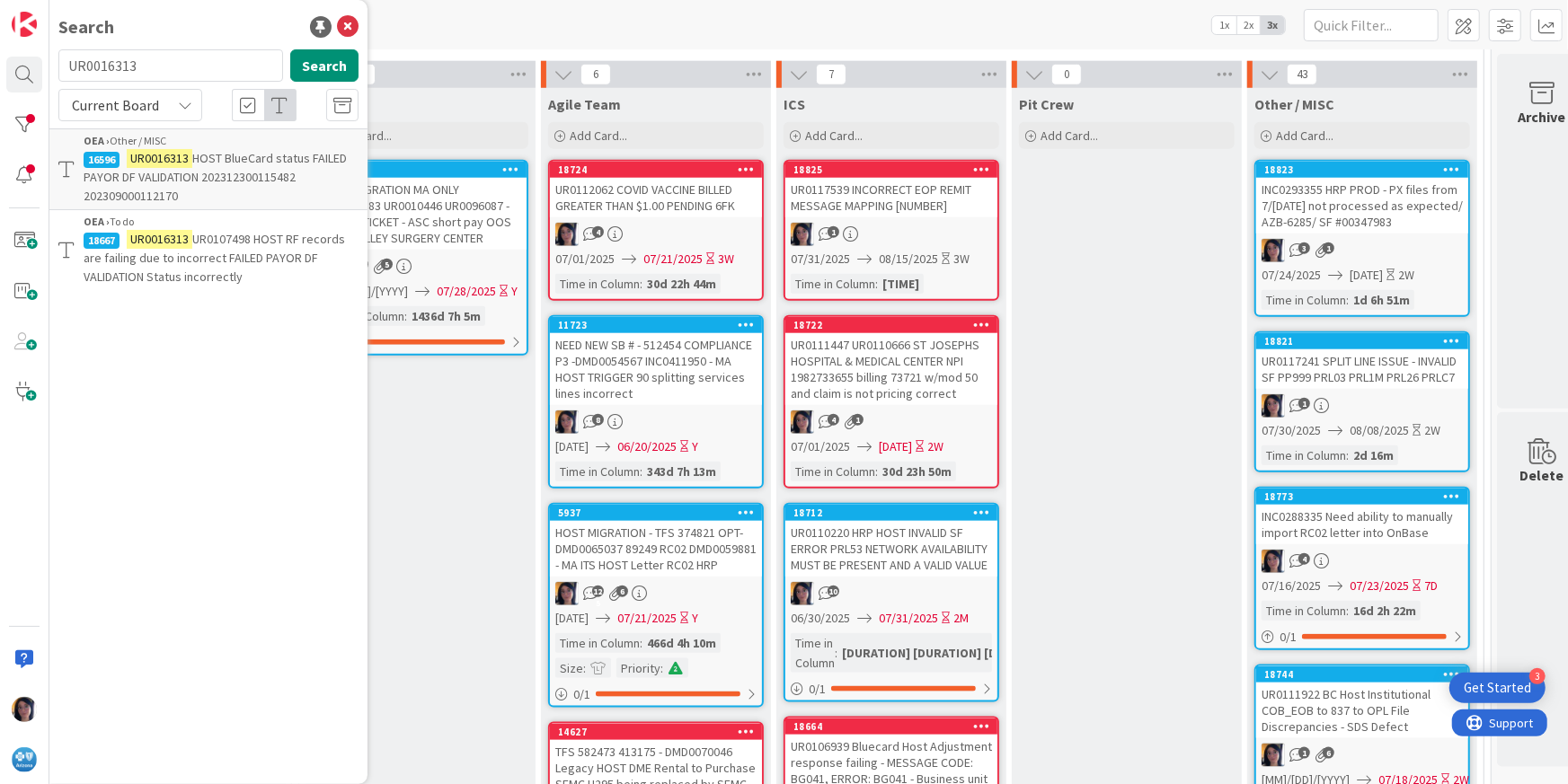 click on "HOST BlueCard status FAILED PAYOR DF VALIDATION 202312300115482  202309000112170" at bounding box center (215, 177) 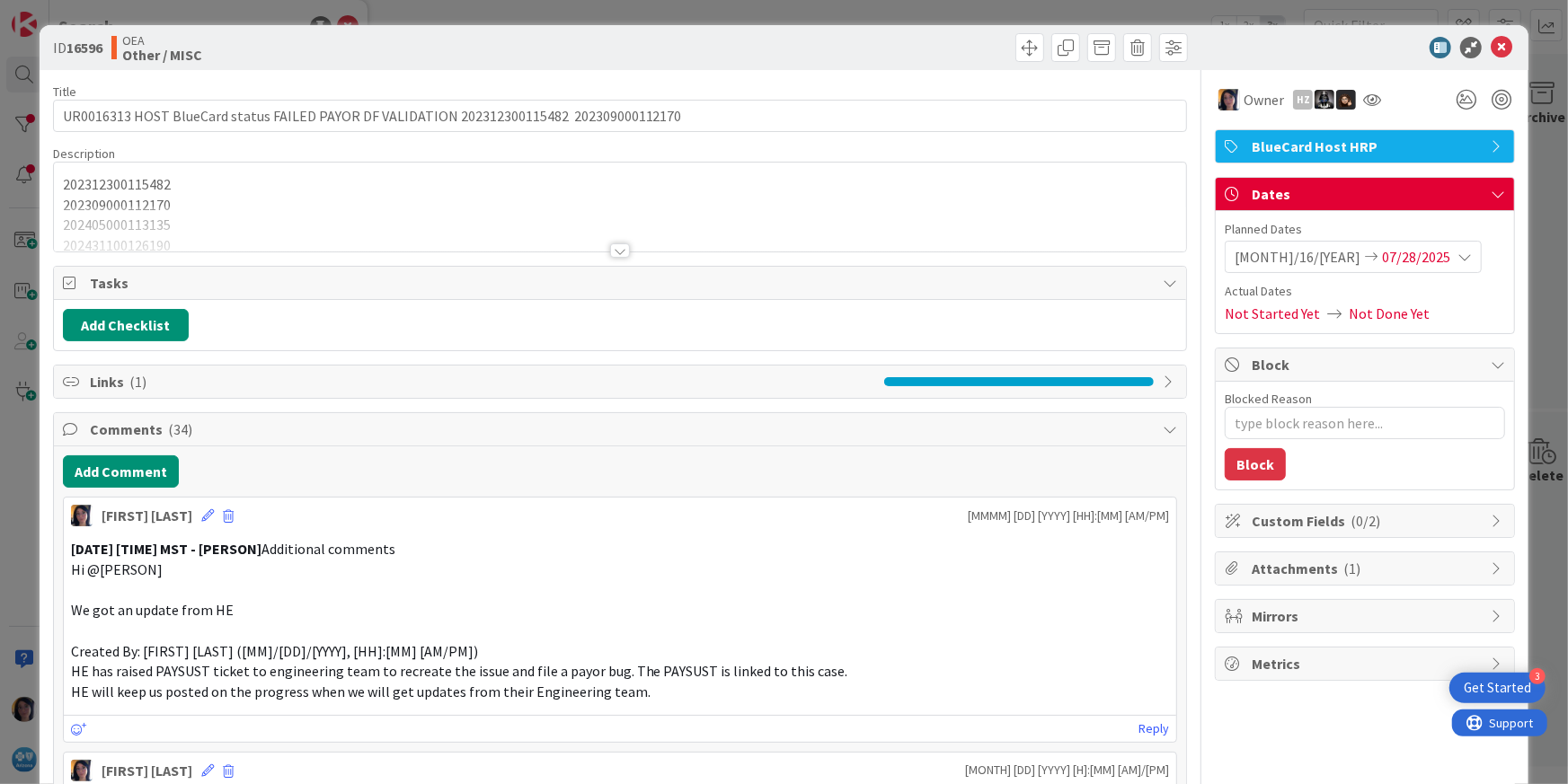 scroll, scrollTop: 0, scrollLeft: 0, axis: both 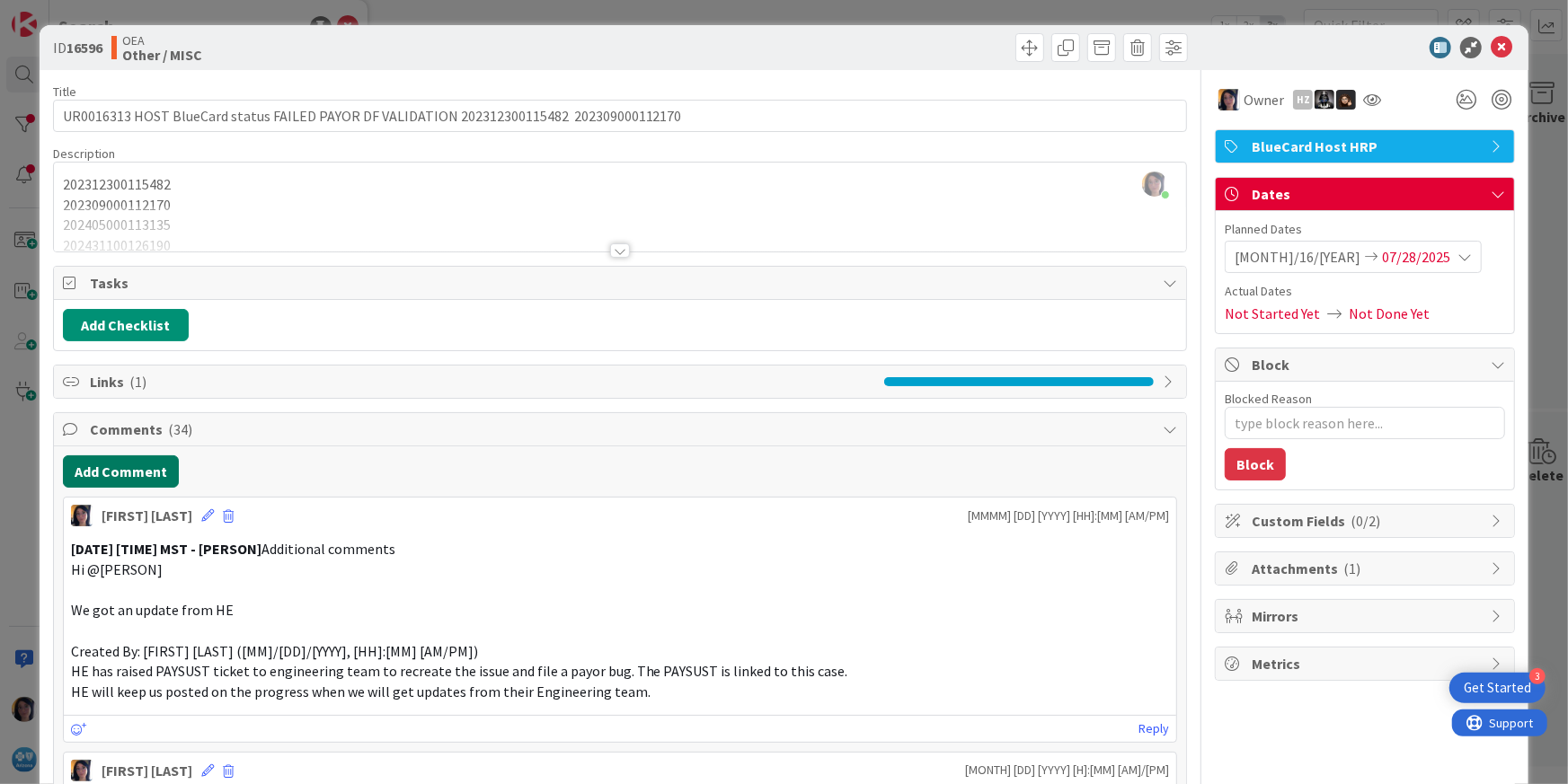 click on "Add Comment" at bounding box center (120, 471) 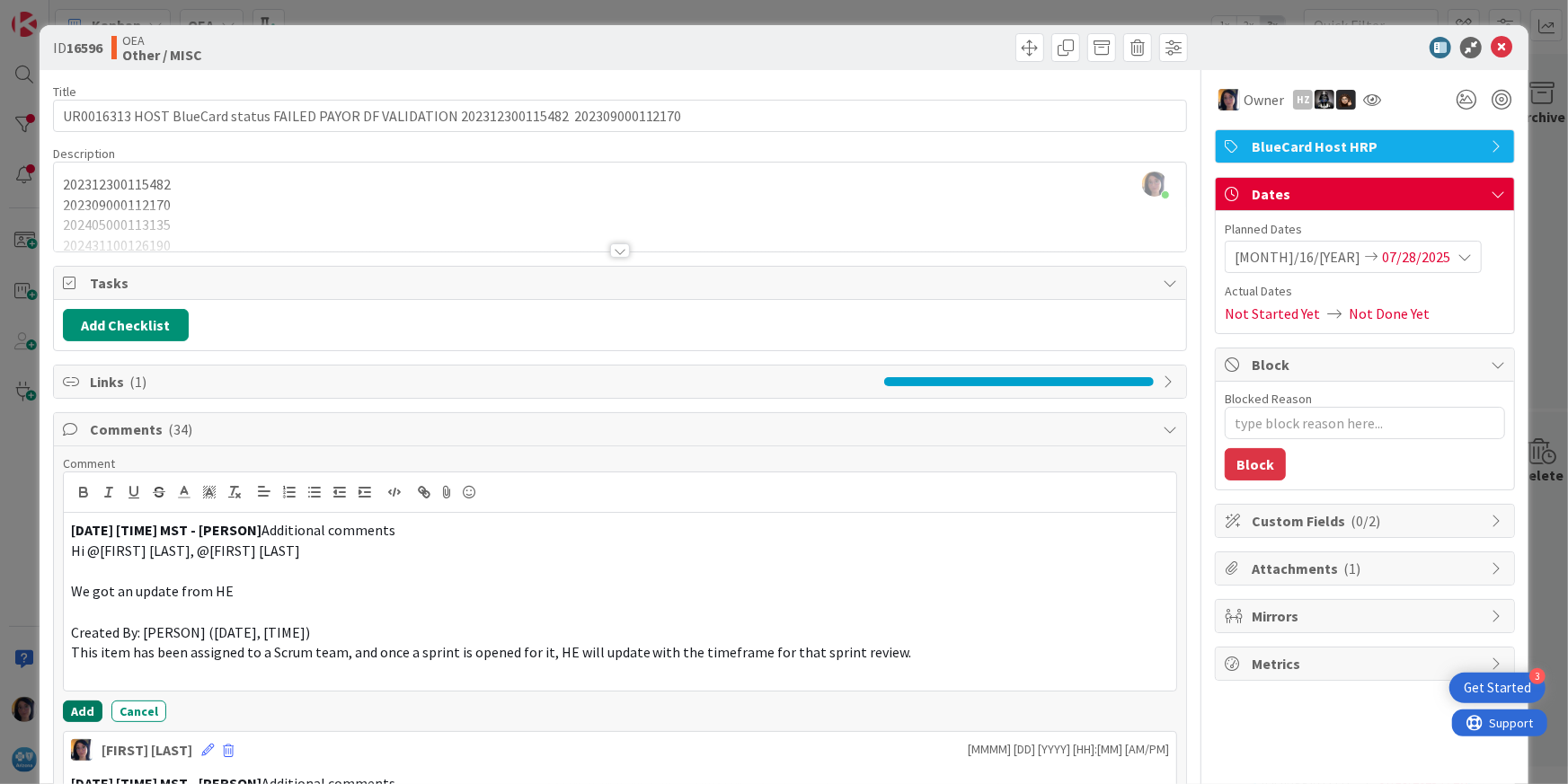 click on "Add" at bounding box center [83, 711] 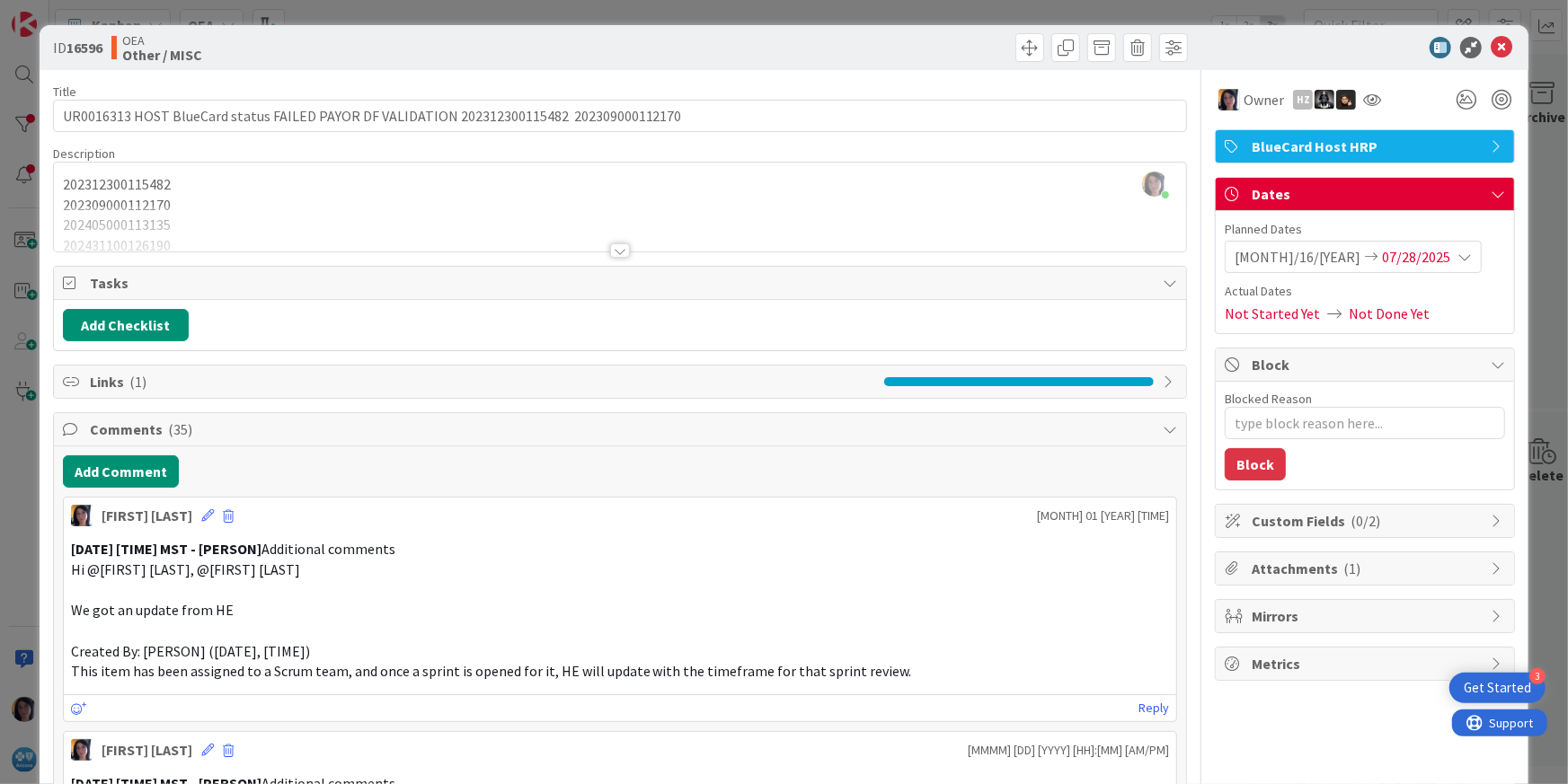 click at bounding box center (1356, 48) 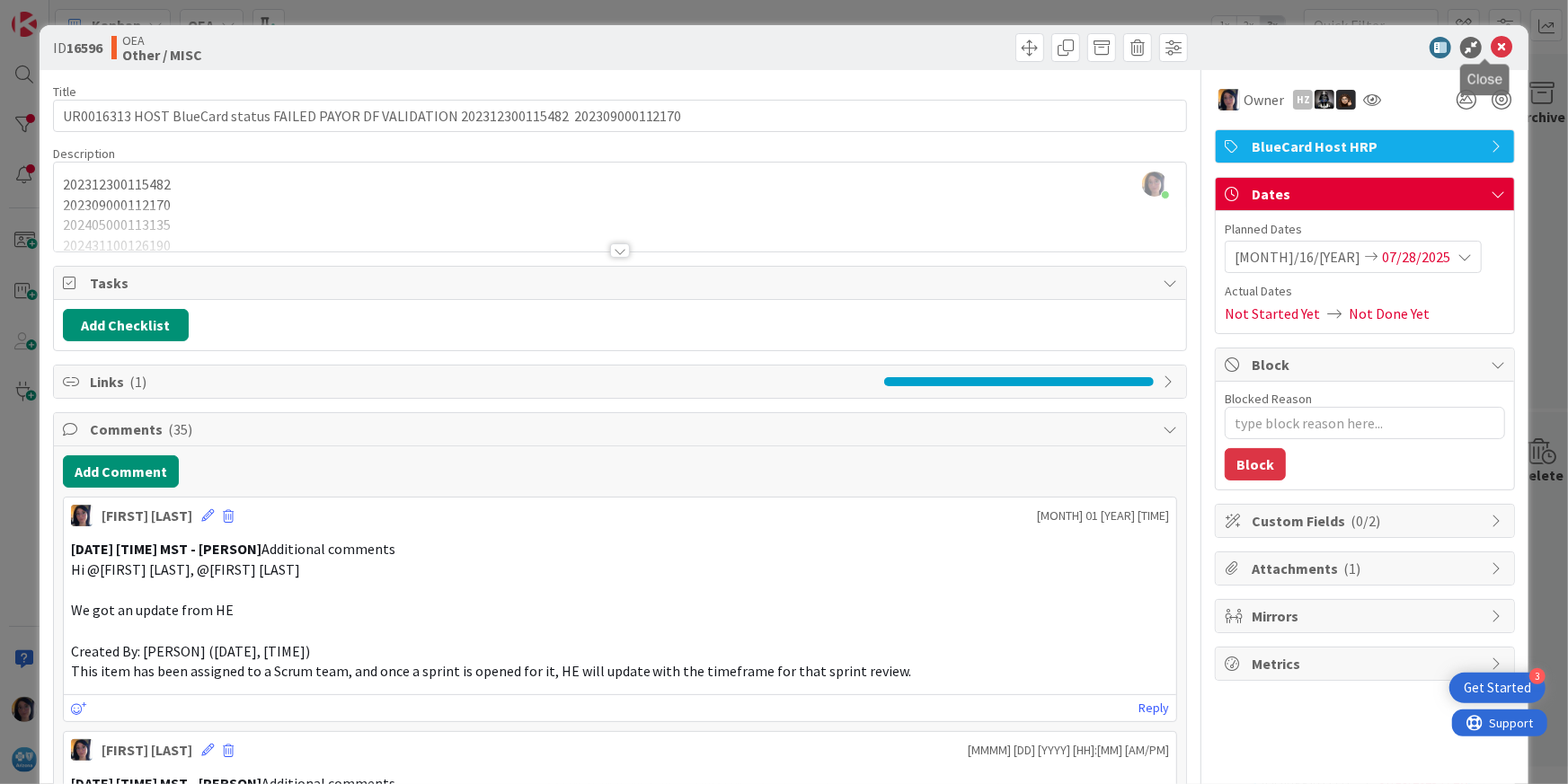 click at bounding box center [1502, 48] 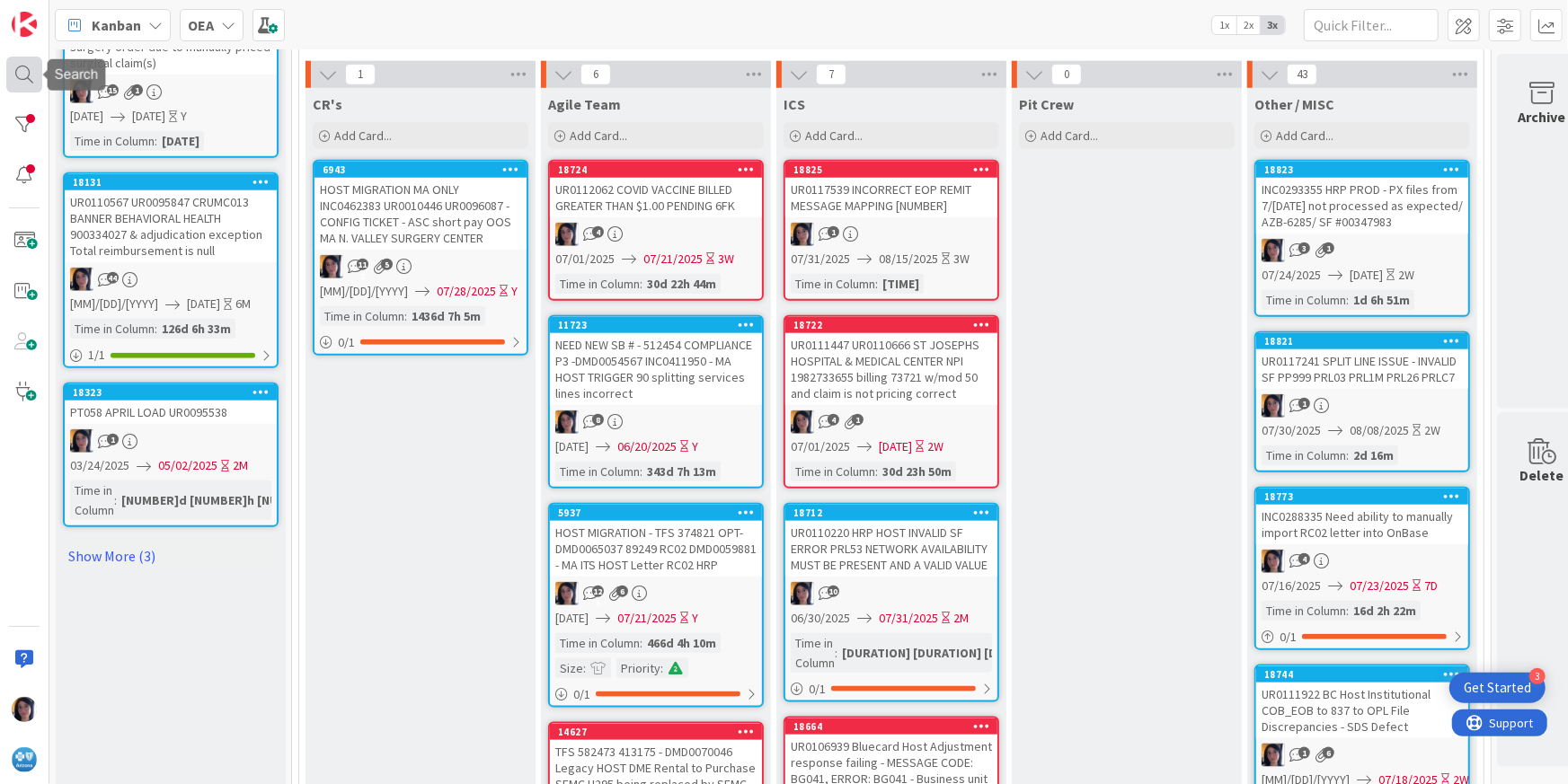 click at bounding box center [24, 75] 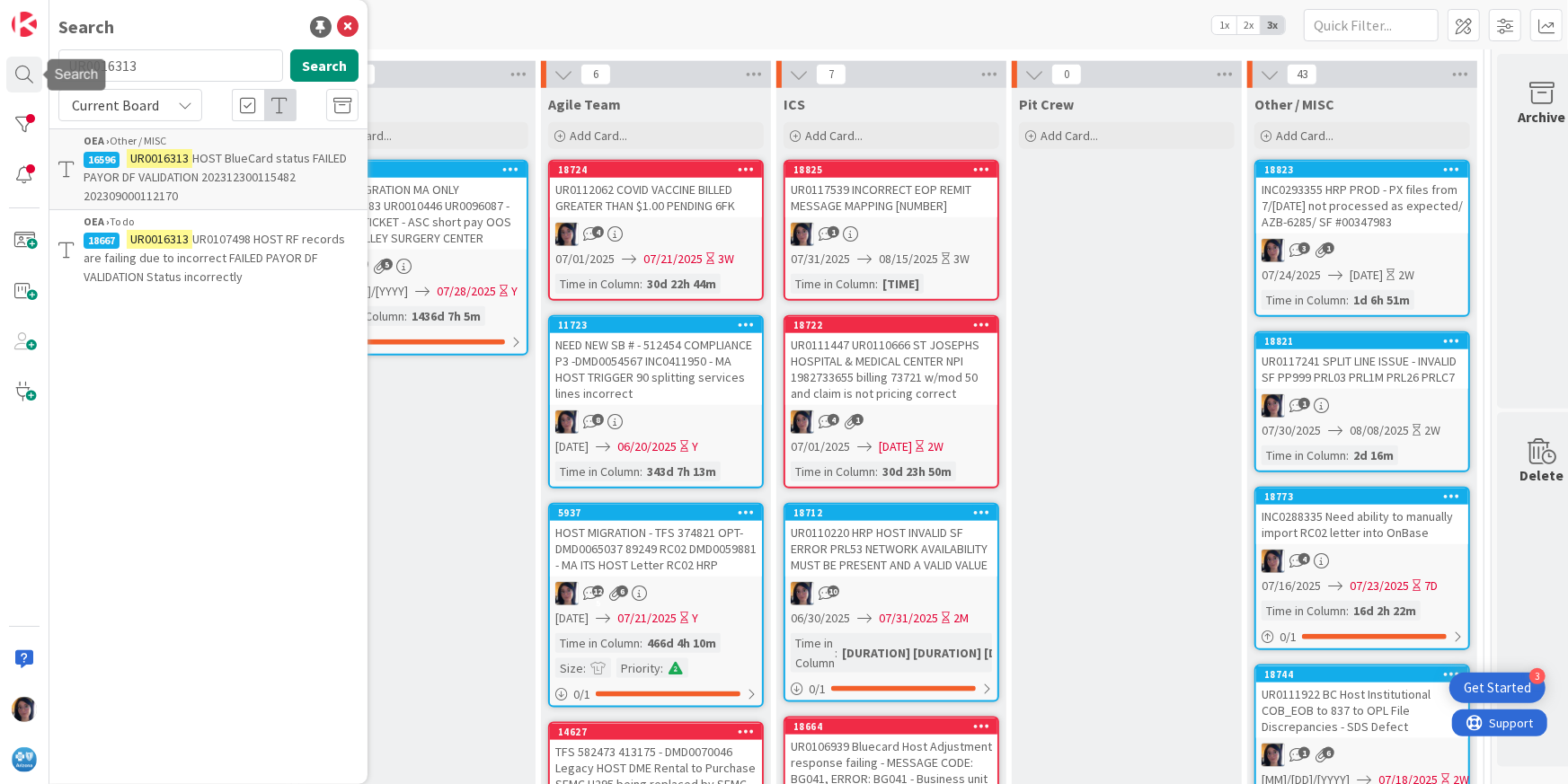 scroll, scrollTop: 0, scrollLeft: 0, axis: both 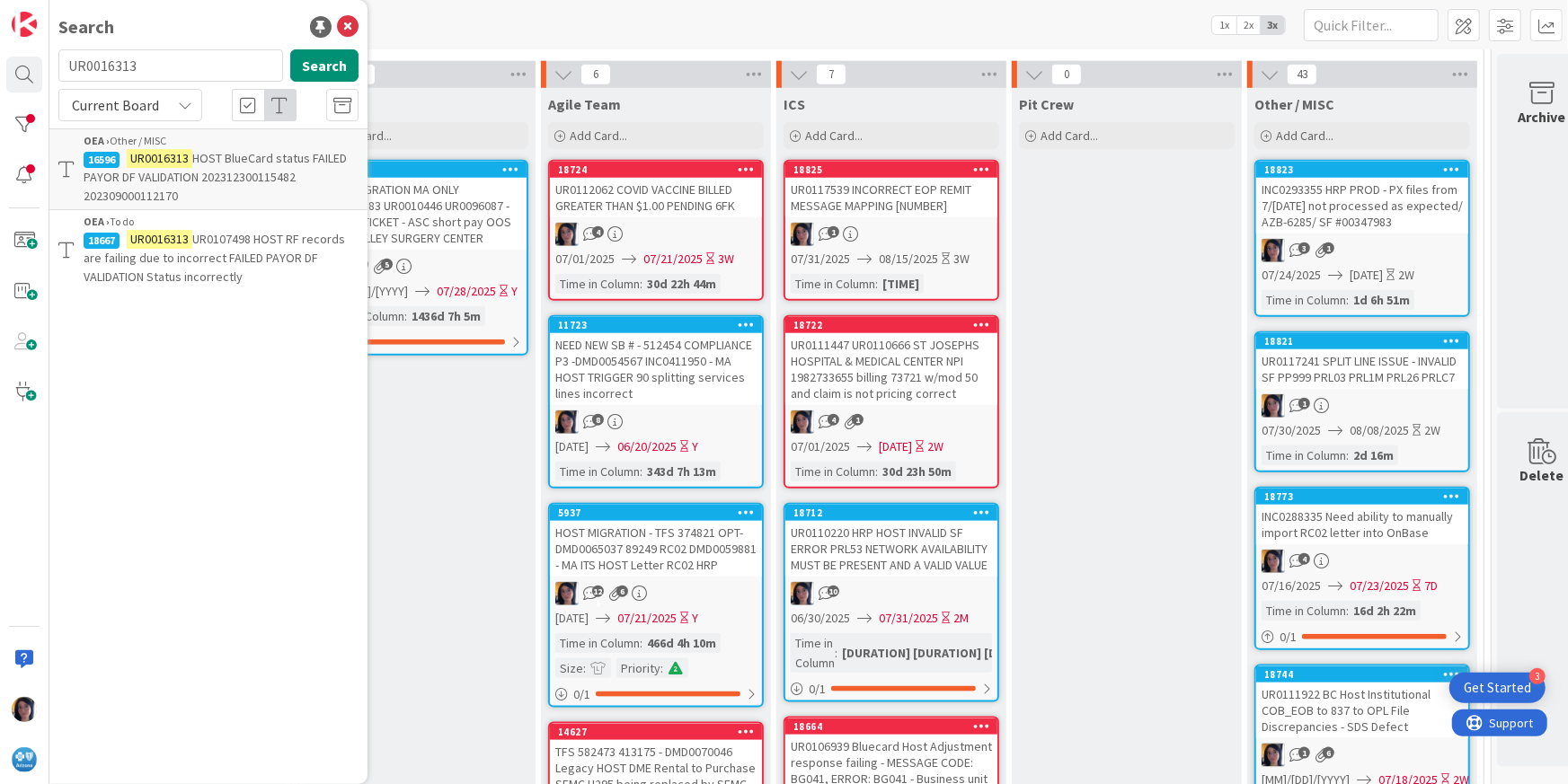 click on "UR0016313" at bounding box center [159, 239] 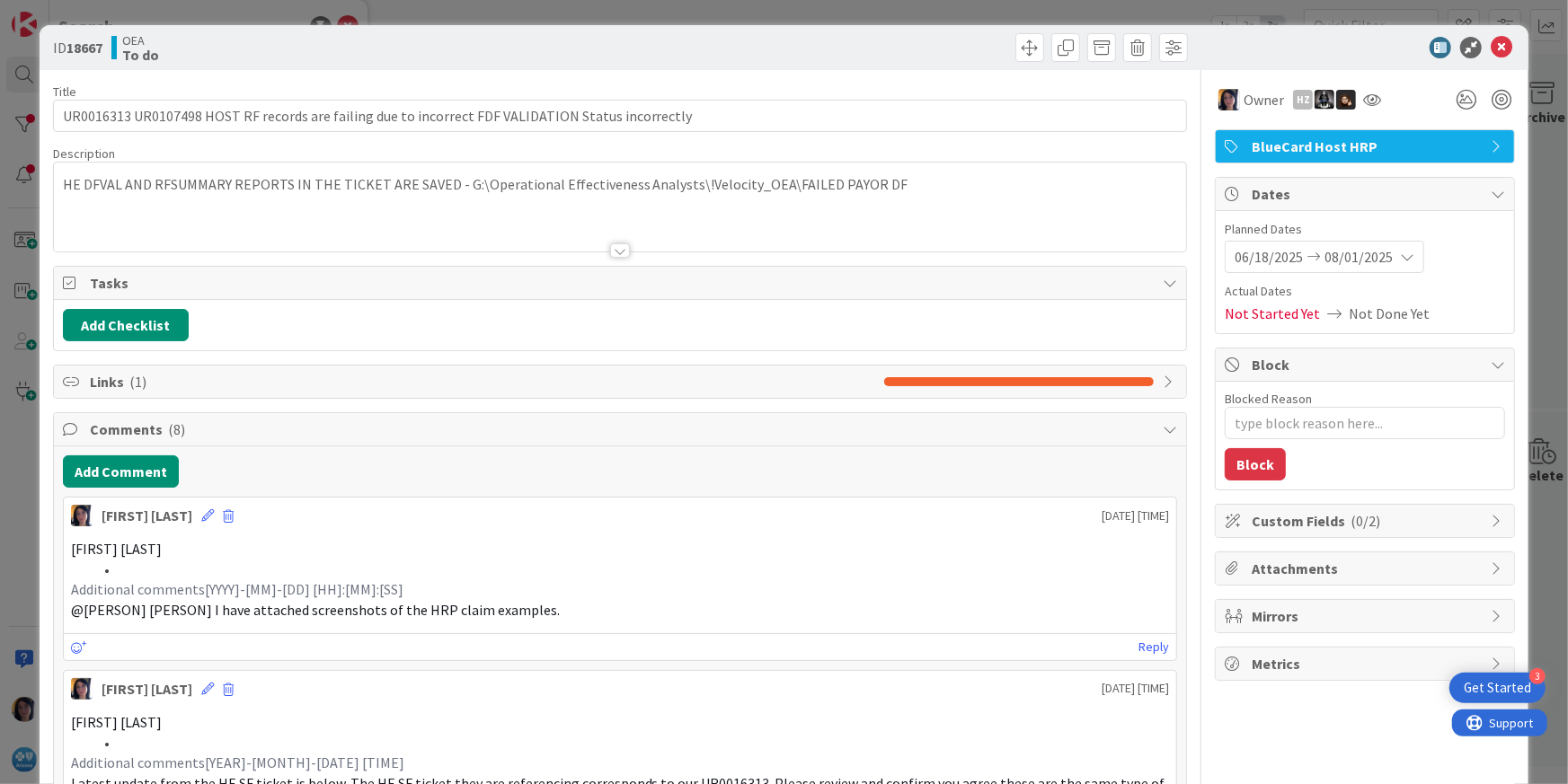 scroll, scrollTop: 0, scrollLeft: 0, axis: both 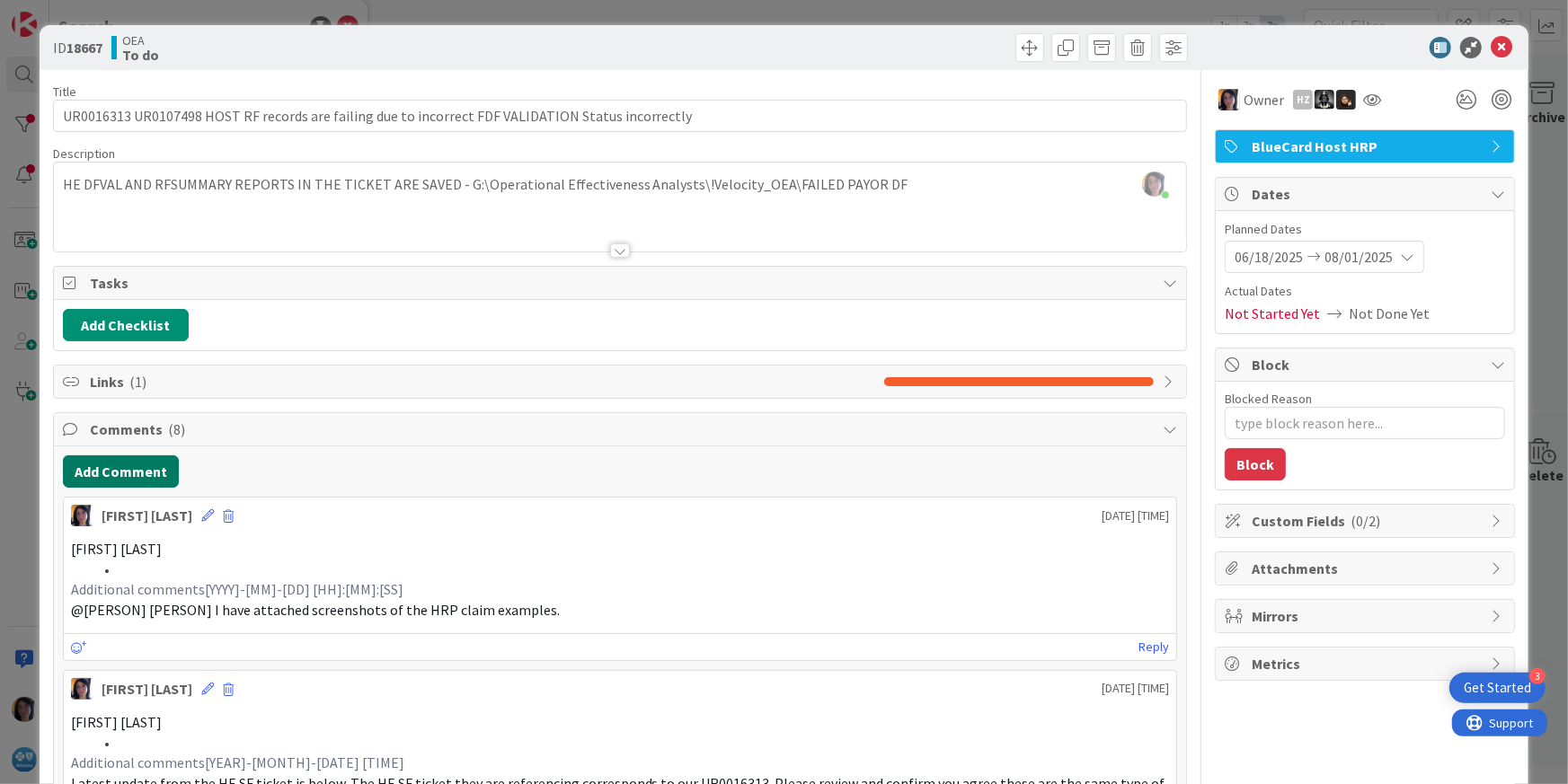 click on "Add Comment" at bounding box center [120, 471] 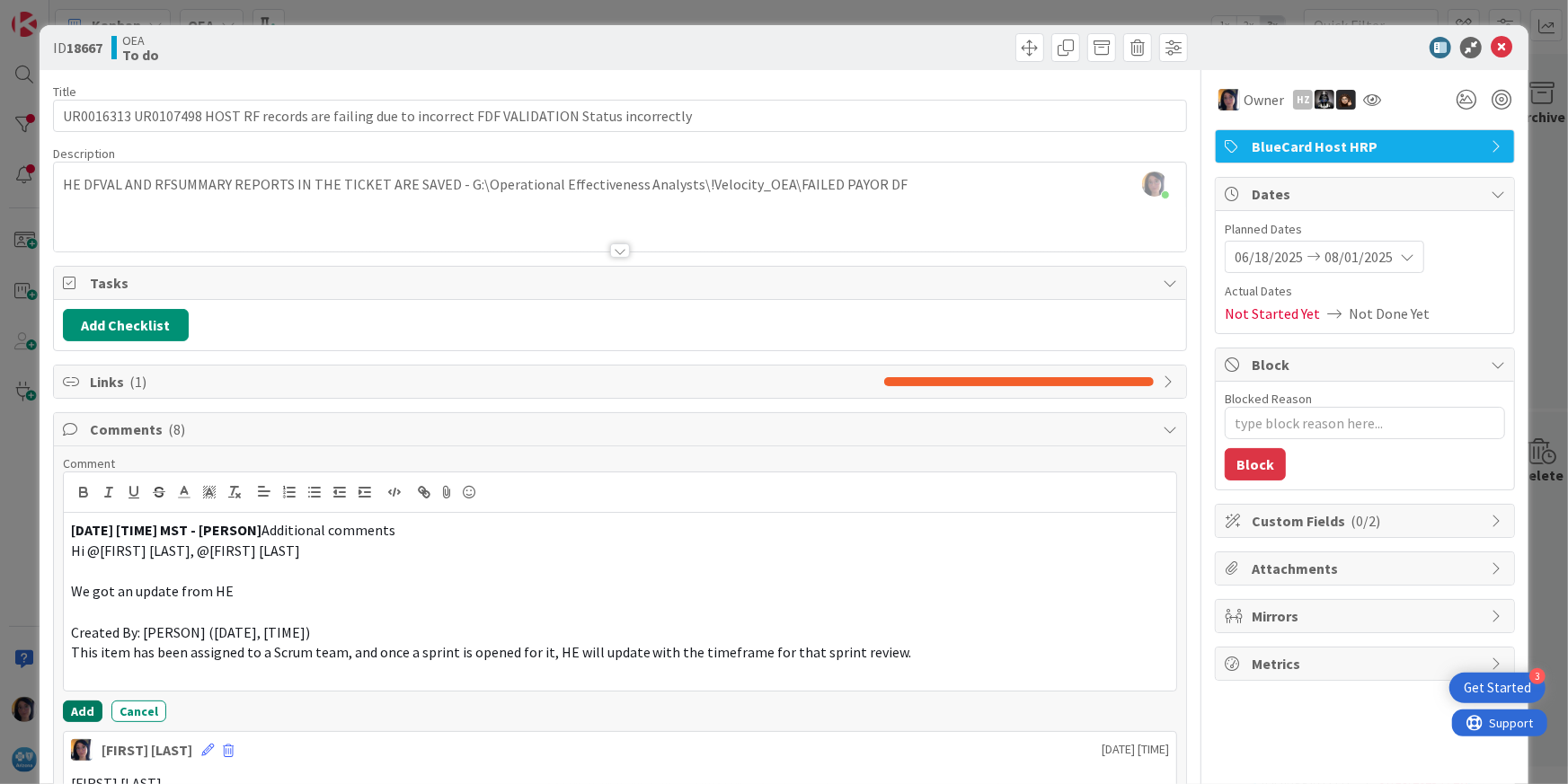 click on "Add" at bounding box center [83, 711] 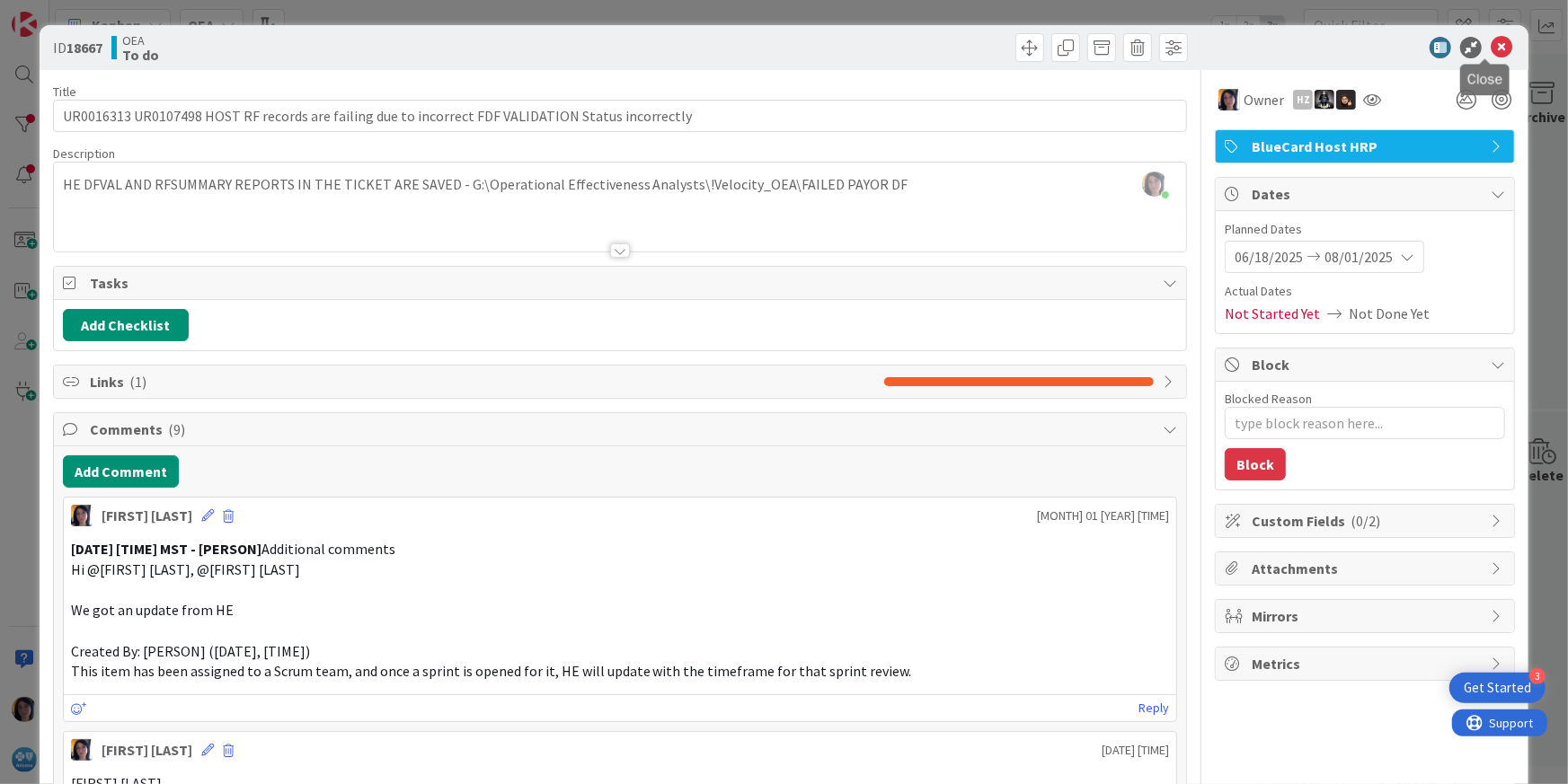 click at bounding box center [1502, 48] 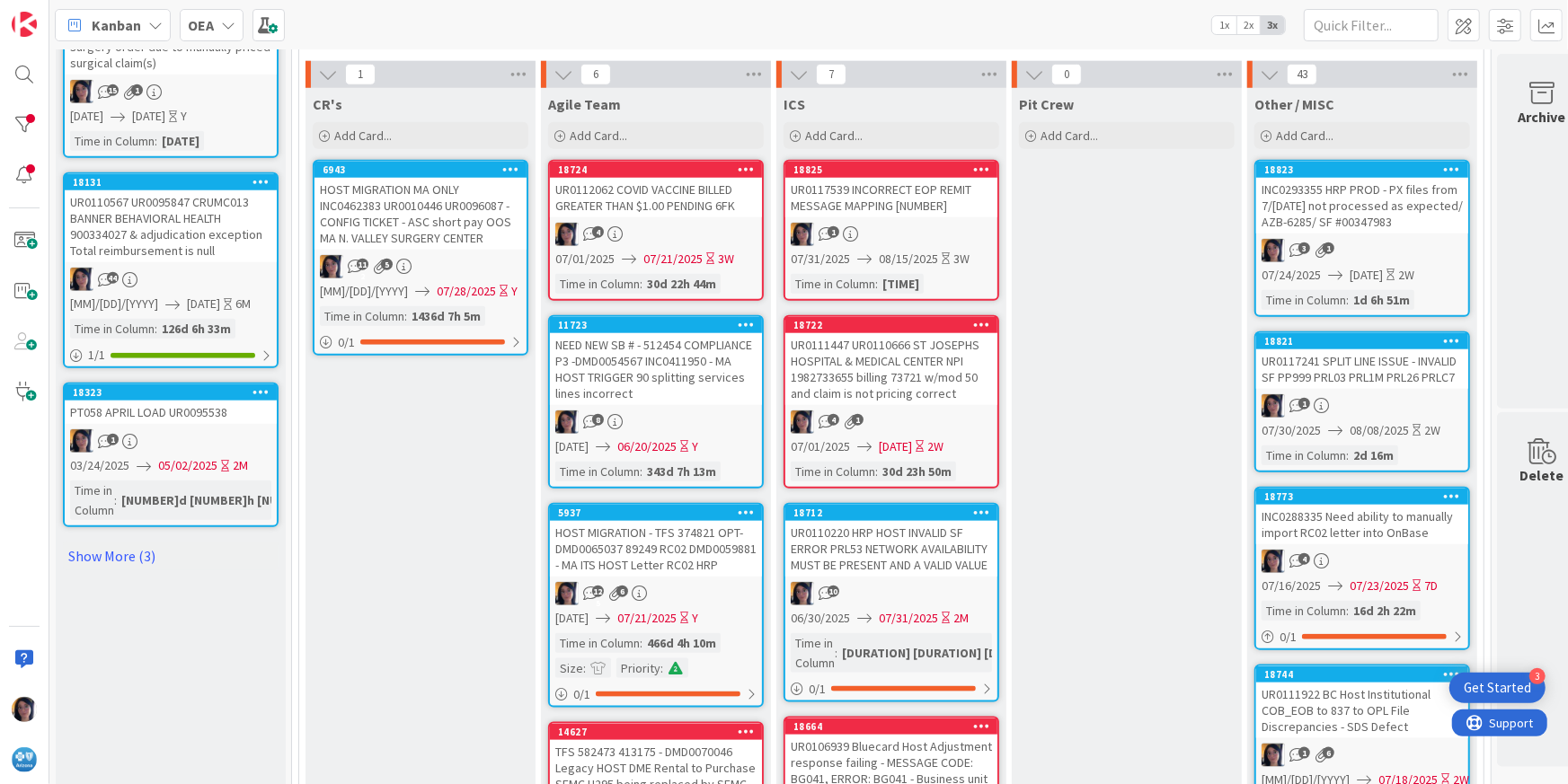 scroll, scrollTop: 0, scrollLeft: 0, axis: both 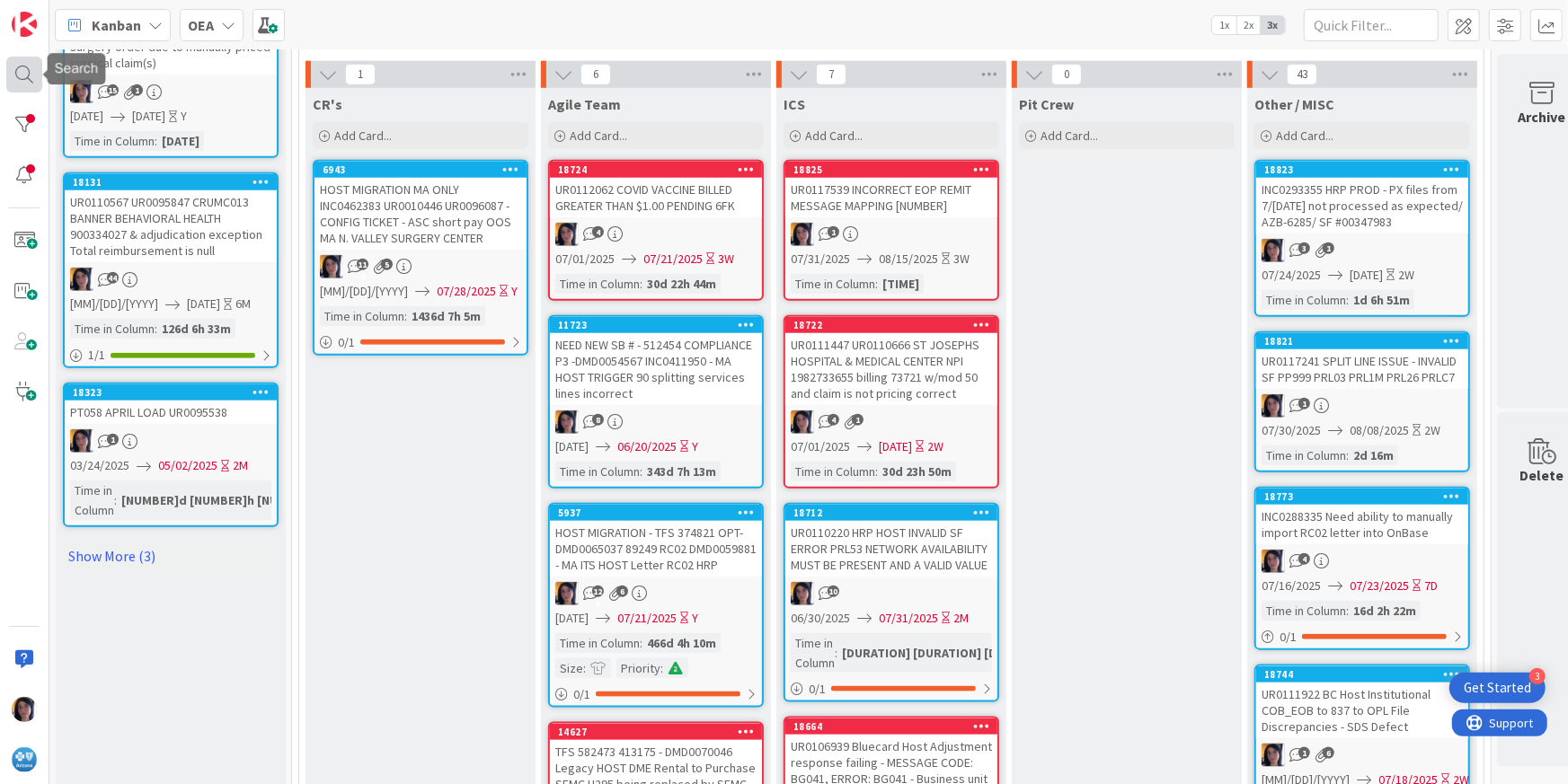 click at bounding box center (24, 75) 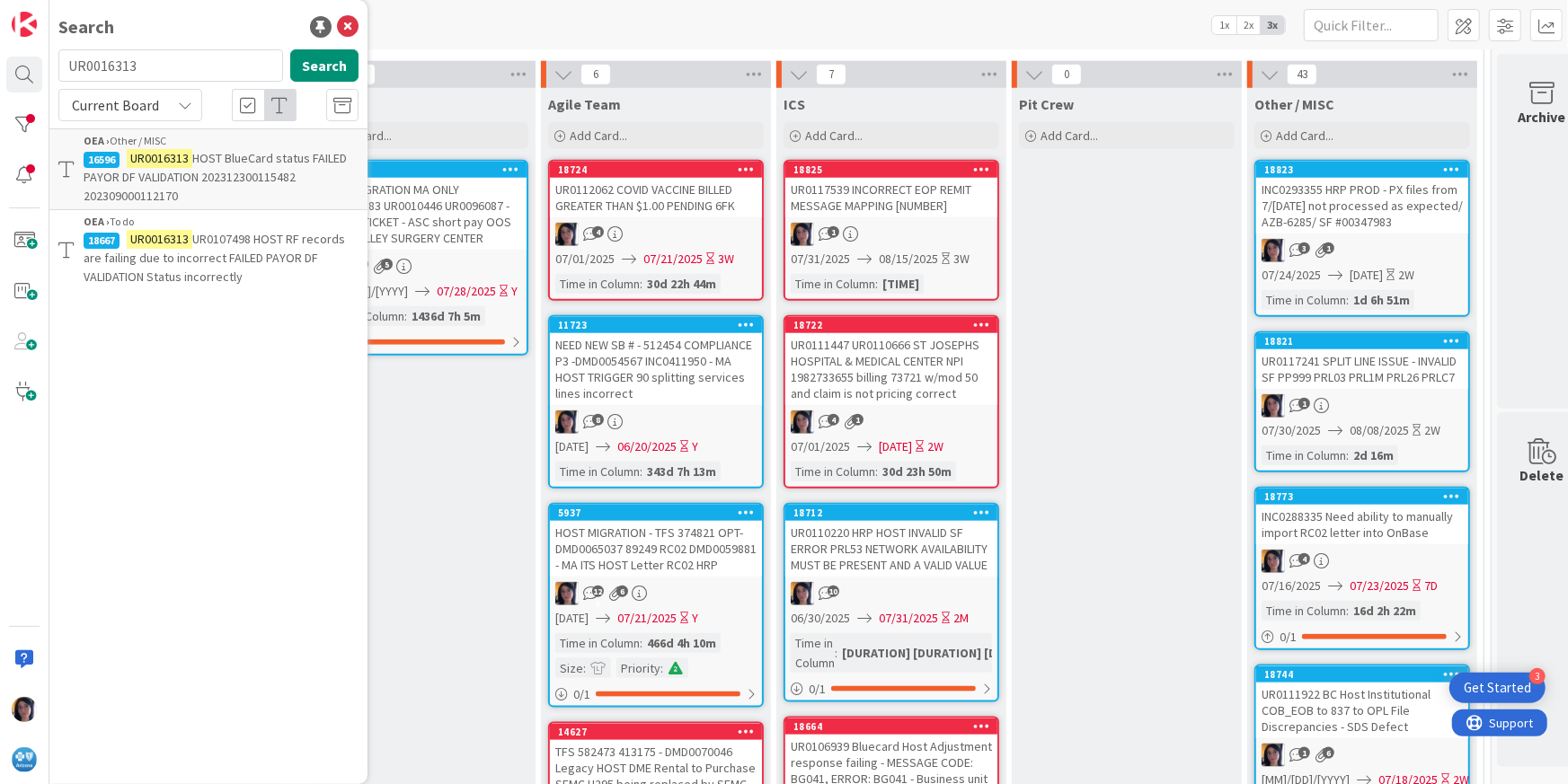 click on "UR0016313" at bounding box center (159, 239) 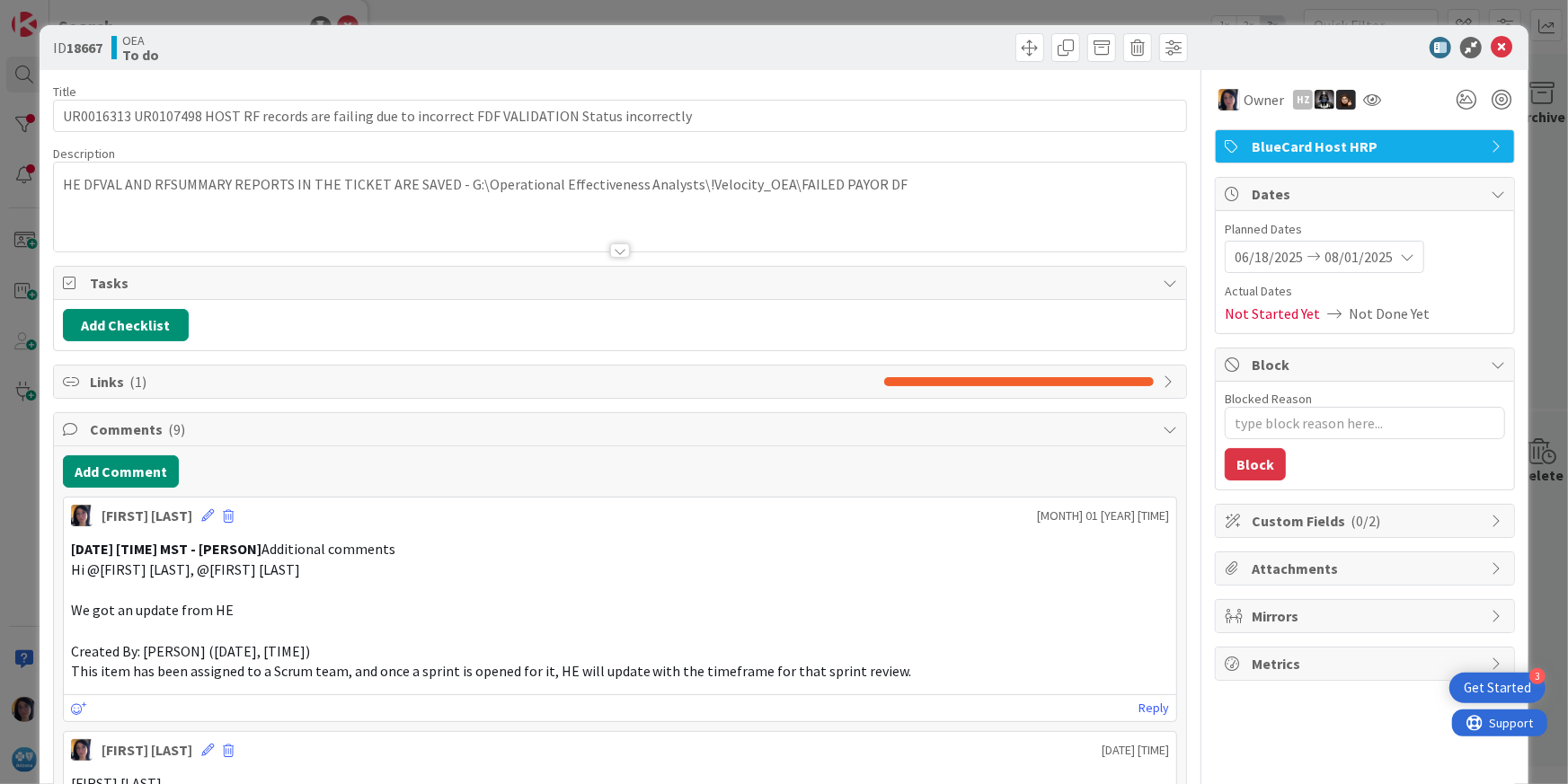 scroll, scrollTop: 0, scrollLeft: 0, axis: both 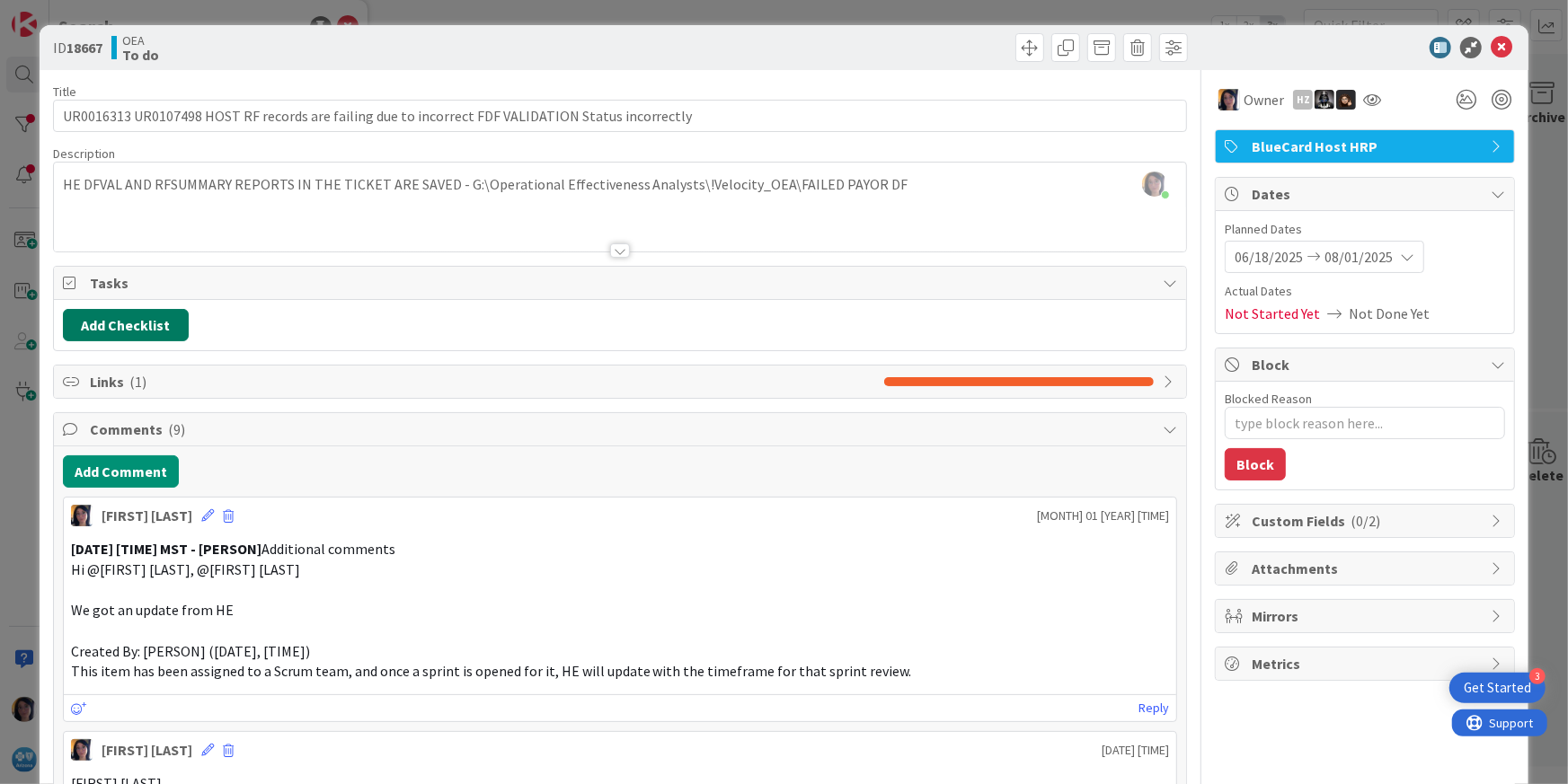 drag, startPoint x: 160, startPoint y: 327, endPoint x: 157, endPoint y: 385, distance: 58.07753 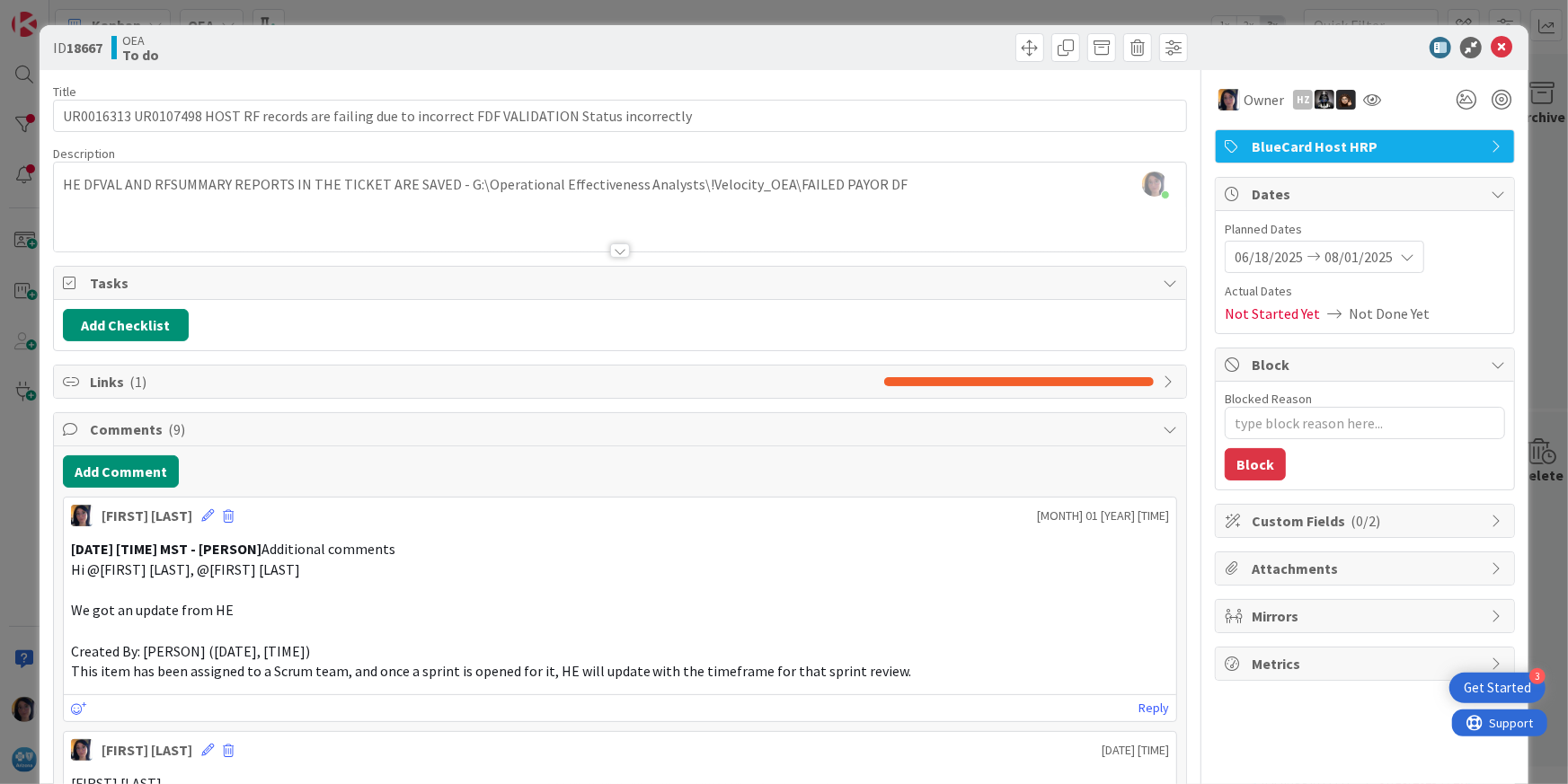 click on "Links ( 1 )" at bounding box center (483, 382) 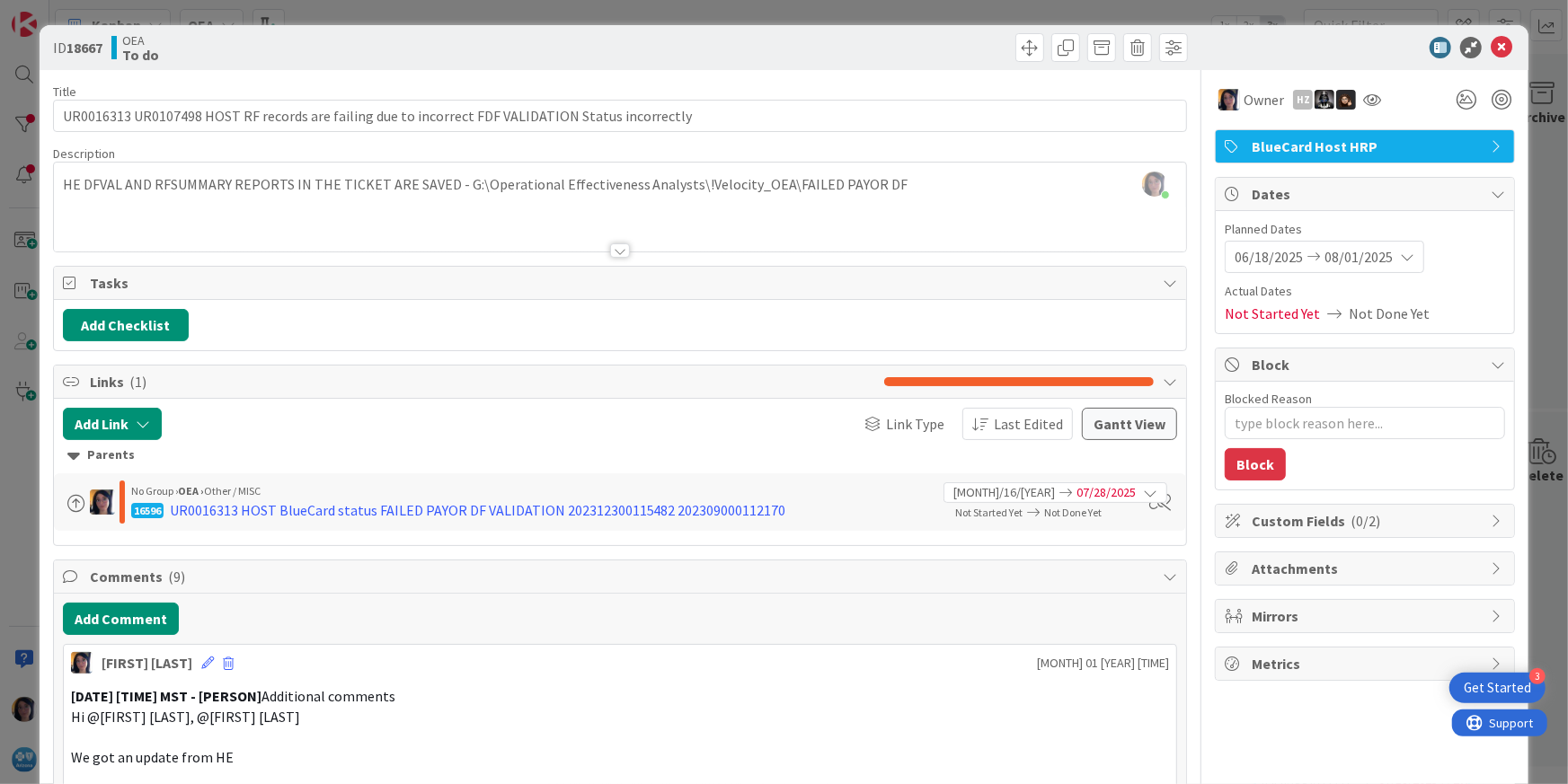 type on "x" 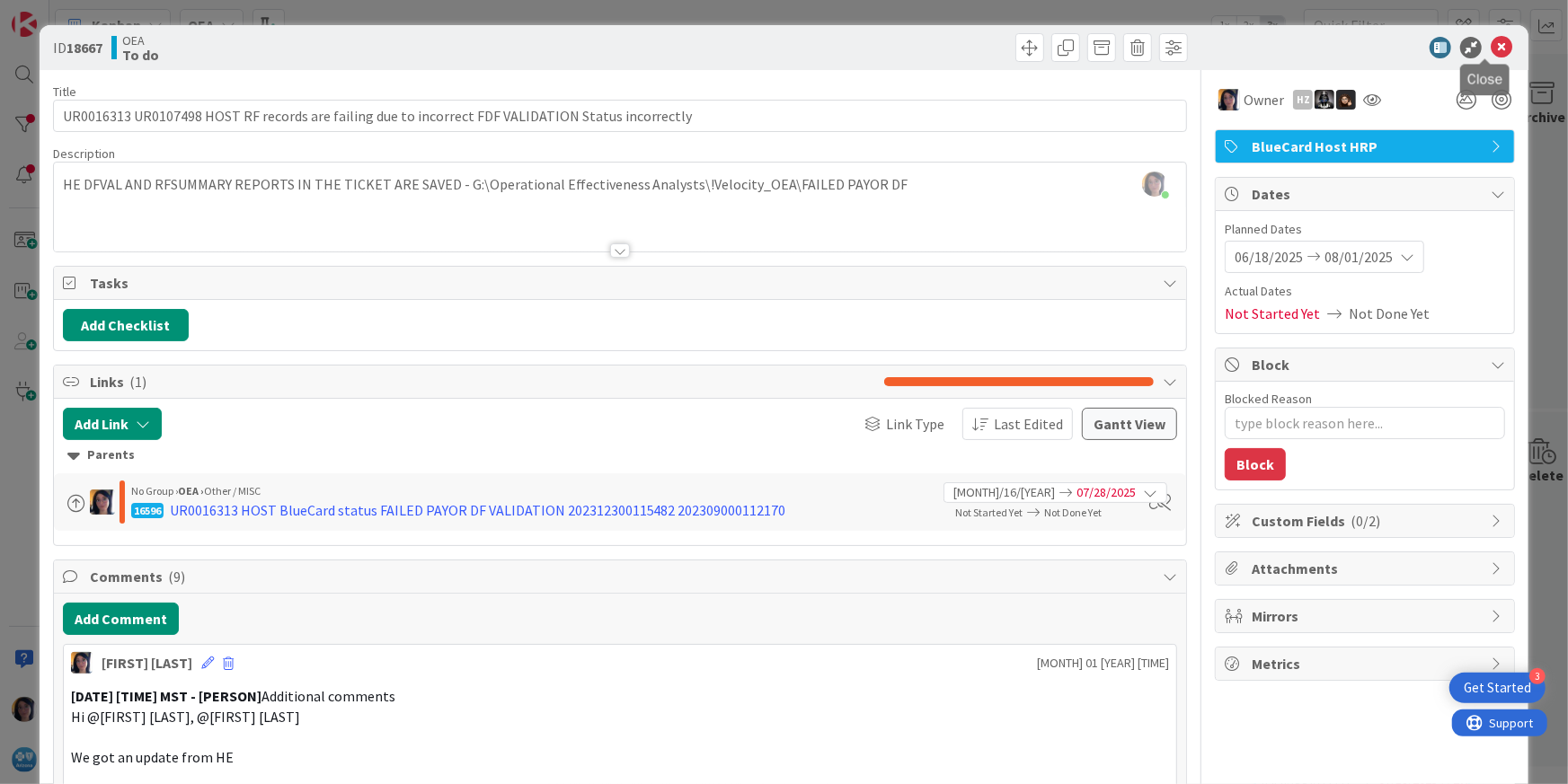 click at bounding box center (1502, 48) 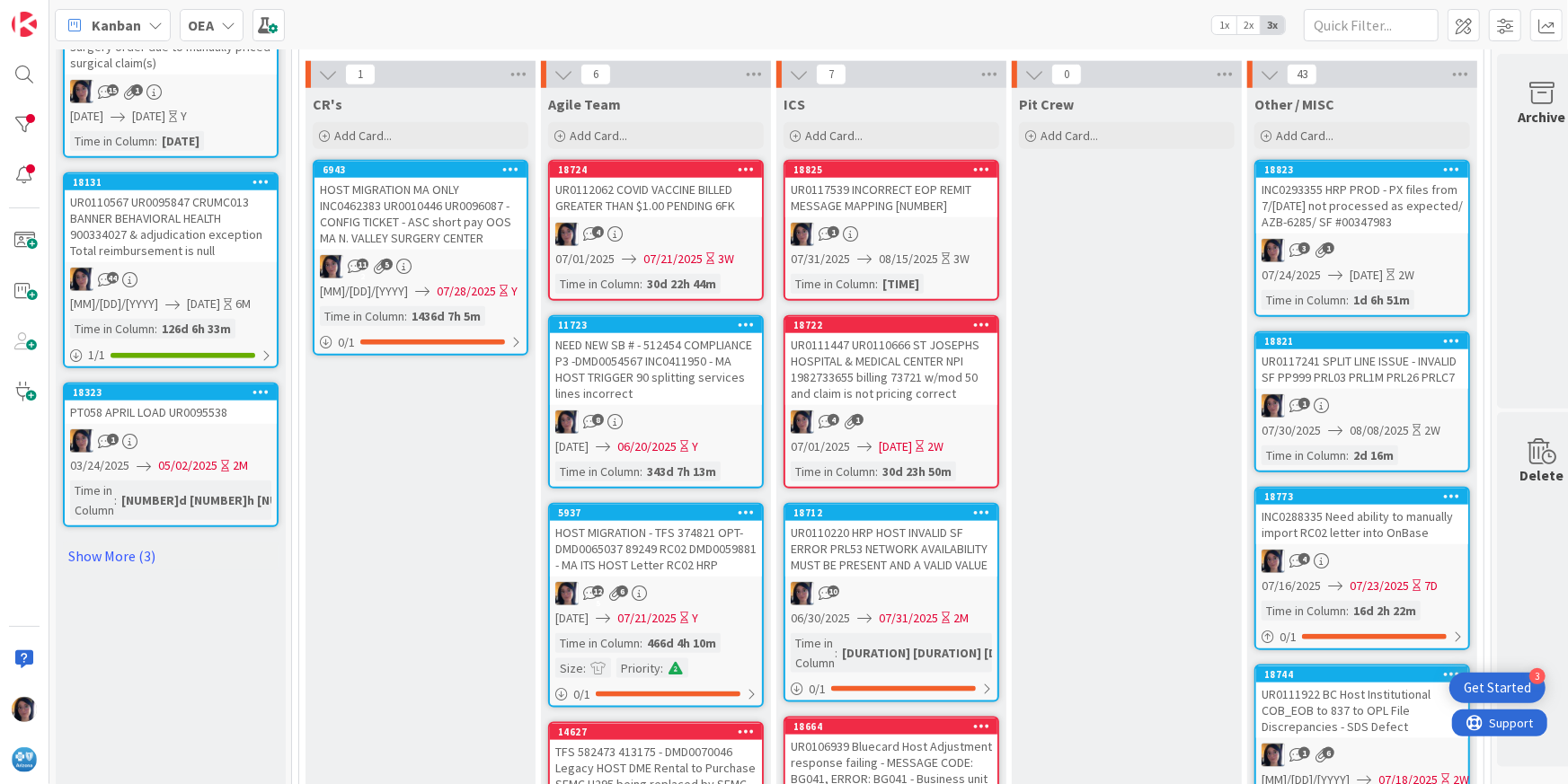 scroll, scrollTop: 0, scrollLeft: 0, axis: both 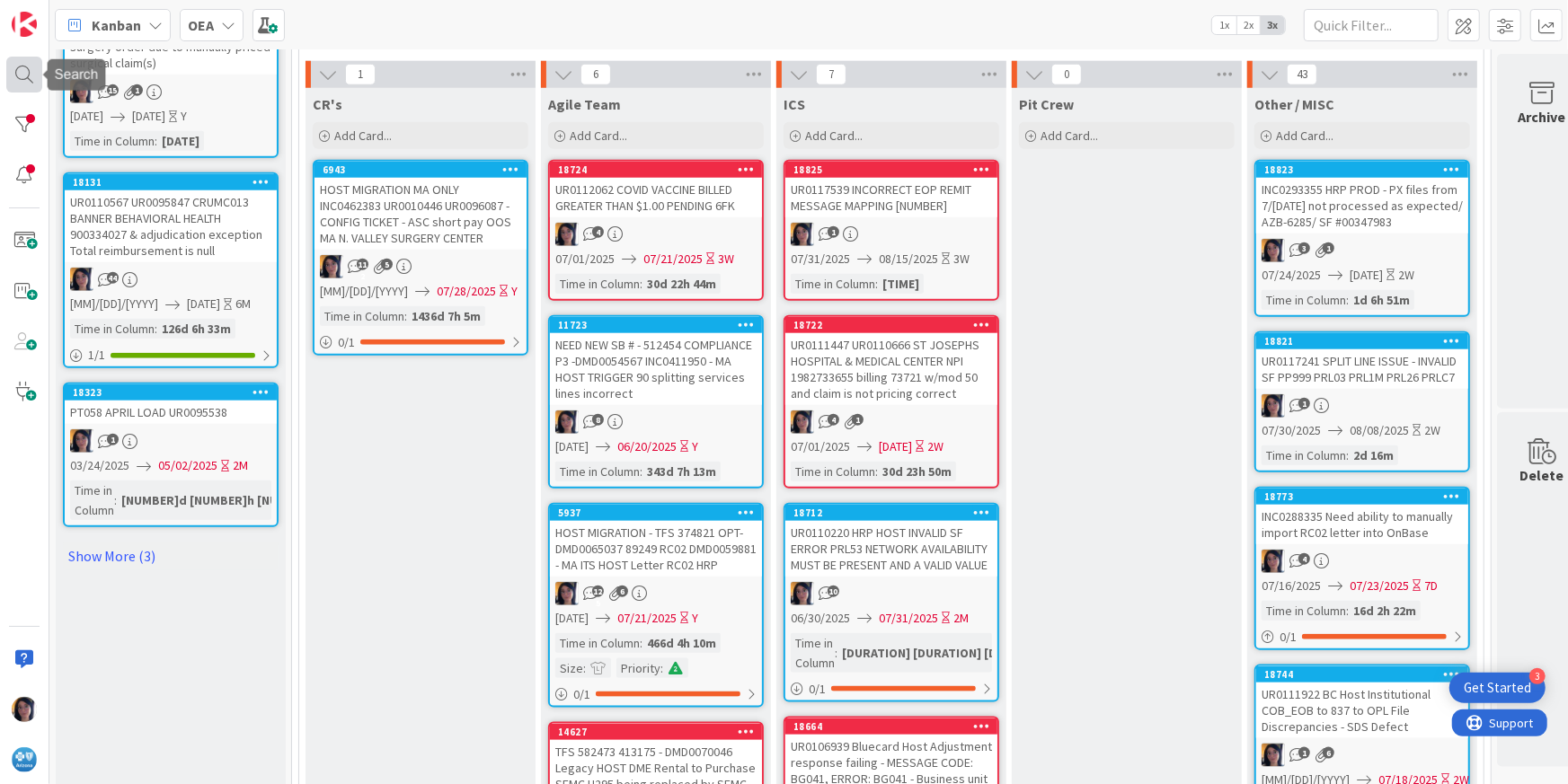 click at bounding box center [24, 75] 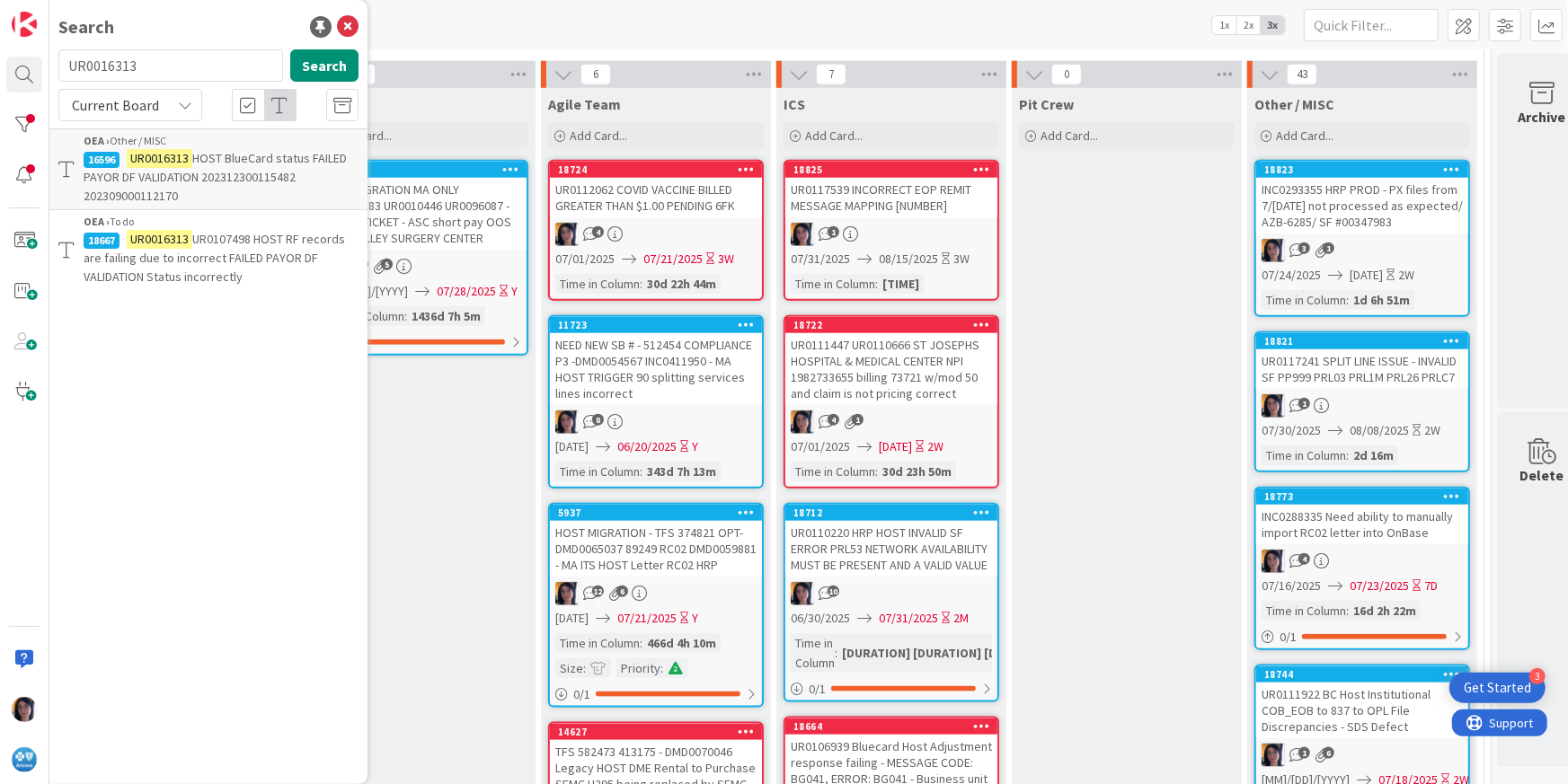 click on "UR0016313" at bounding box center [171, 66] 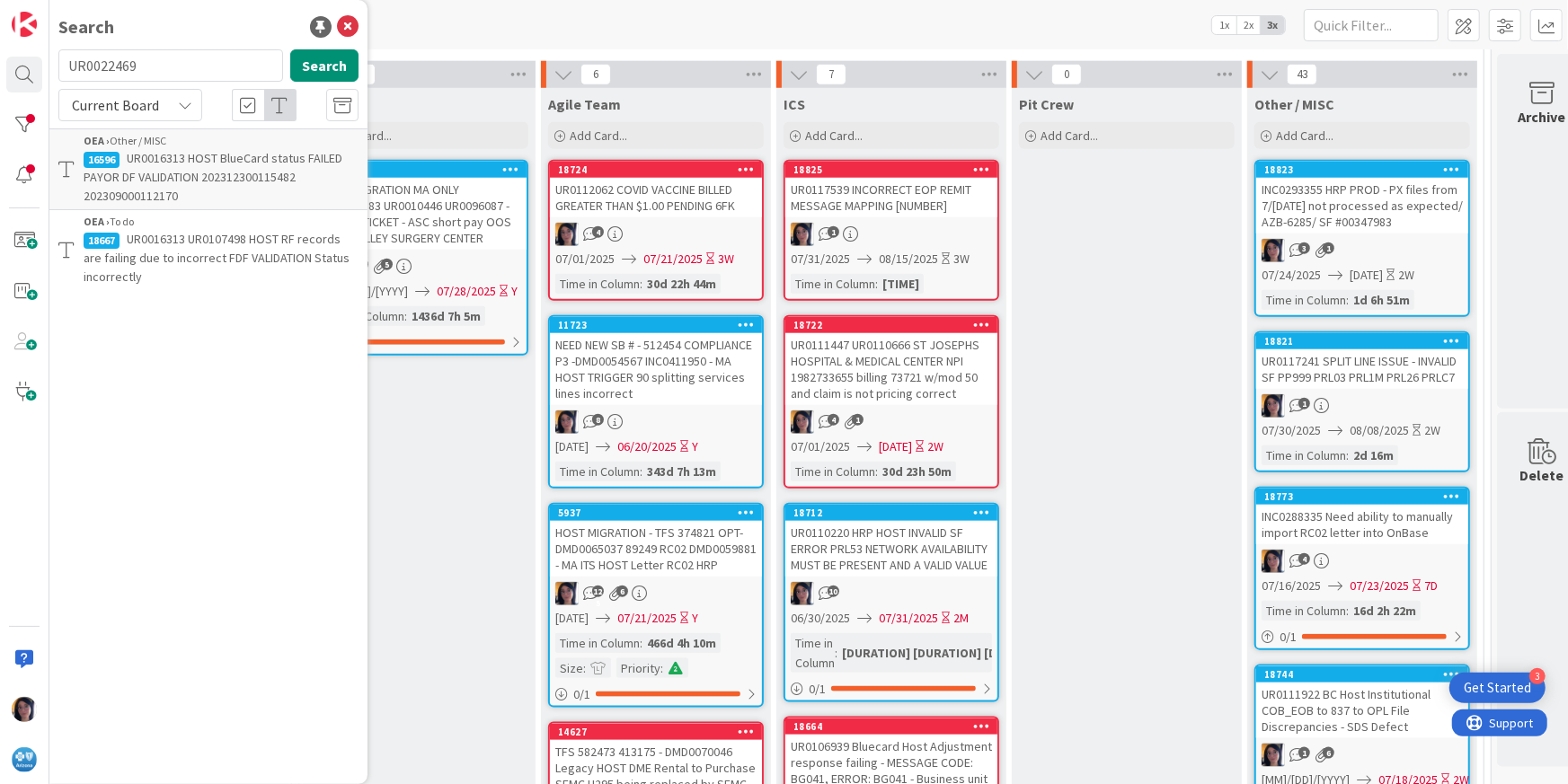 type on "UR0022469" 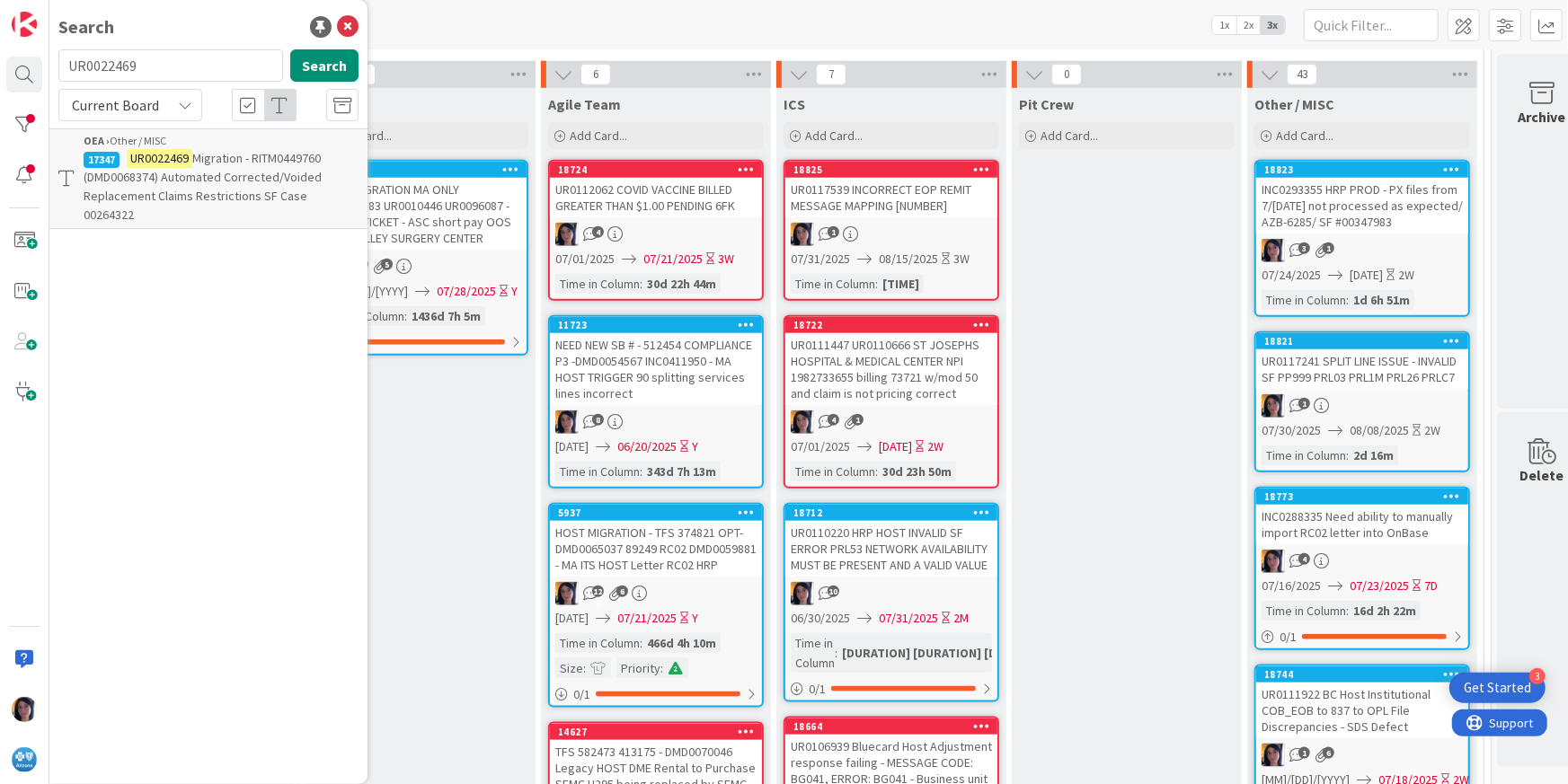 click on "UR0022469   Migration - RITM0449760 (DMD0068374) Automated Corrected/Voided Replacement Claims Restrictions SF Case 00264322" at bounding box center [221, 187] 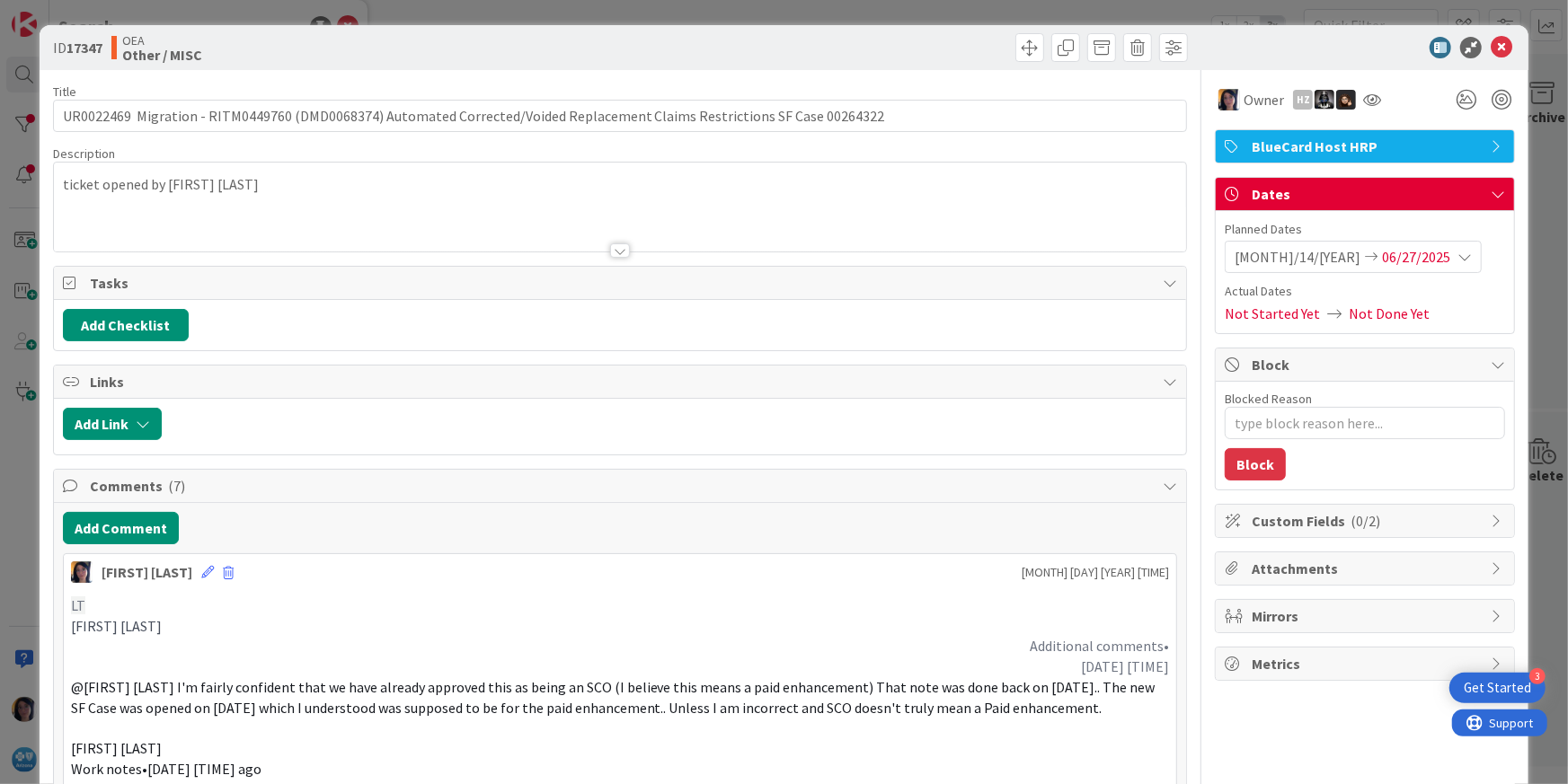 scroll, scrollTop: 0, scrollLeft: 0, axis: both 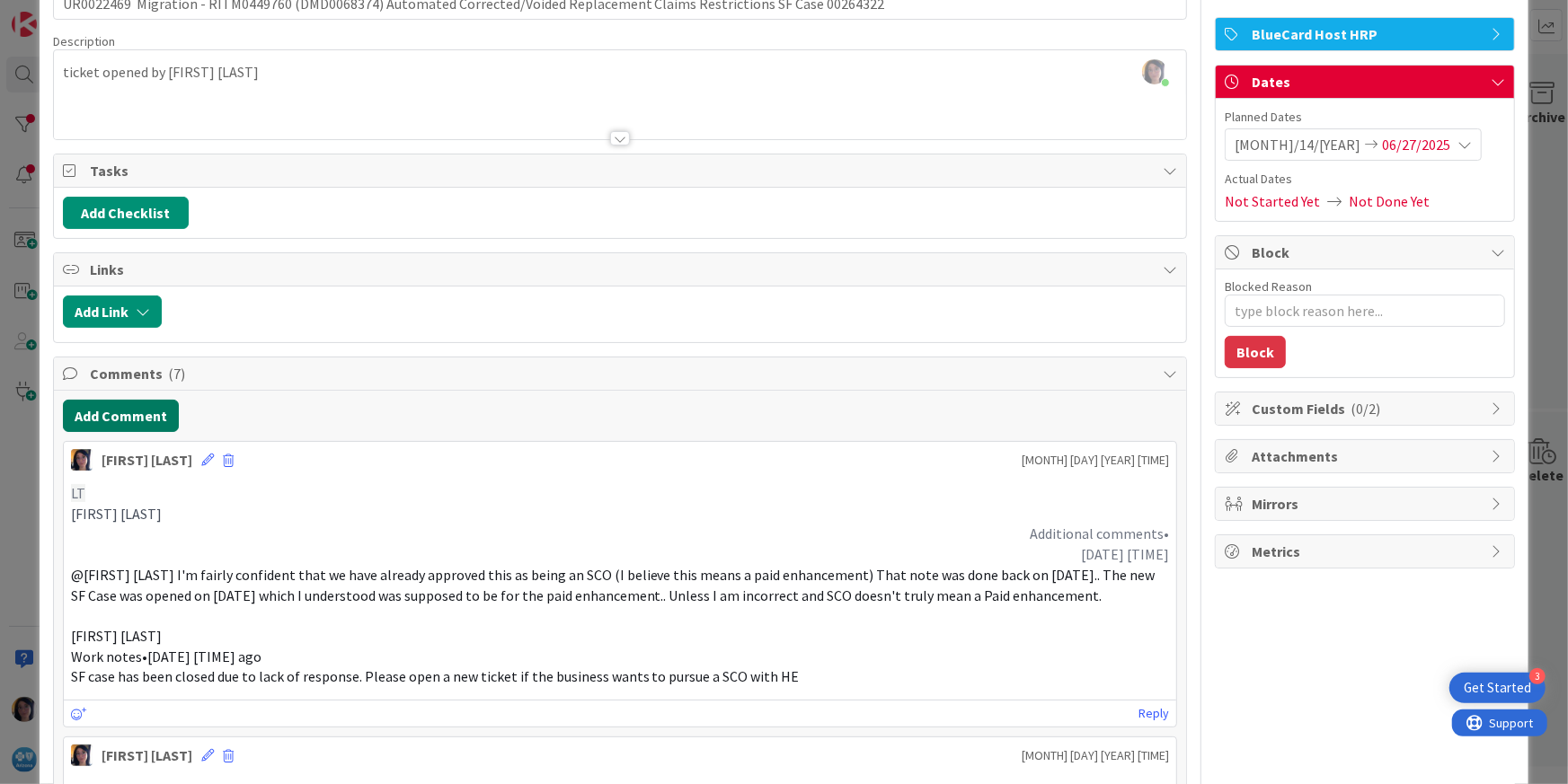 click on "Add Comment" at bounding box center (120, 416) 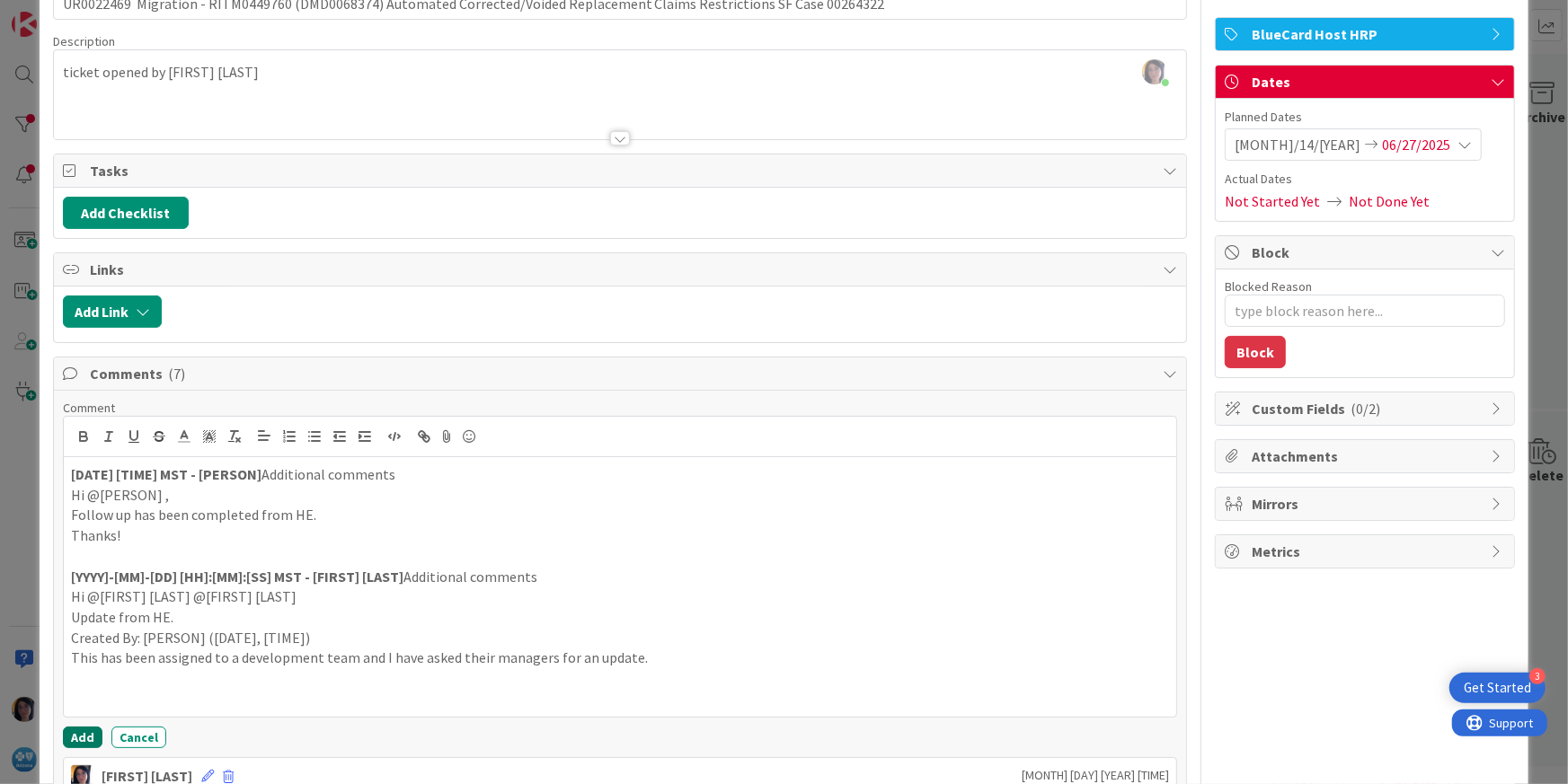 drag, startPoint x: 87, startPoint y: 736, endPoint x: 99, endPoint y: 727, distance: 15 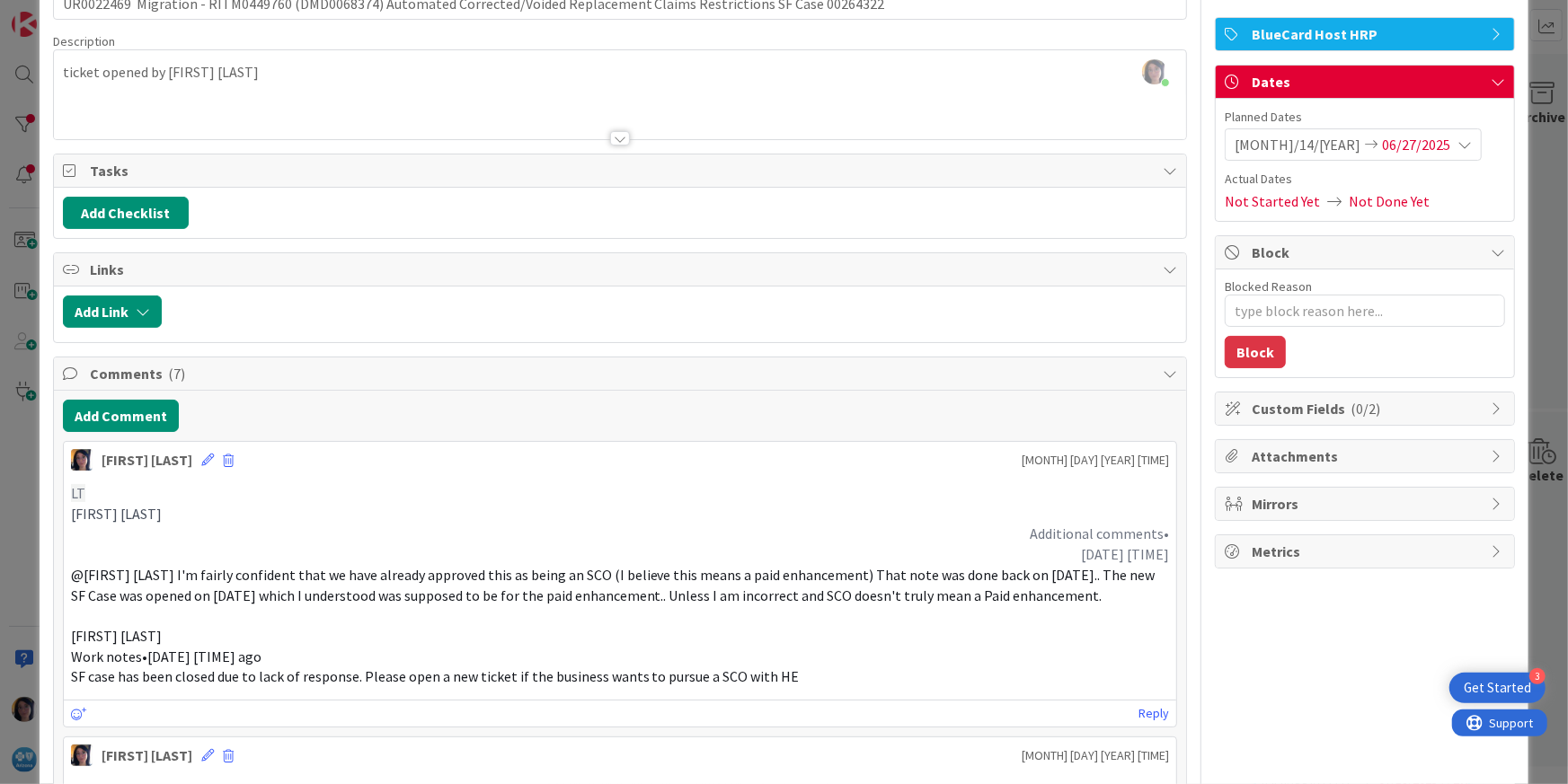 type on "x" 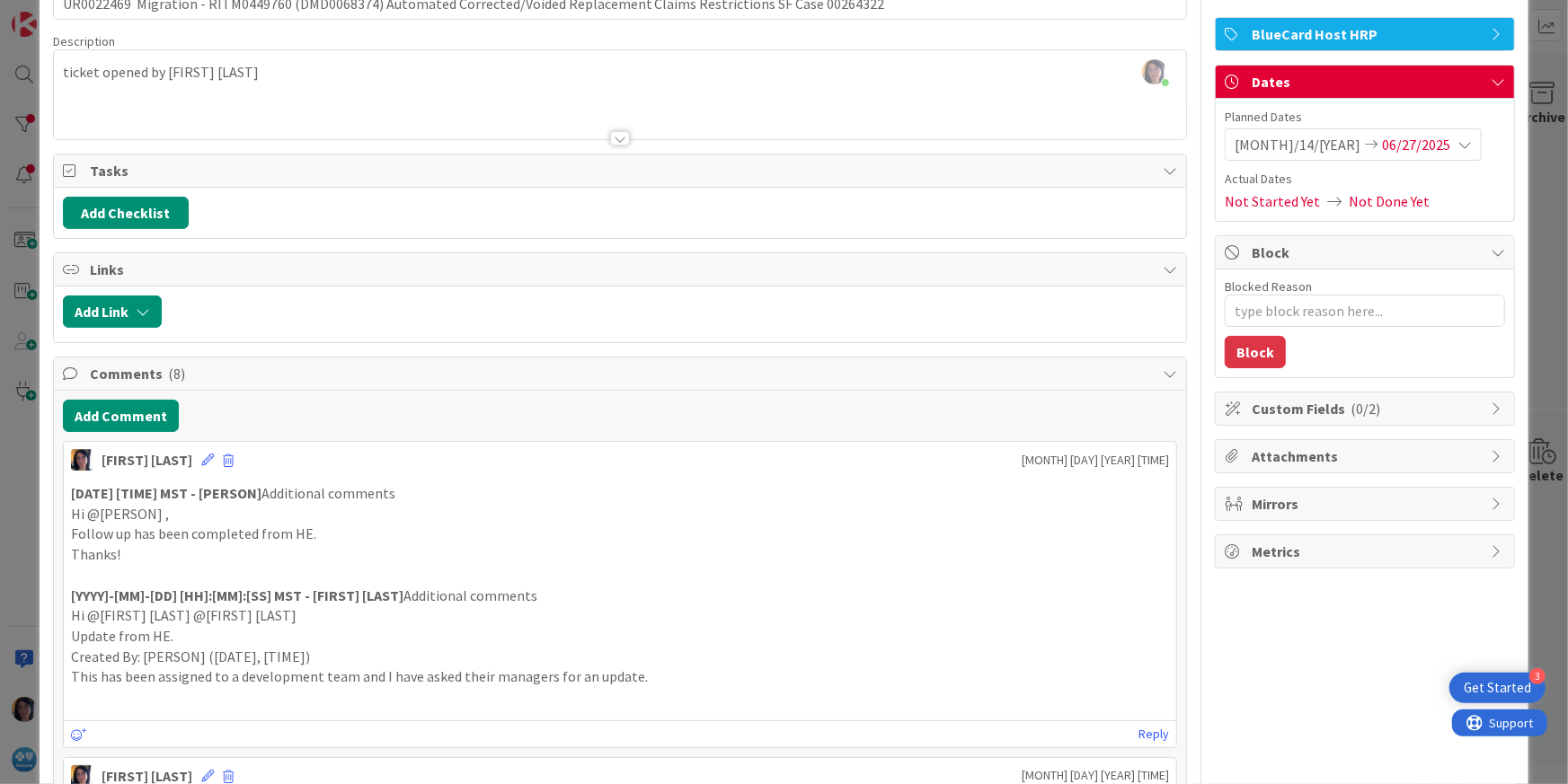 click on "06/27/2025" at bounding box center (1416, 145) 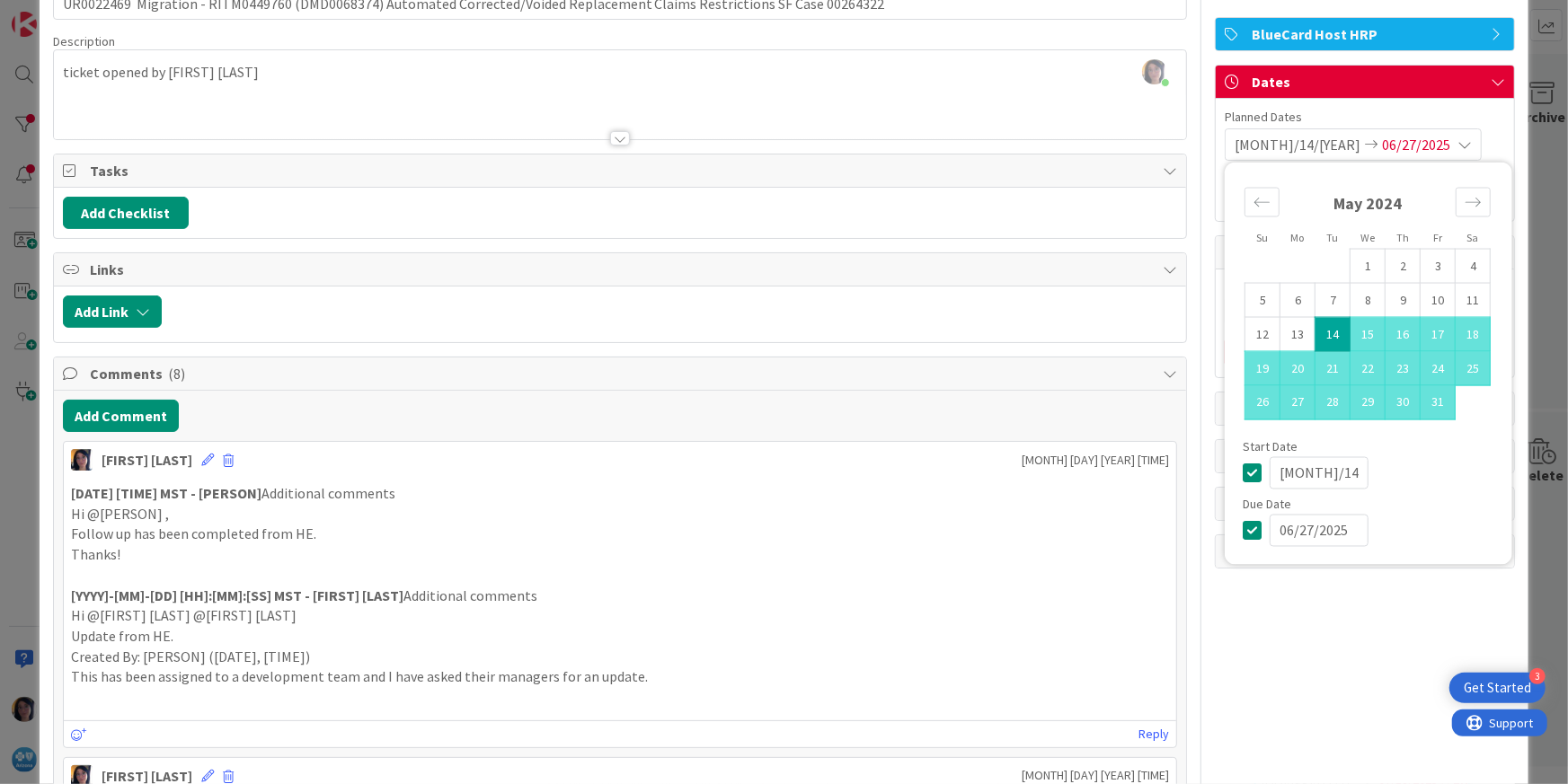 click on "06/27/2025" at bounding box center [1319, 531] 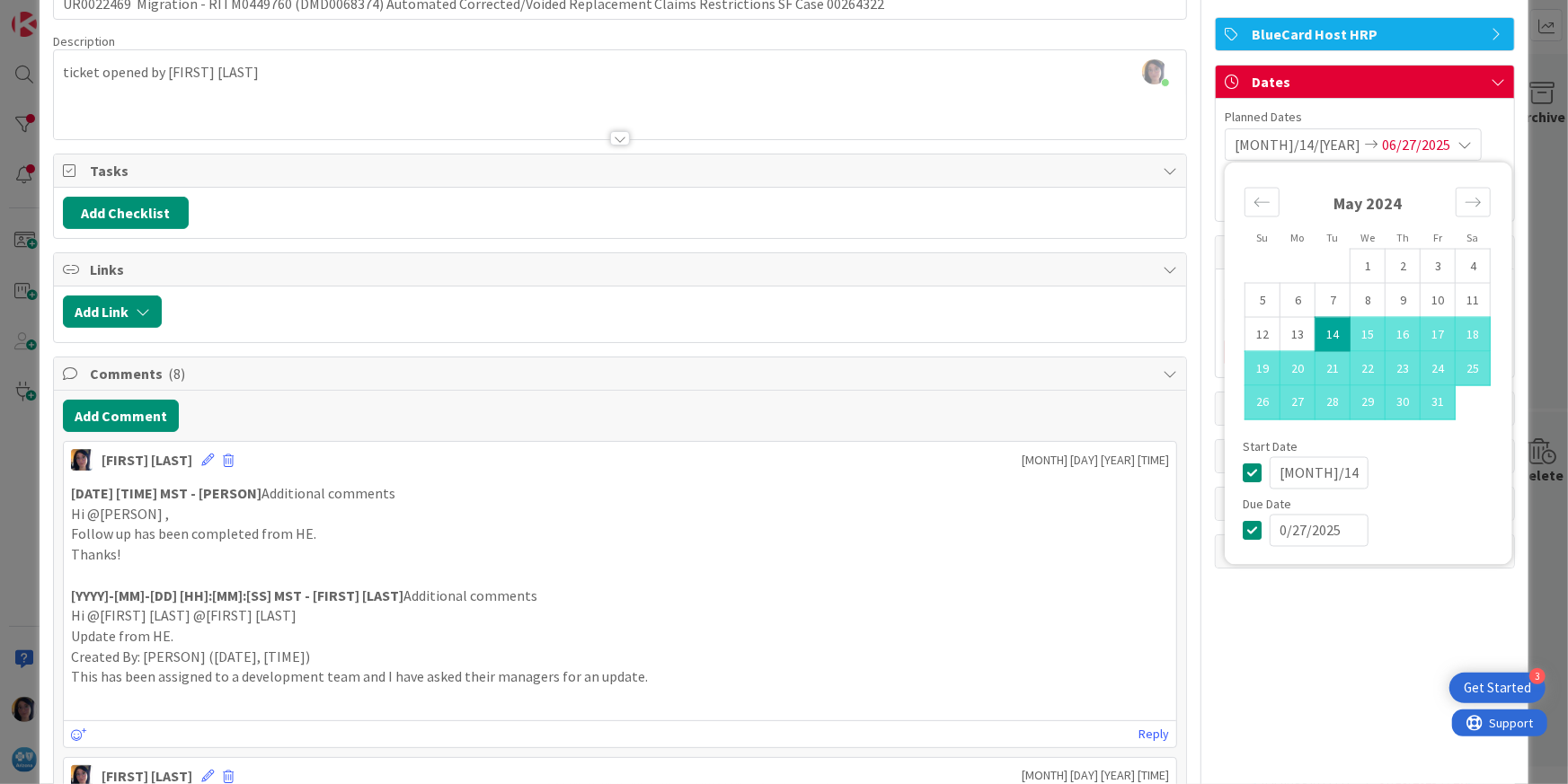 type on "[DATE]" 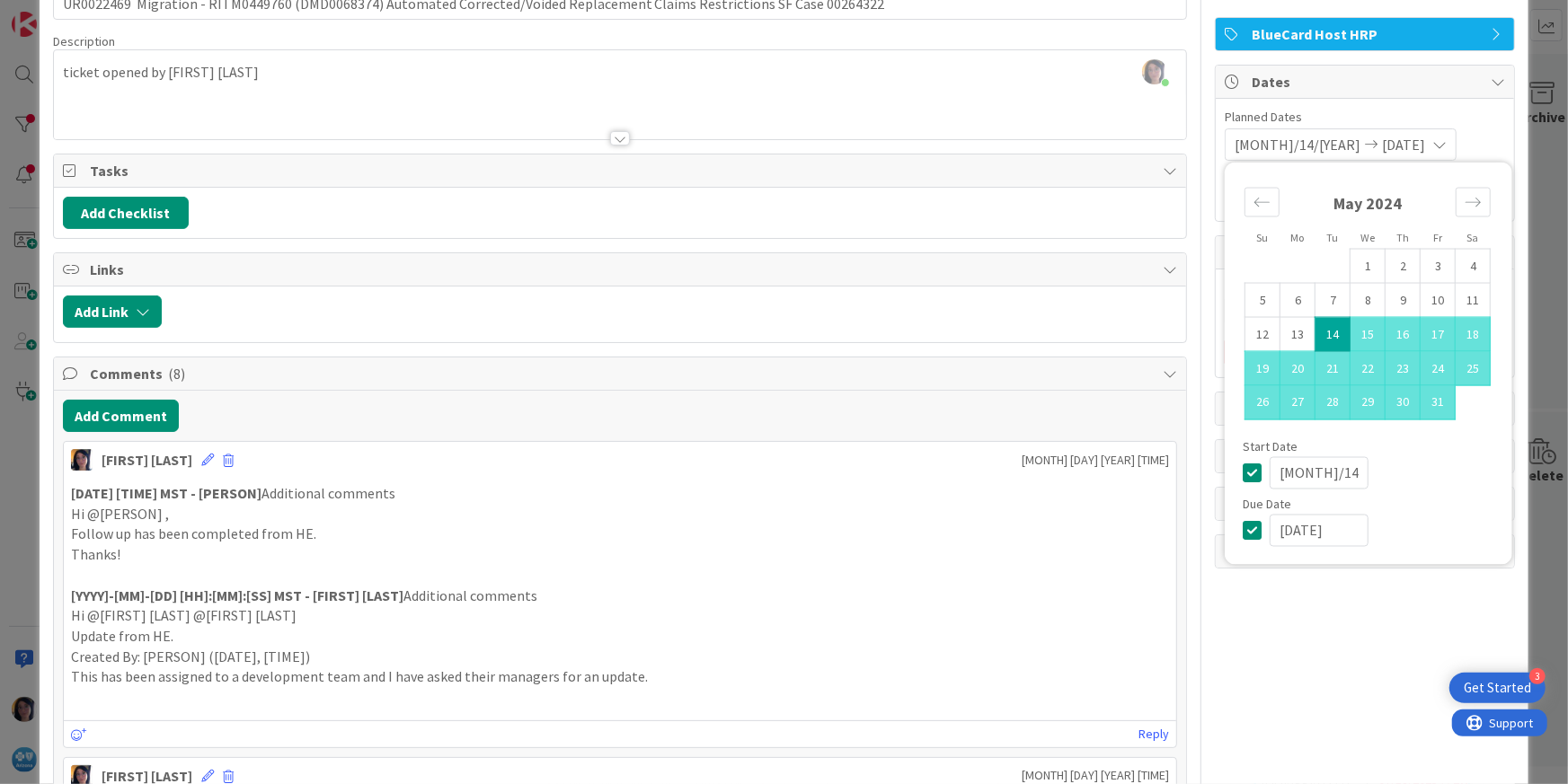 type on "x" 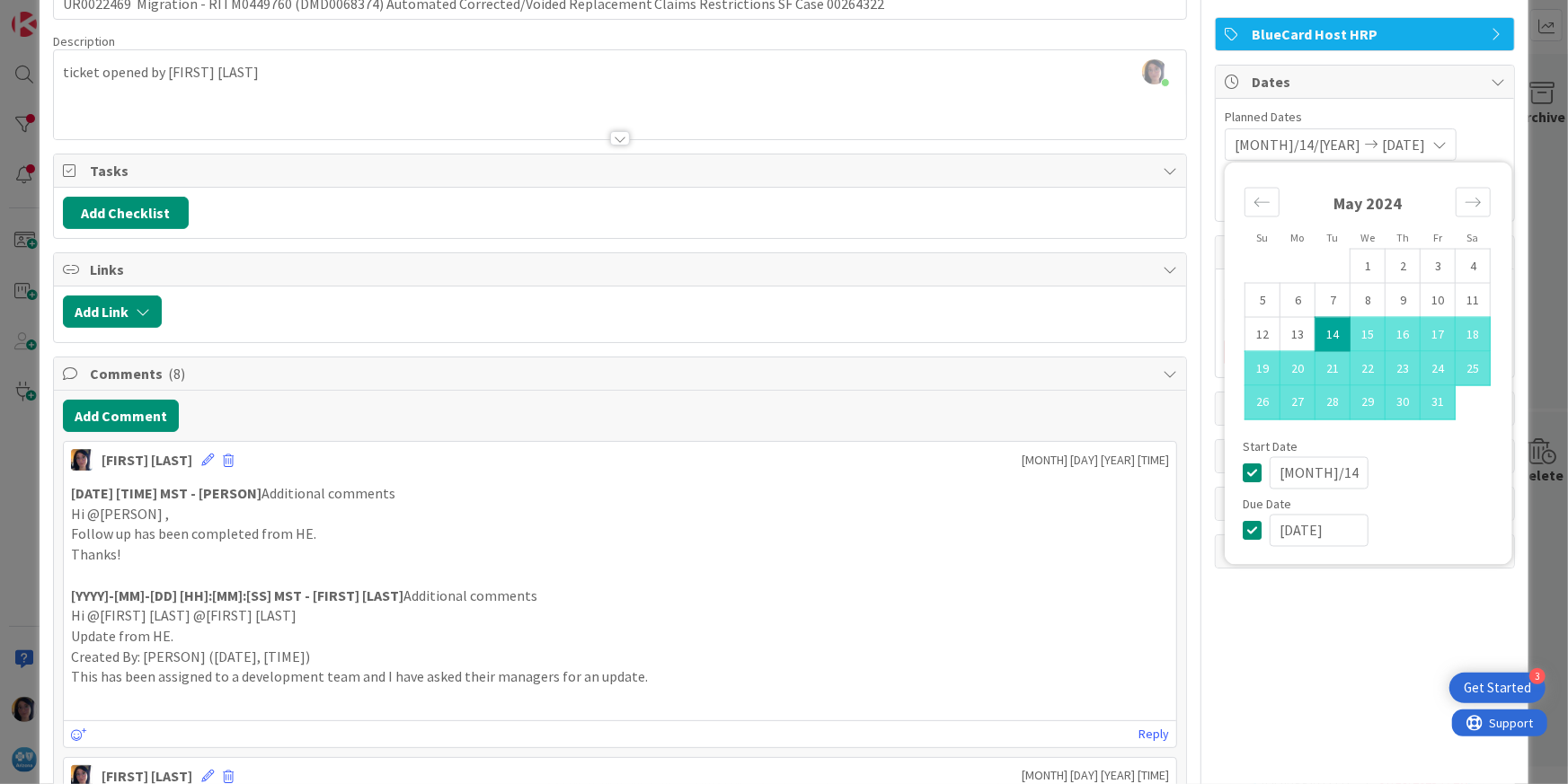 scroll, scrollTop: 0, scrollLeft: 0, axis: both 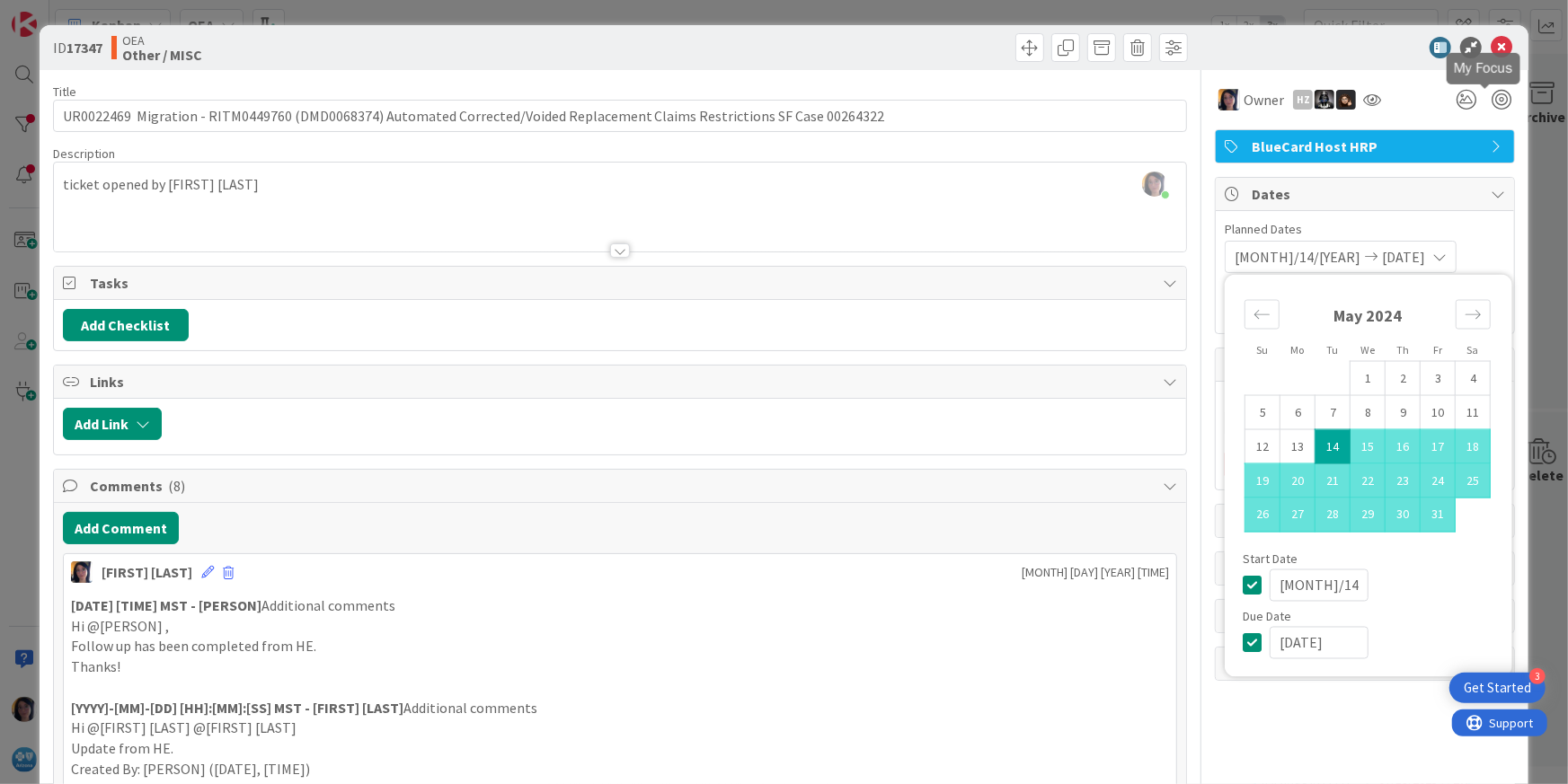 type on "[DATE]" 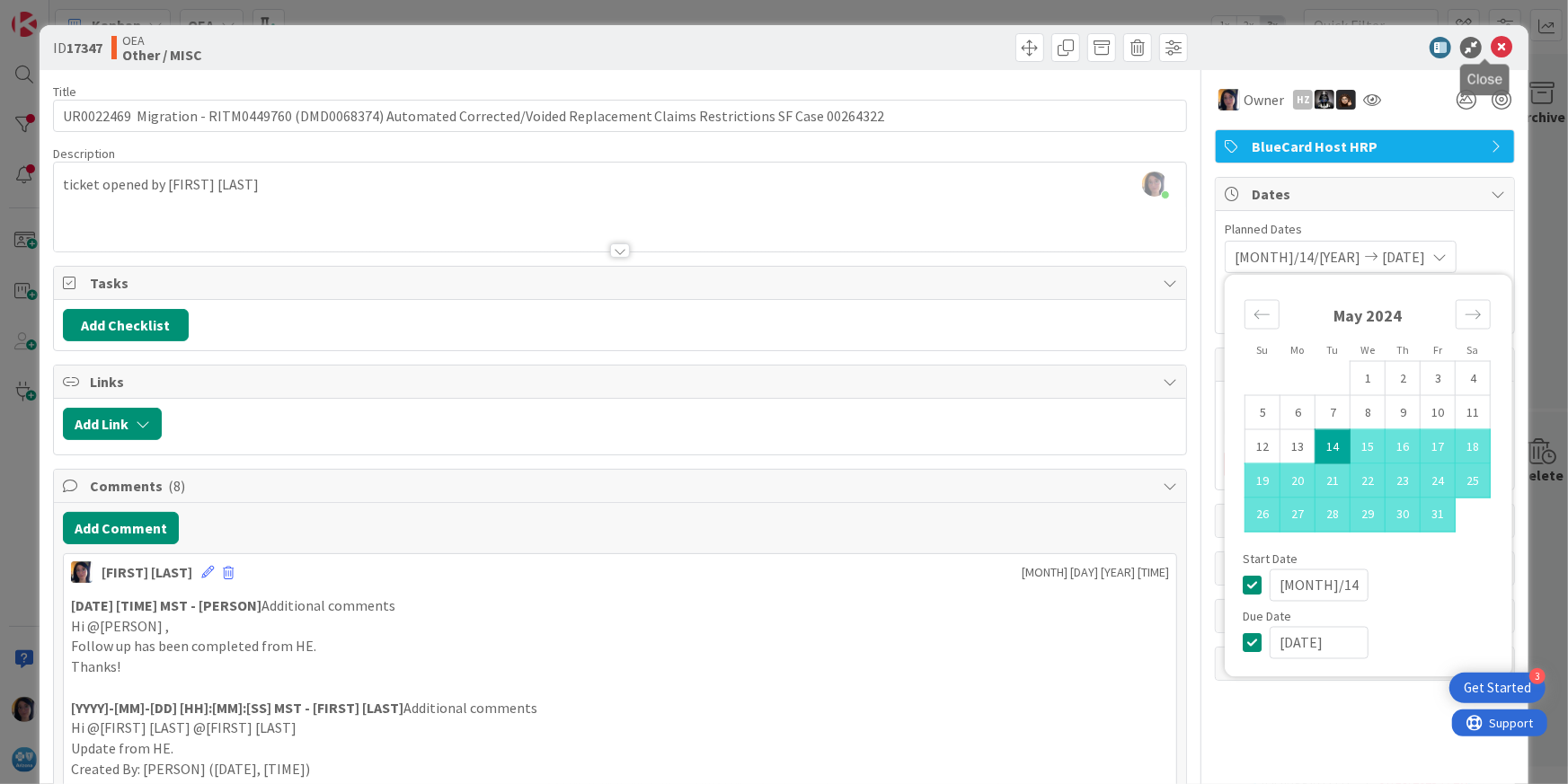 click at bounding box center [1502, 48] 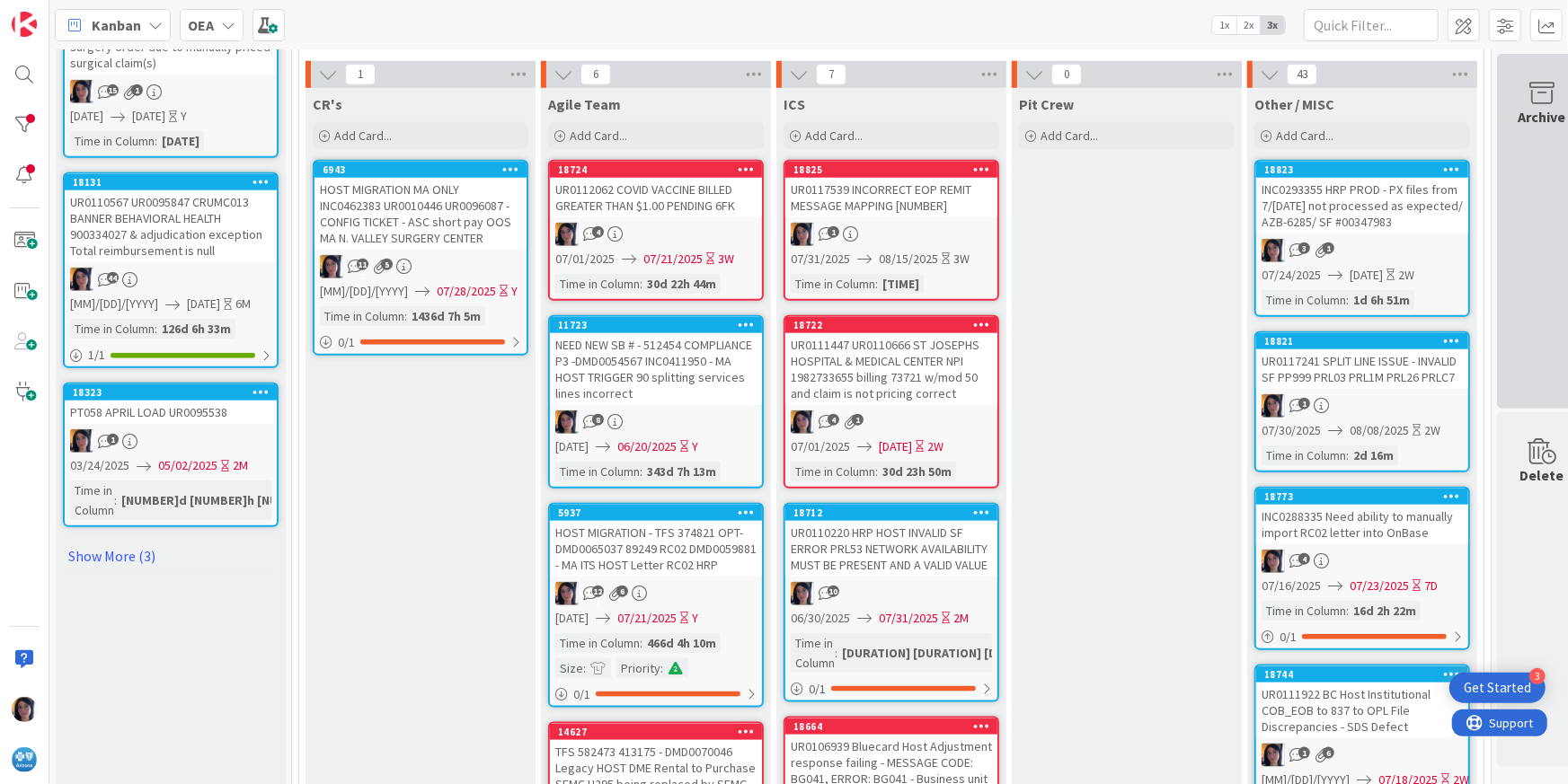 scroll, scrollTop: 0, scrollLeft: 0, axis: both 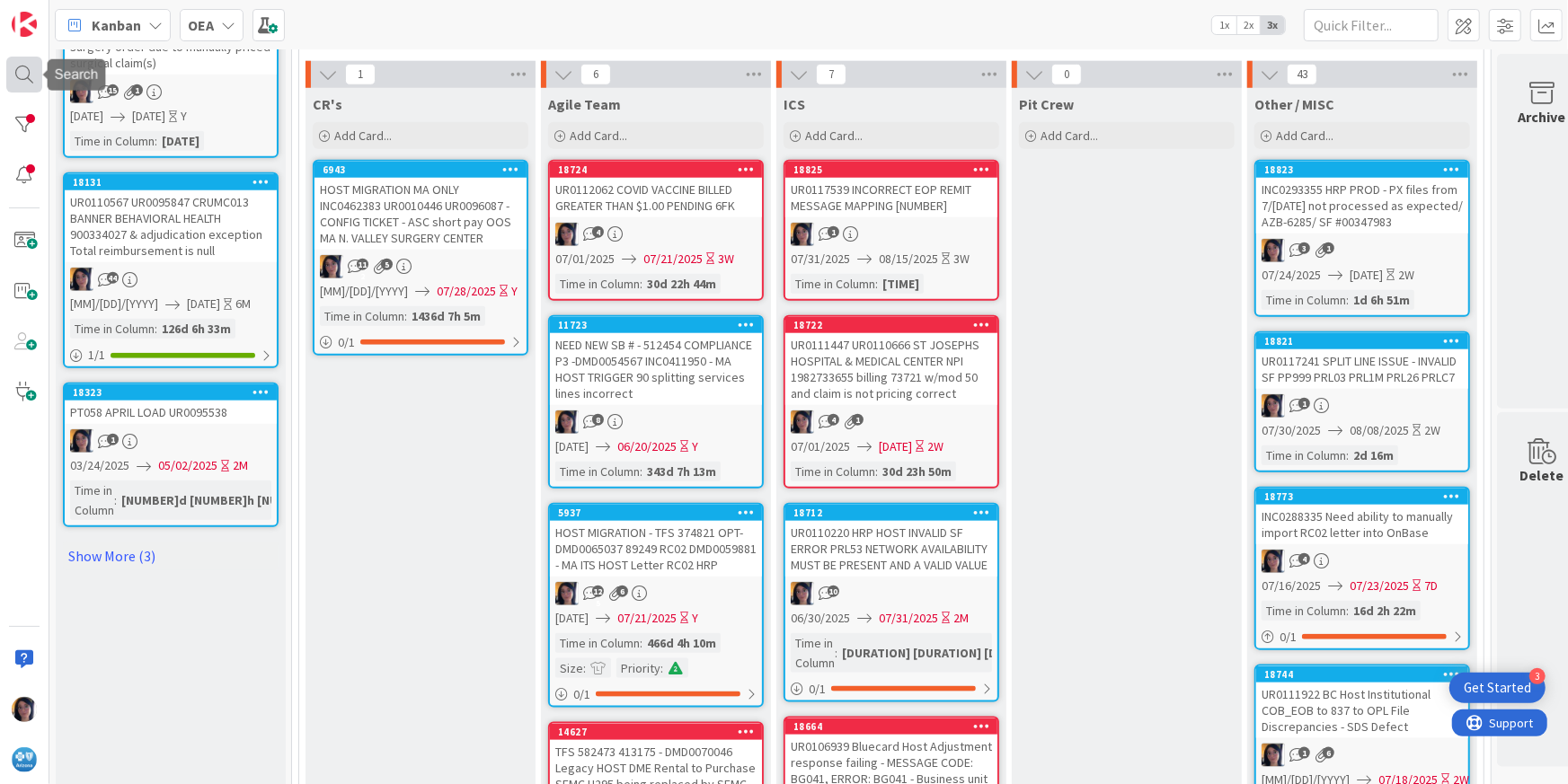 click at bounding box center [24, 75] 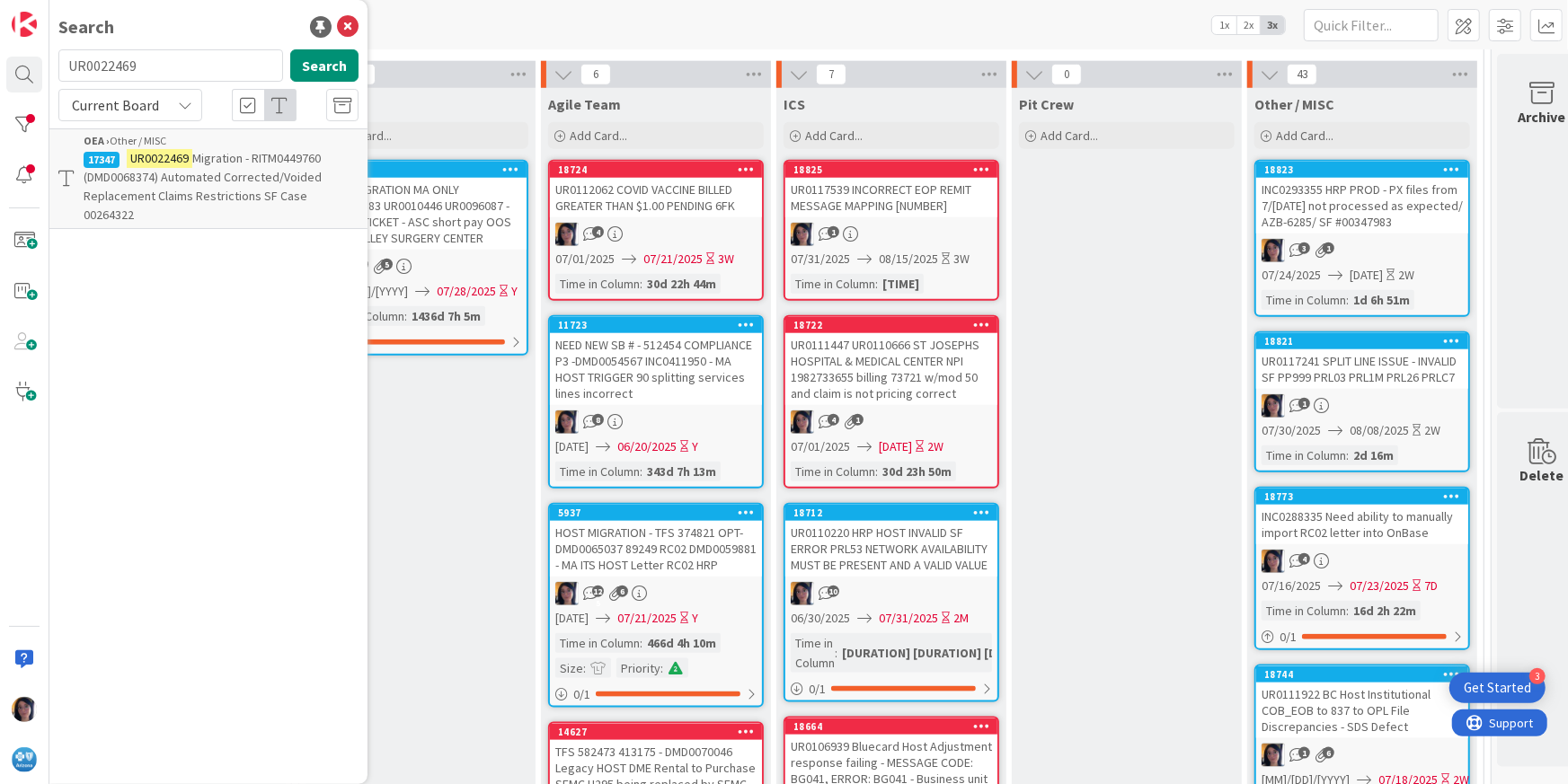click on "UR0022469" at bounding box center (171, 66) 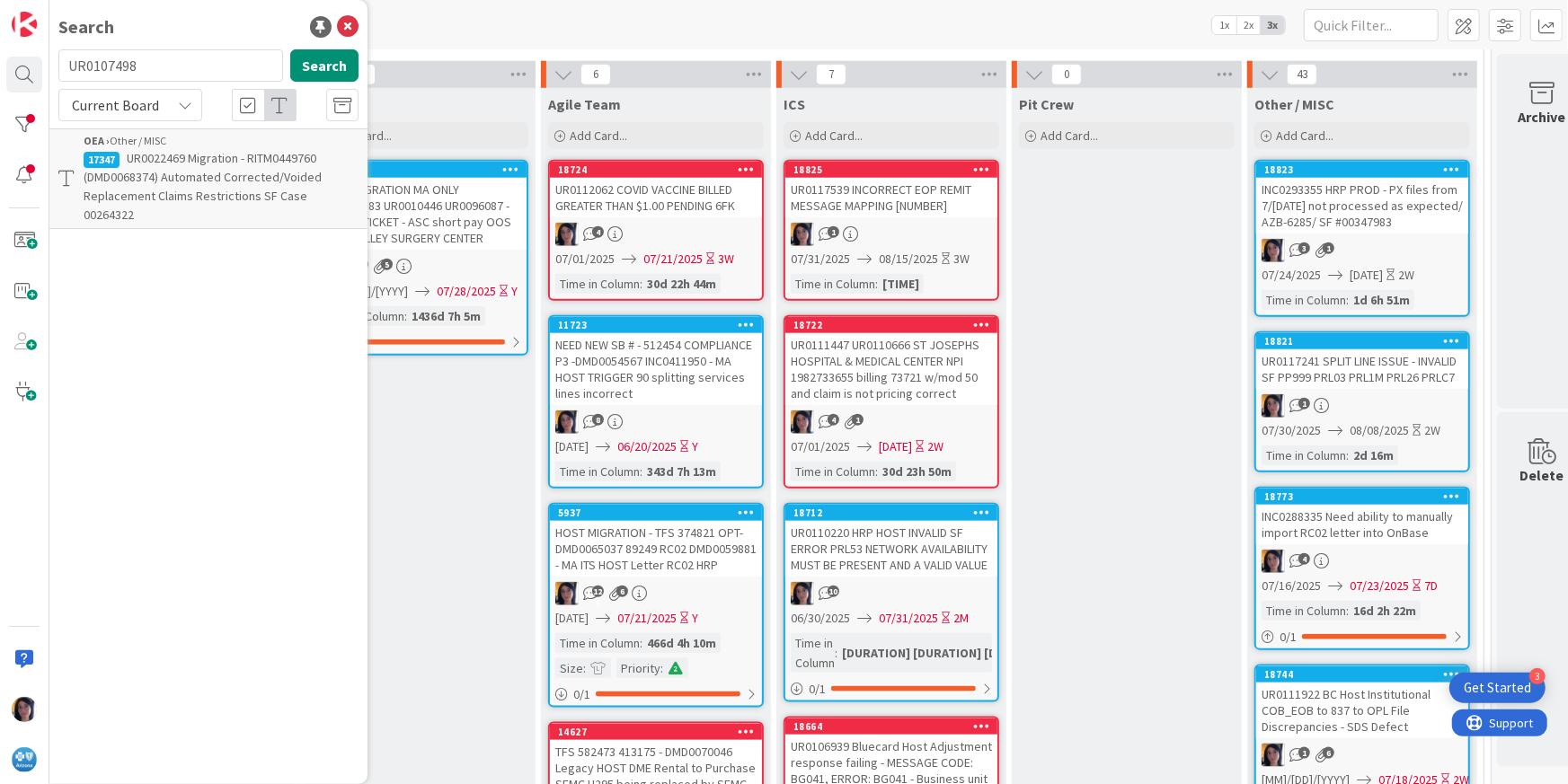 type on "UR0107498" 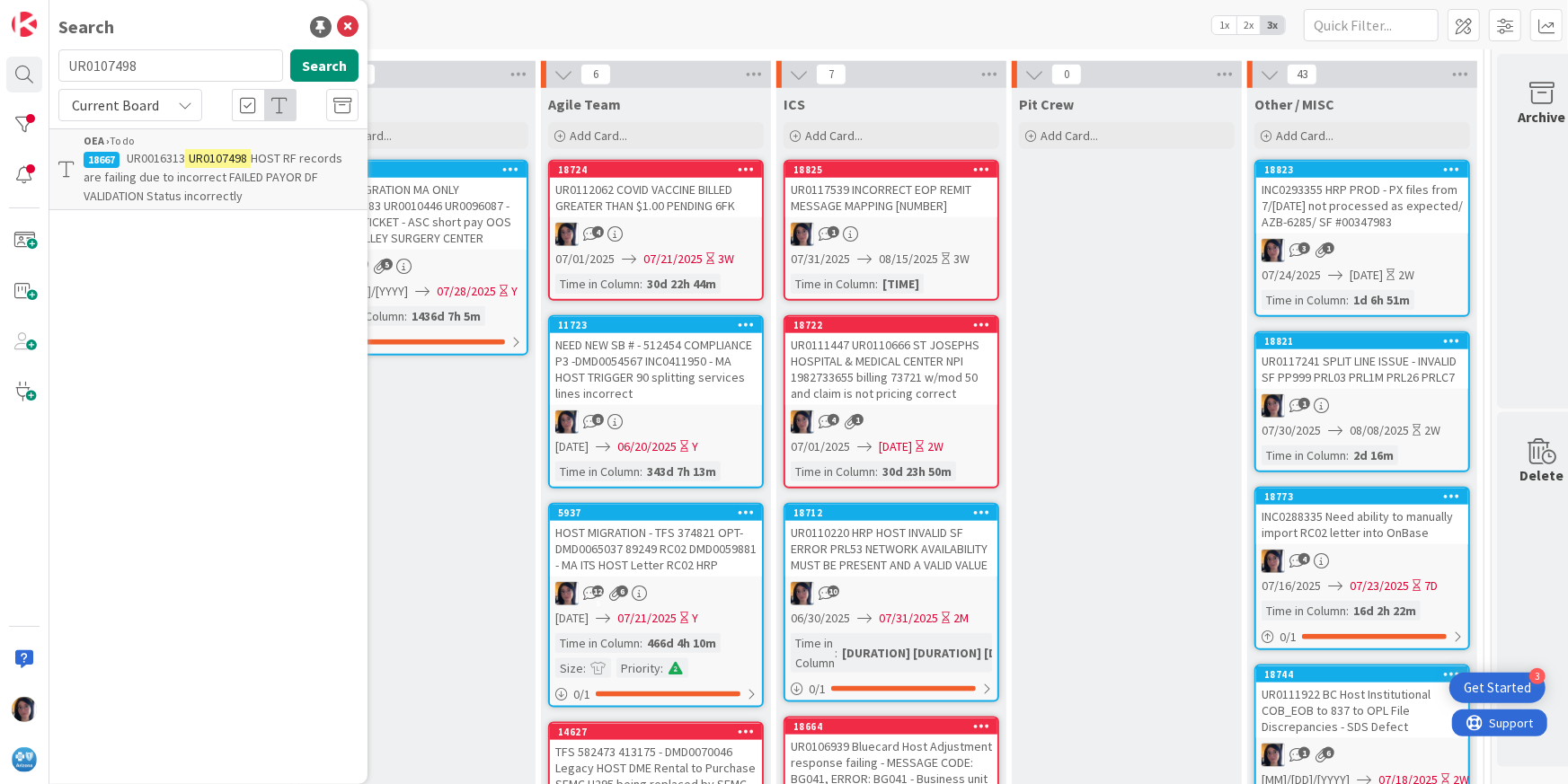click on "HOST RF records are failing due to incorrect FAILED PAYOR DF VALIDATION Status incorrectly" at bounding box center (213, 177) 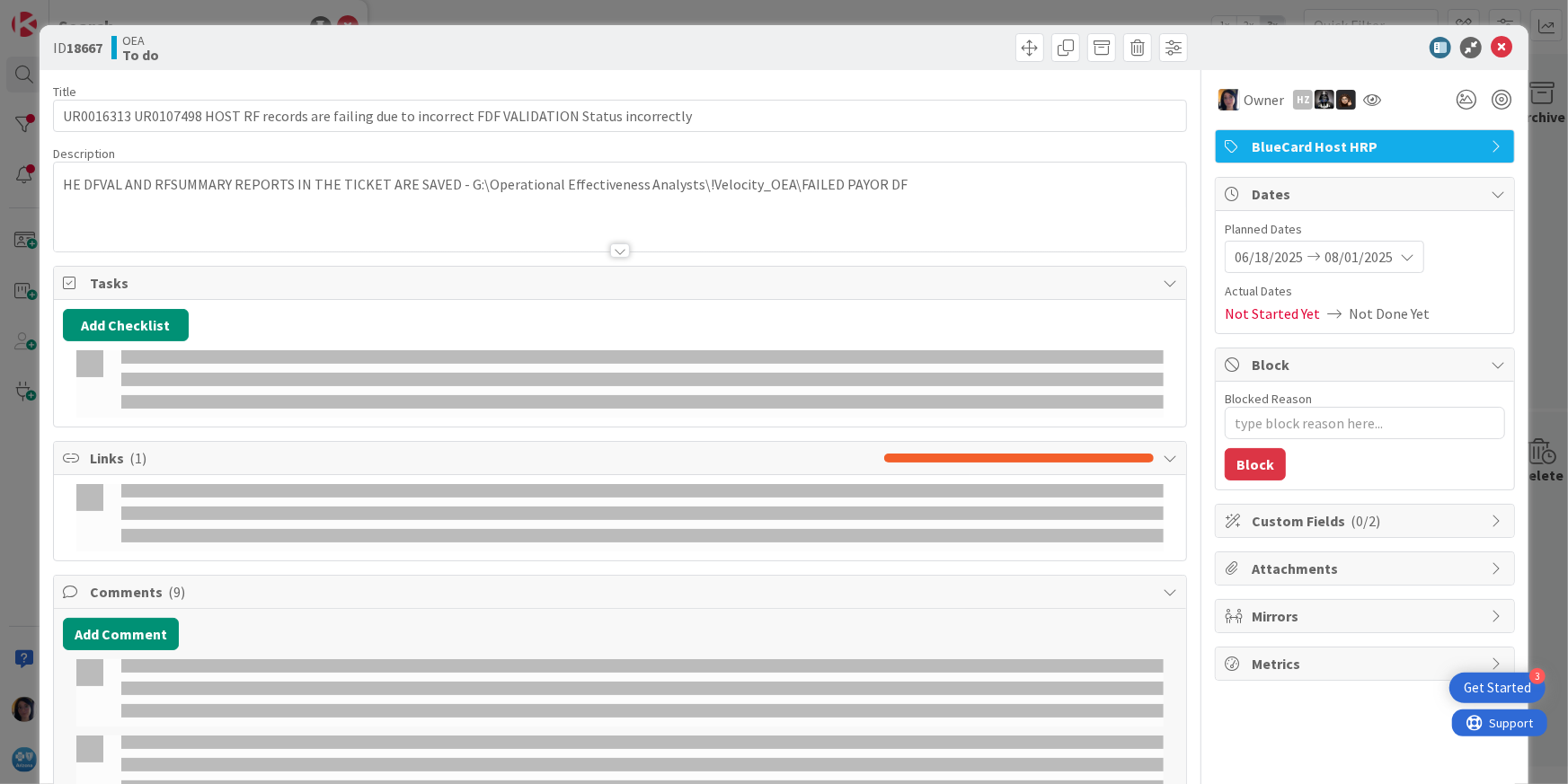 type on "x" 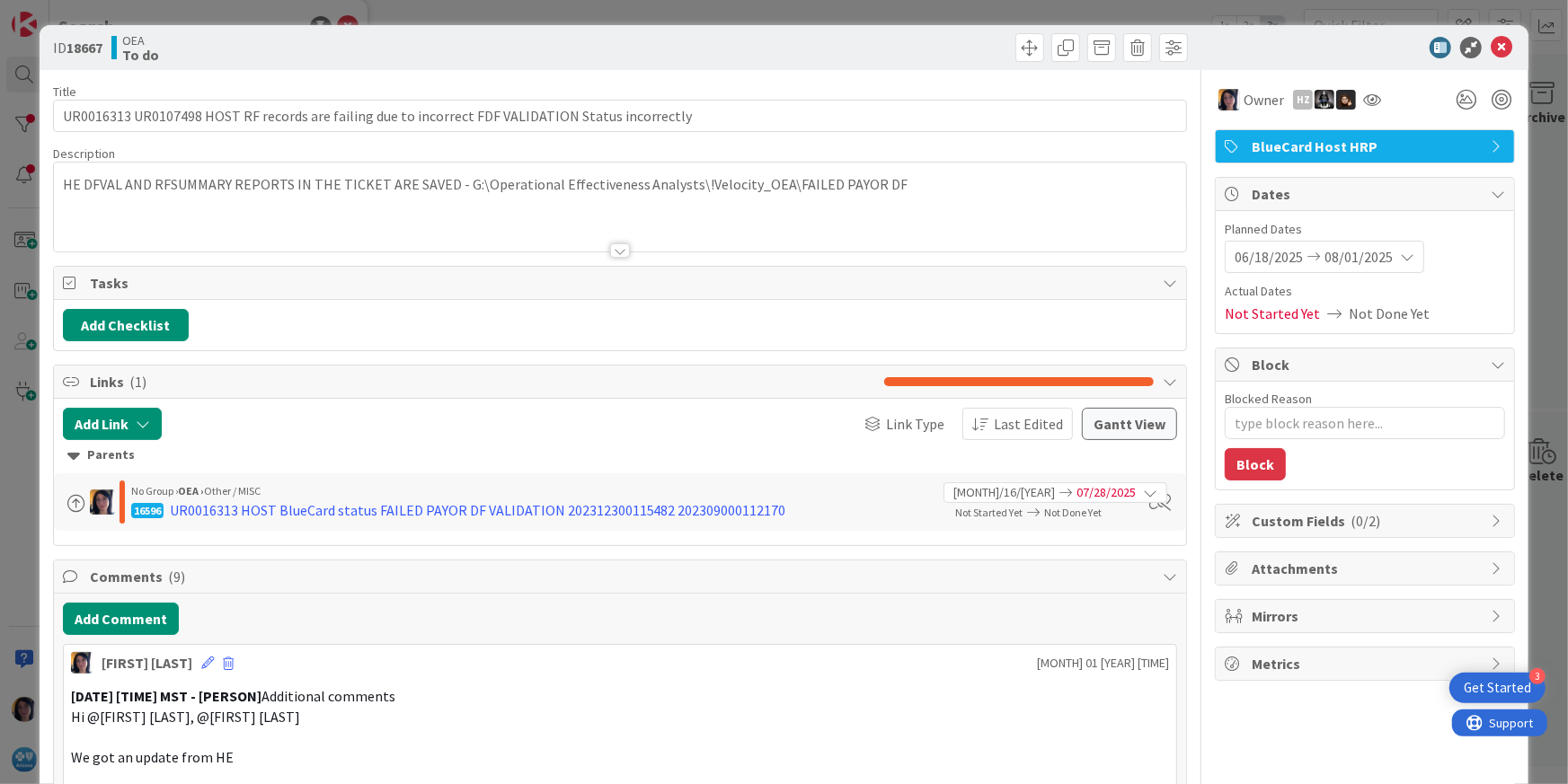 scroll, scrollTop: 0, scrollLeft: 0, axis: both 